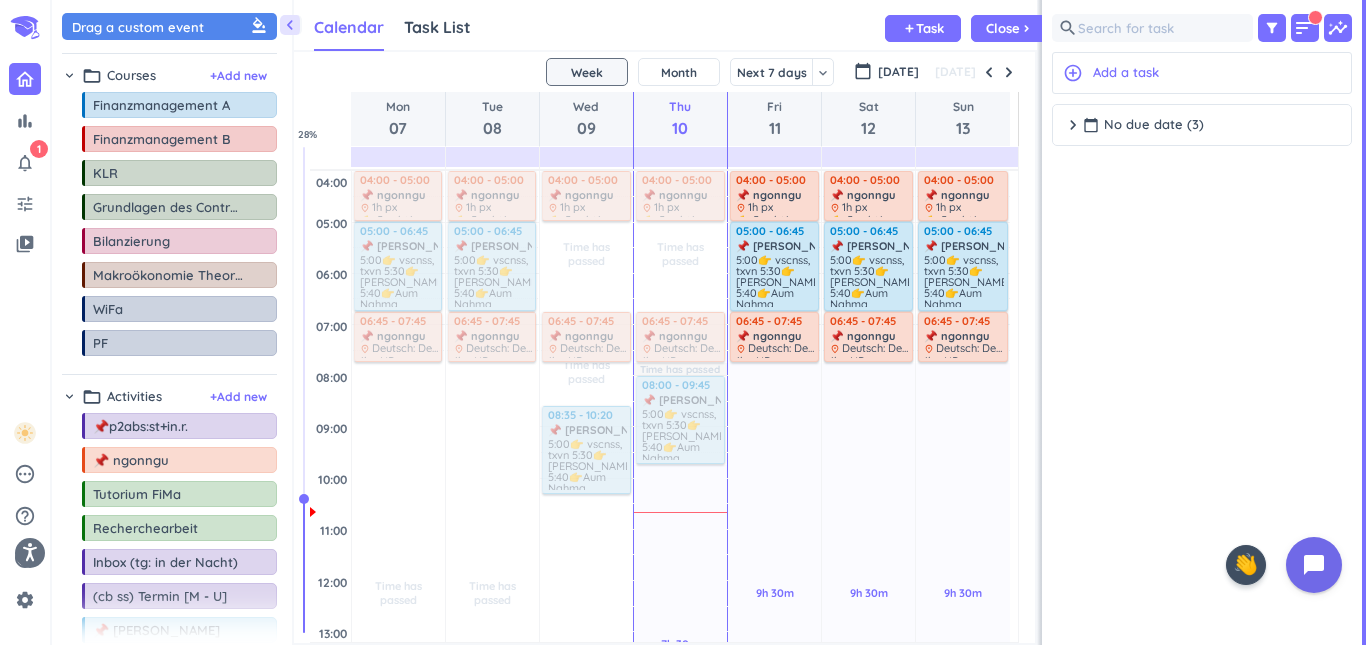 scroll, scrollTop: 0, scrollLeft: 0, axis: both 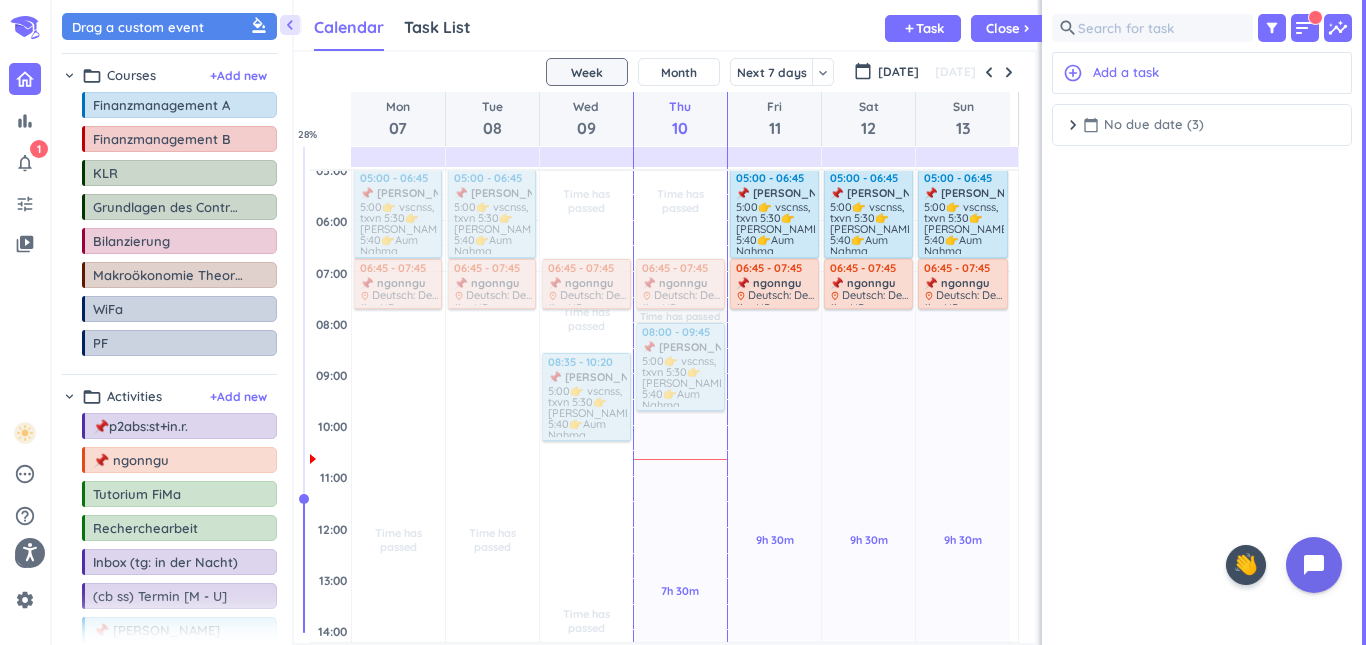 click on "chevron_right" at bounding box center [1073, 125] 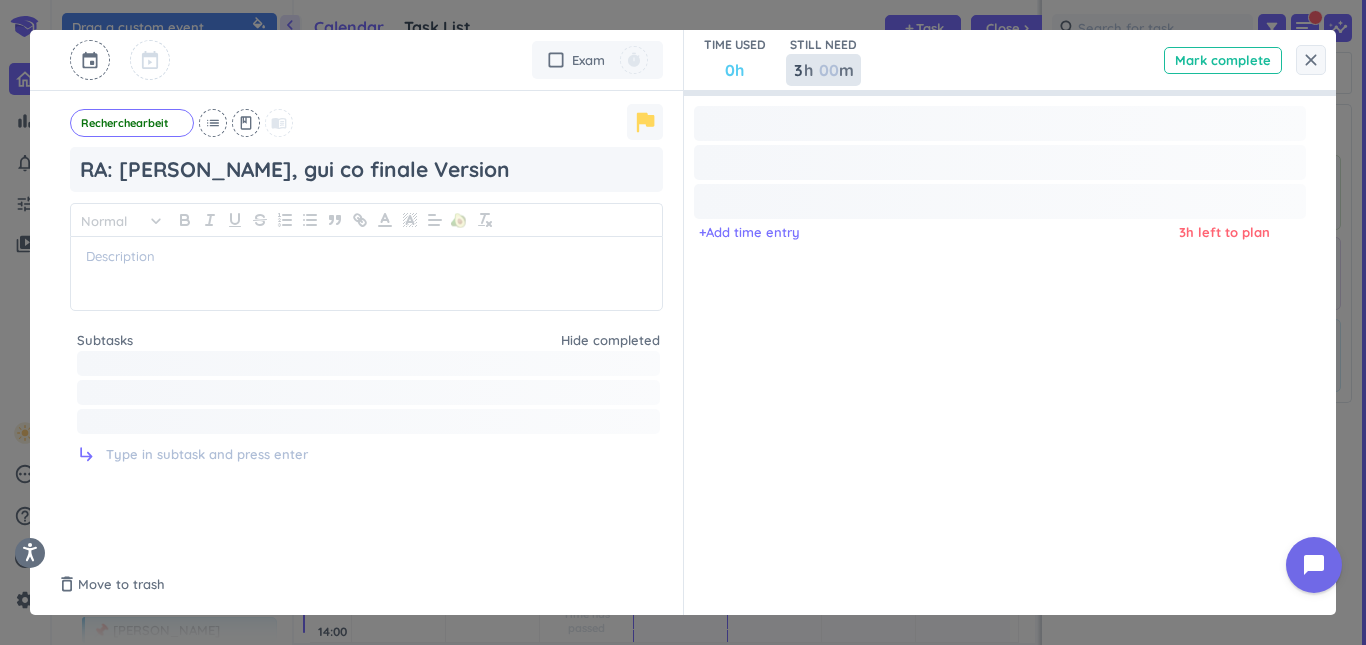 click on "3" at bounding box center (797, 70) 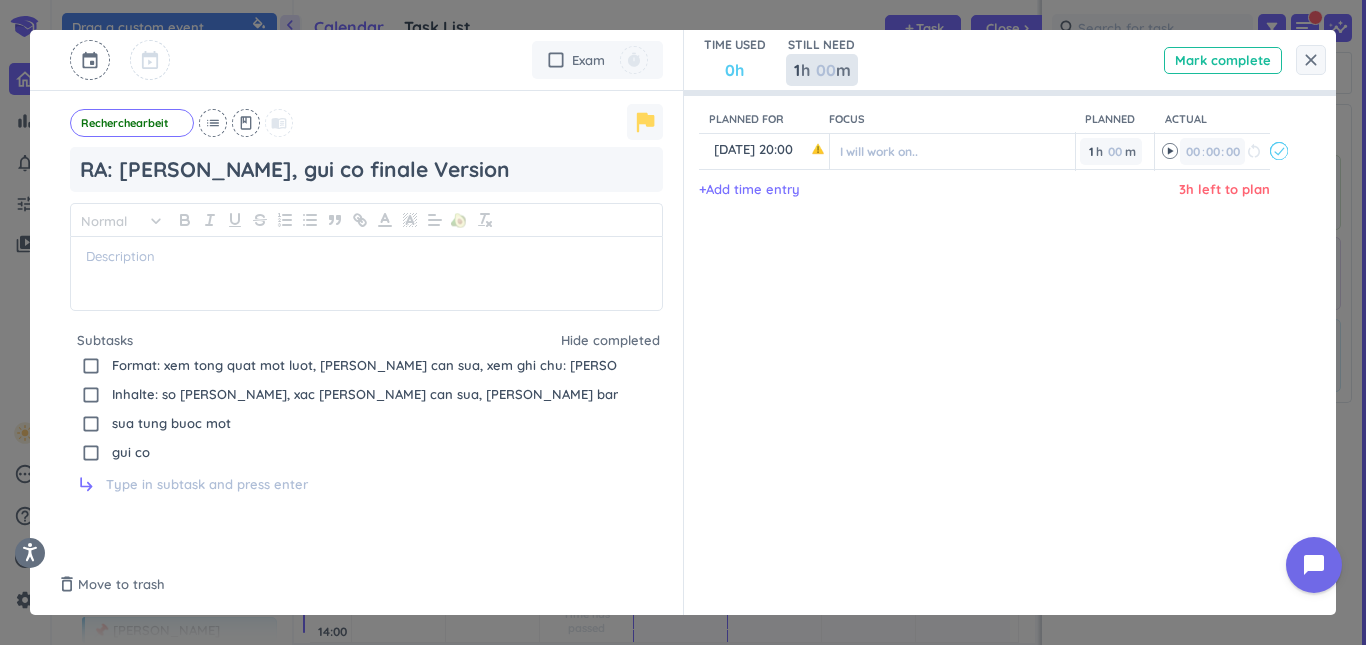 type on "1" 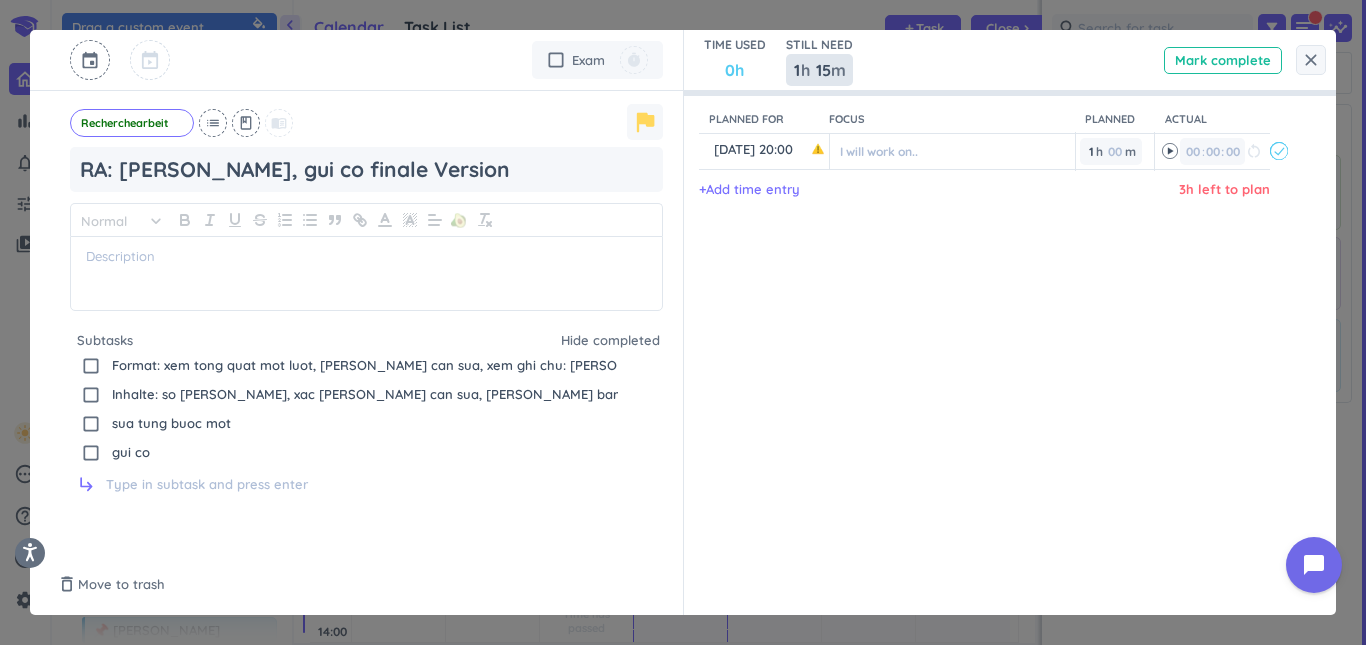 type on "15" 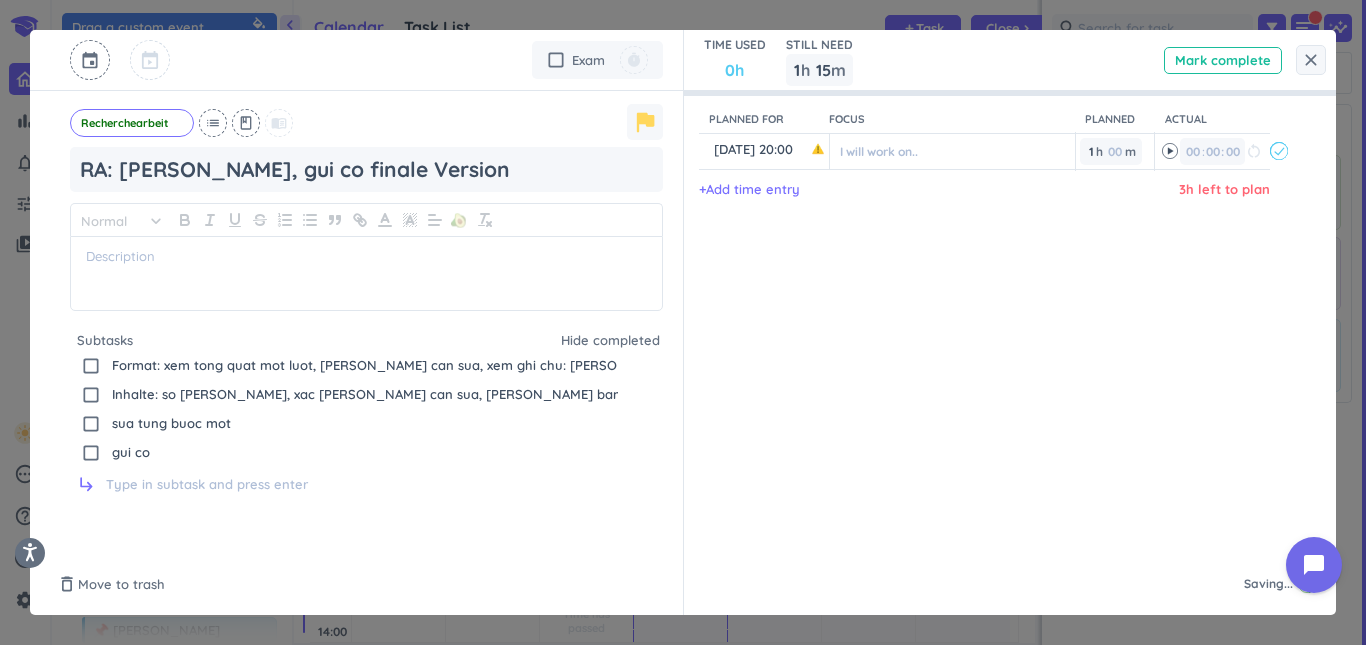 click on "Planned for Focus Planned Actual content_copy [DATE] 20:00 ️ I will work on.. 1 1 00 h 00 m 00 00 : 00 restart_alt event_busy +  Add time entry 3h   left to plan" at bounding box center (1000, 323) 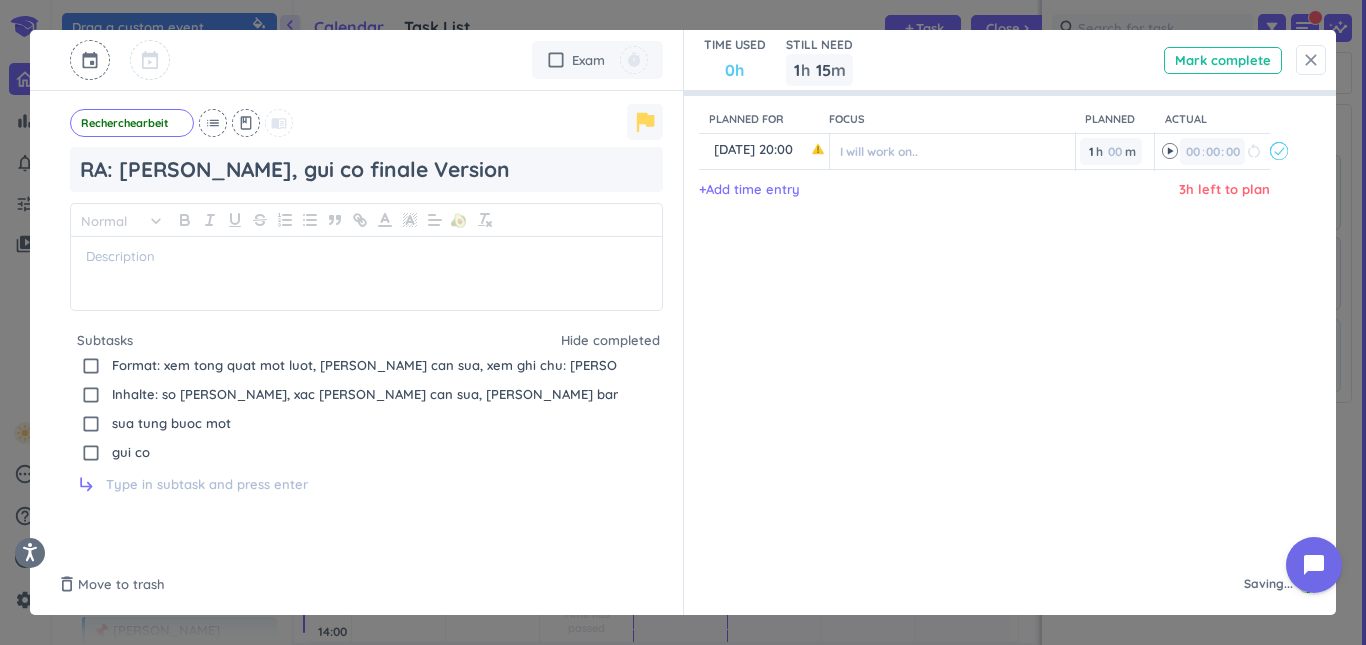 click on "close" at bounding box center [1311, 60] 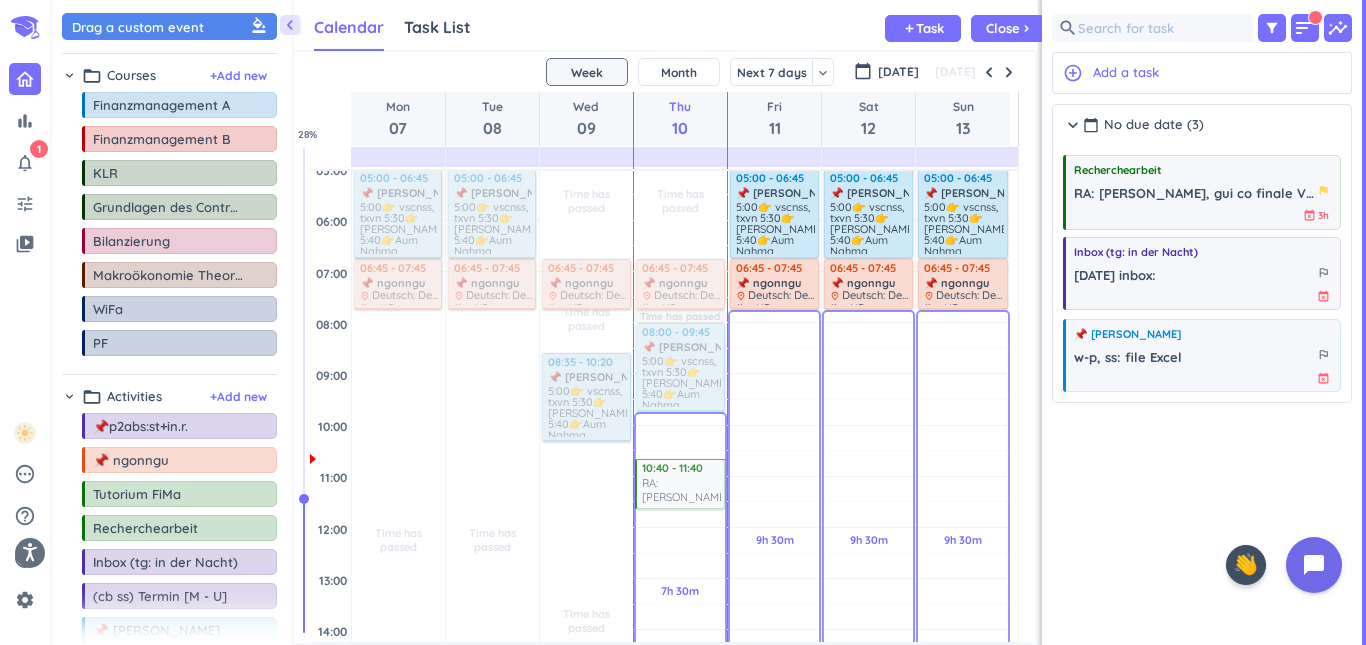 drag, startPoint x: 1134, startPoint y: 203, endPoint x: 684, endPoint y: 463, distance: 519.7115 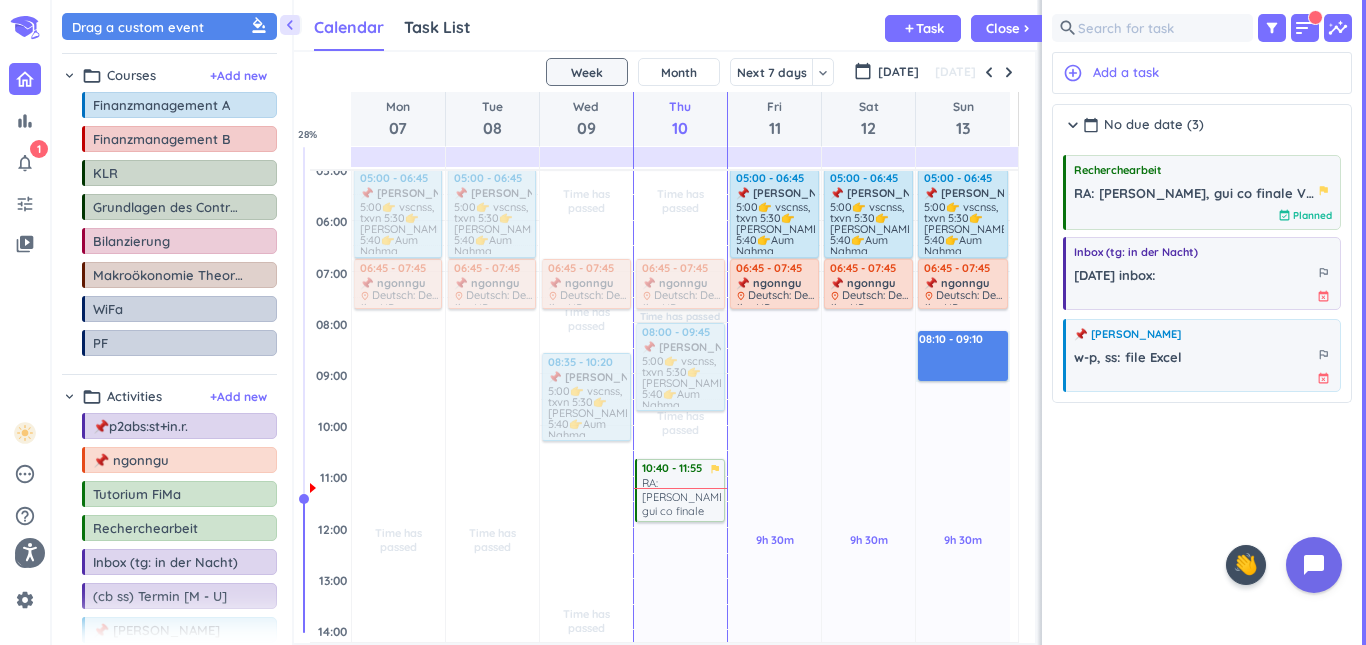 drag, startPoint x: 1009, startPoint y: 333, endPoint x: 1009, endPoint y: 382, distance: 49 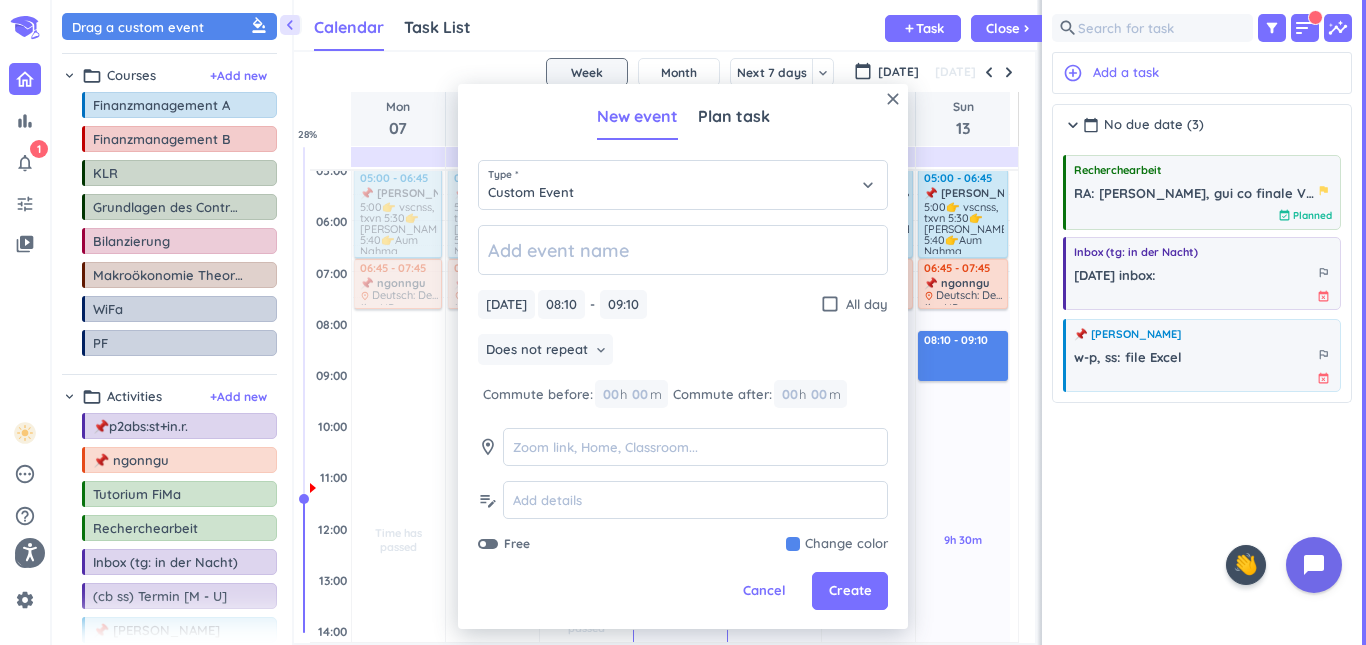 click on "SHOVEL [DATE] - [DATE] Week Month Next 7 days keyboard_arrow_down Week keyboard_arrow_down calendar_today [DATE] [DATE] Mon 07 Tue 08 Wed 09 Thu 10 Fri 11 Sat 12 Sun 13 04:00 05:00 06:00 07:00 08:00 09:00 10:00 11:00 12:00 13:00 14:00 15:00 16:00 17:00 18:00 19:00 20:00 21:00 22:00 23:00 00:00 01:00 02:00 03:00 Time has passed Past due Plan Adjust Awake Time 20:00 - 21:30  📌 ngonngu delete_outline place D Z C2: M, D, M: 👉 cay NP 21:00 - 21:30  📌life delete_outline 10m 👉 txvn
15m 👉 Upa-Yoga 04:00 - 05:00  📌 ngonngu delete_outline place 1h px 👉 5m: bt1: cm
👉 25m: bt2: [PERSON_NAME]
👉 30m: px l1, l2, l3, l4, l5 05:00 - 06:45 📌 [PERSON_NAME] Mahamudra Kriya delete_outline 5:00👉 vscnss, txvn
5:30👉 Guru Pooja
5:40👉Aum Nahma Shivaya
6:05👉[PERSON_NAME]
6:50👉 mystic music
7:00👉 bat dau ngay moi 06:45 - 07:45  📌 ngonngu delete_outline place Deutsch: Dez. 25: [PERSON_NAME] - Muttersprache --> luyenthi --> Februar 2026: thi/test: Z 1h - NP 17:15 - 18:30 delete_outline" at bounding box center (664, 347) 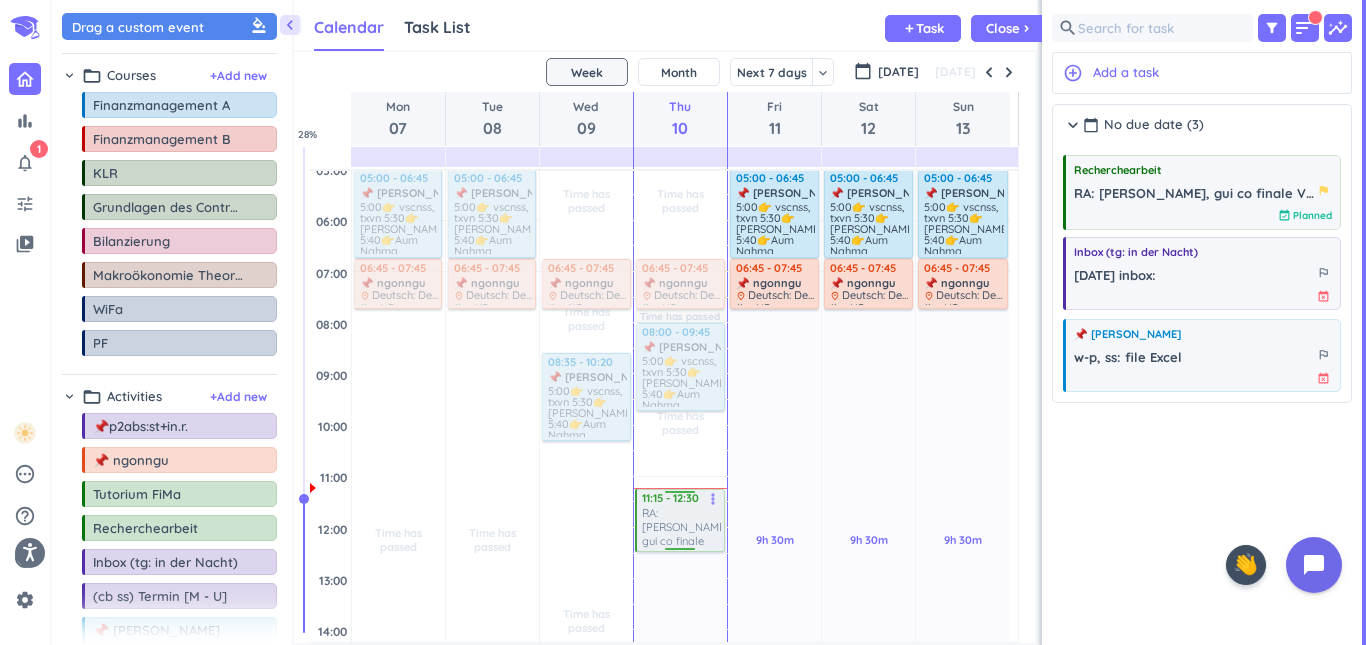 drag, startPoint x: 685, startPoint y: 499, endPoint x: 684, endPoint y: 539, distance: 40.012497 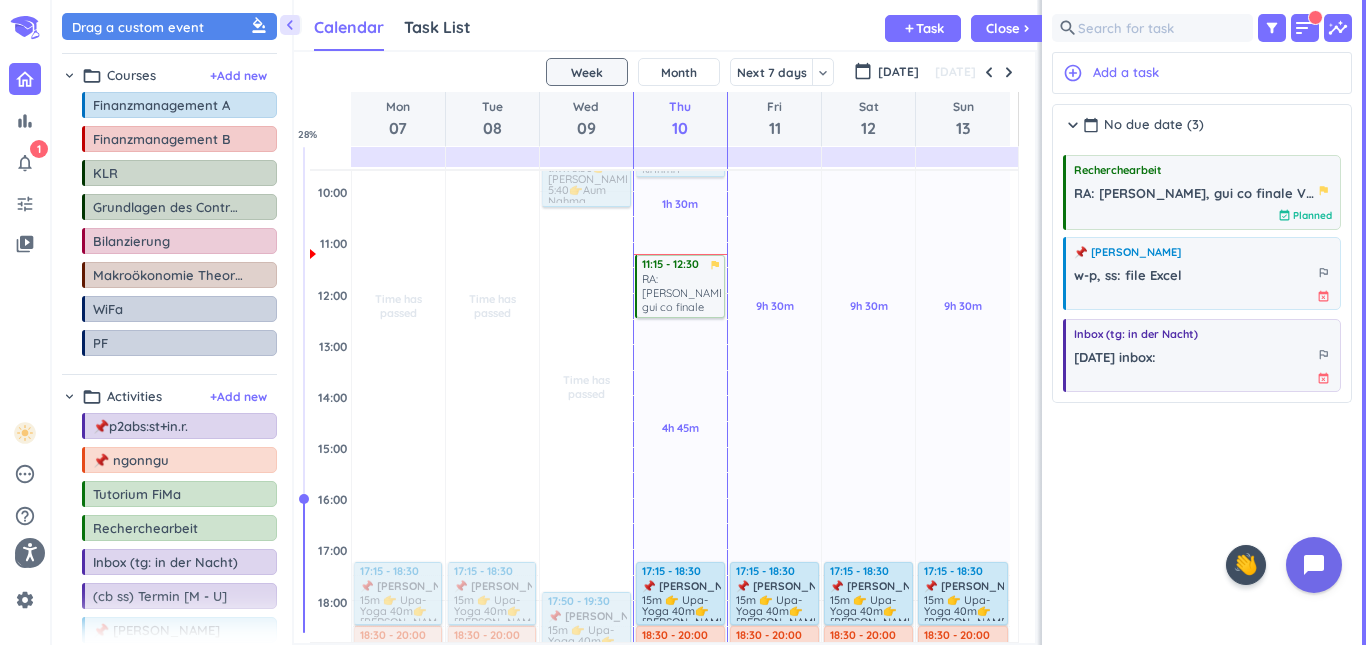 scroll, scrollTop: 290, scrollLeft: 0, axis: vertical 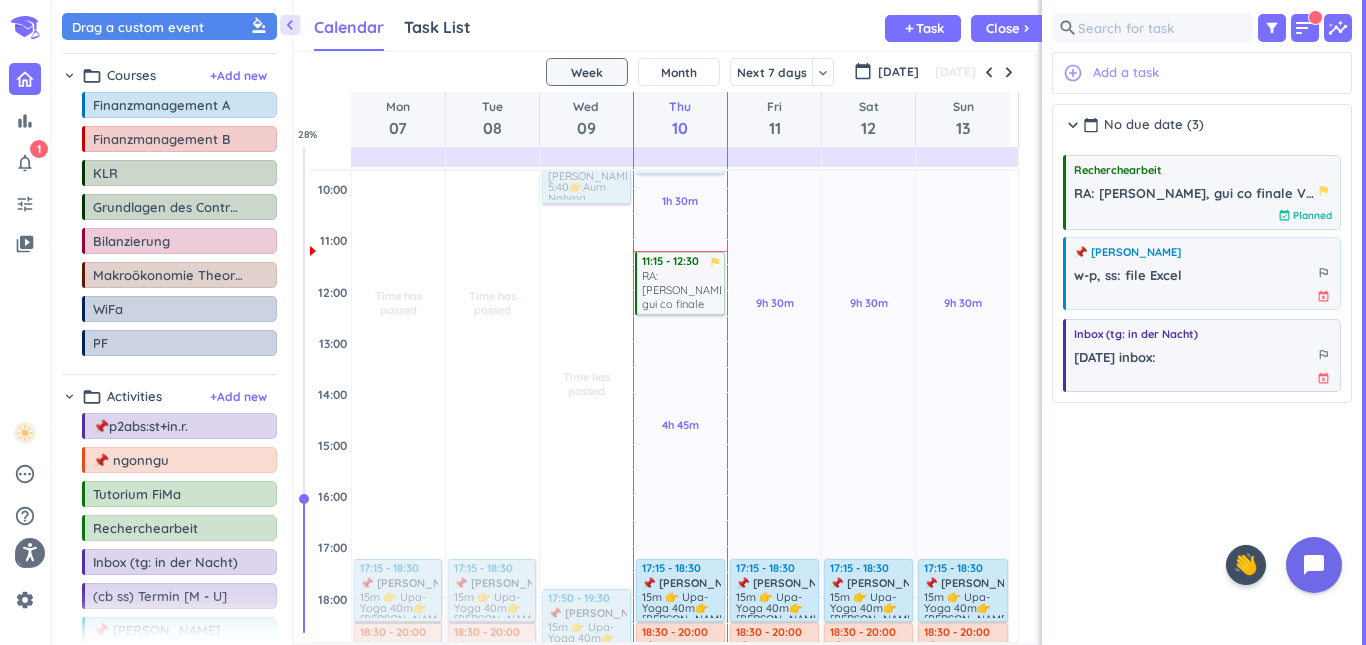 click on "add_circle_outline Add a task" at bounding box center (1202, 73) 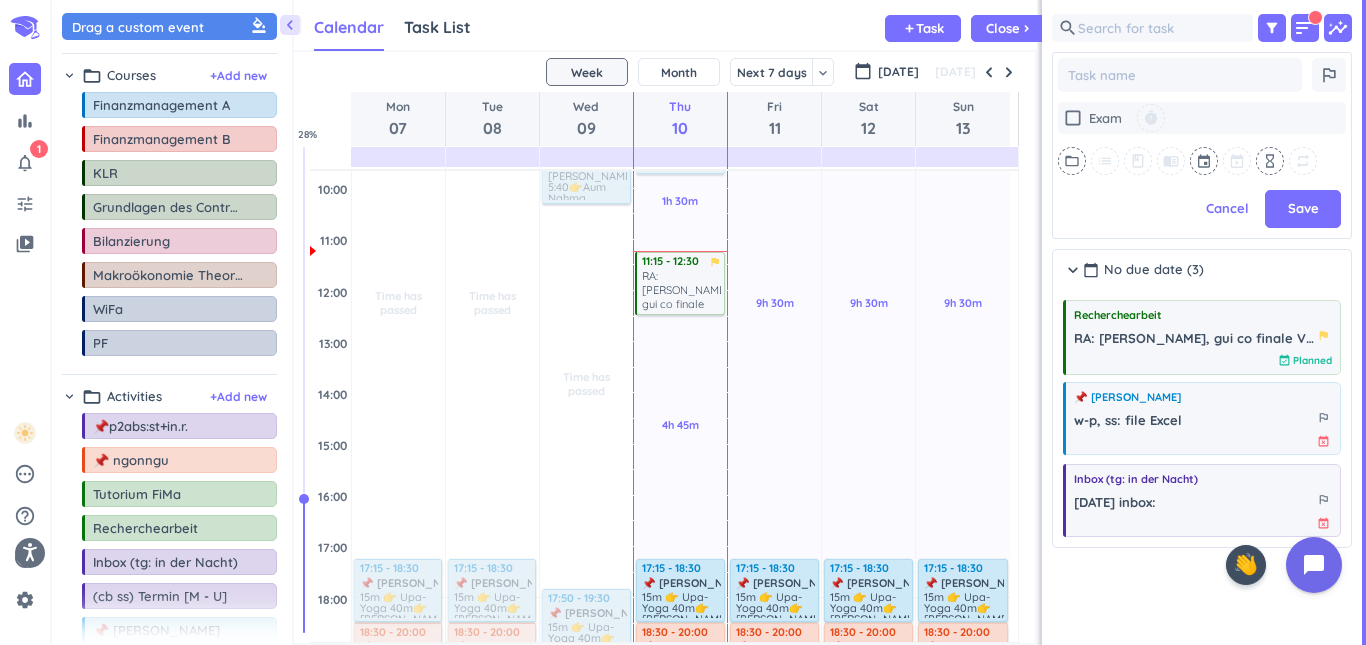 scroll, scrollTop: 388, scrollLeft: 292, axis: both 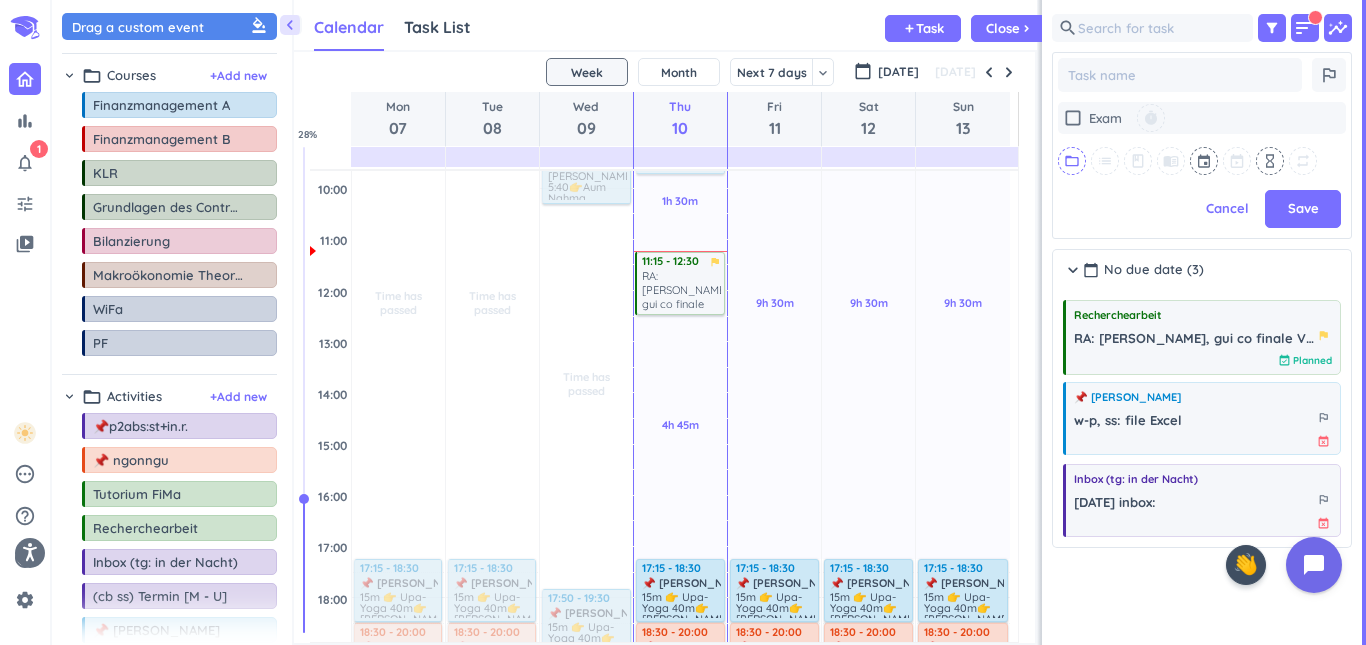 click on "folder_open" at bounding box center [1072, 161] 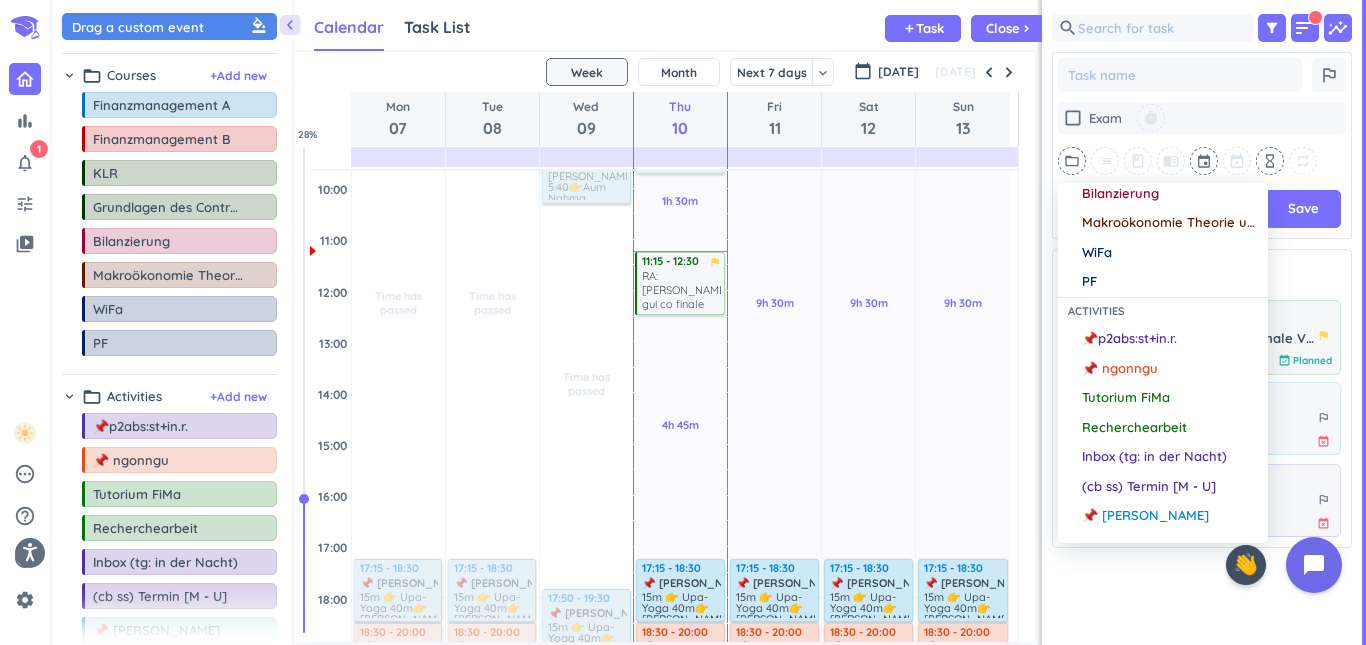 scroll, scrollTop: 167, scrollLeft: 0, axis: vertical 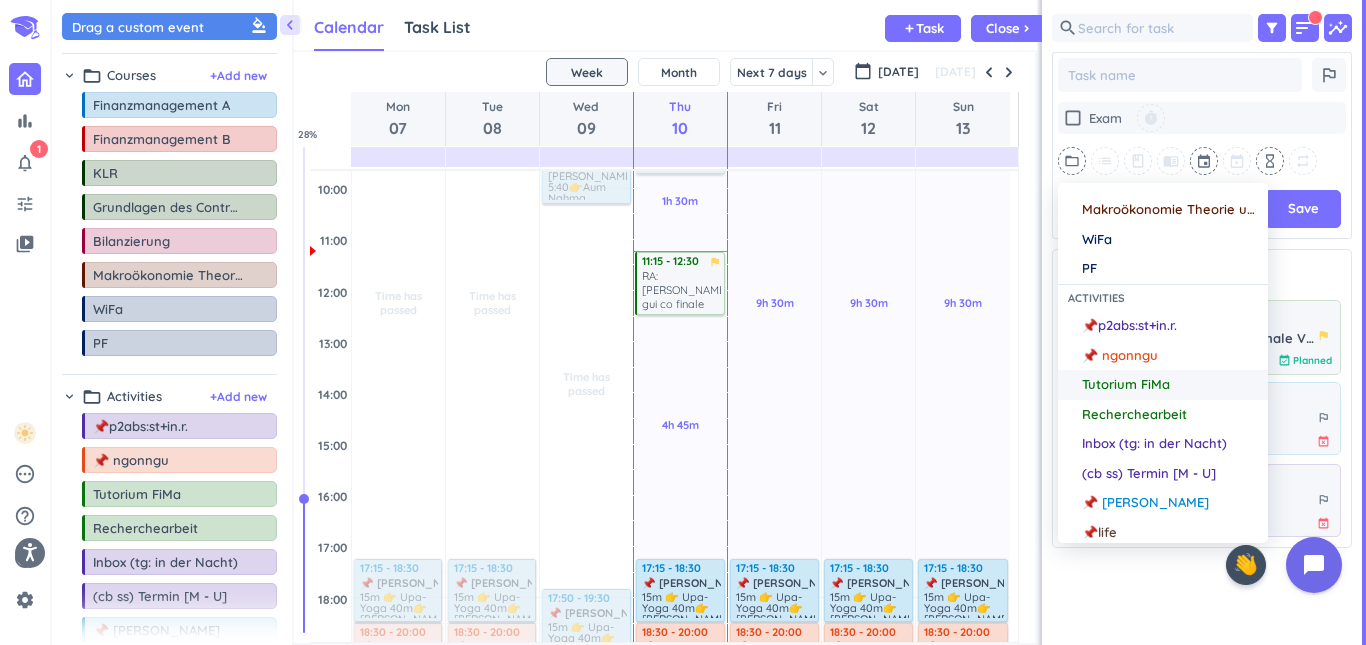 click on "Tutorium FiMa" at bounding box center (1126, 385) 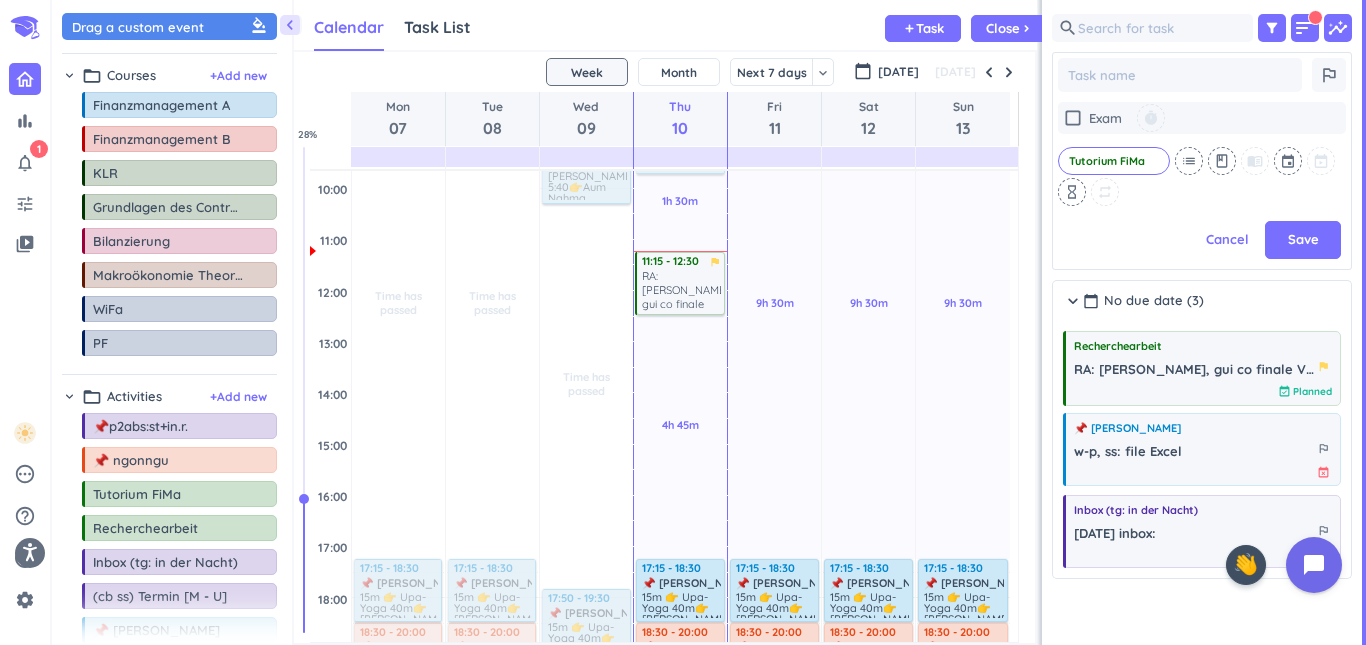 scroll, scrollTop: 357, scrollLeft: 292, axis: both 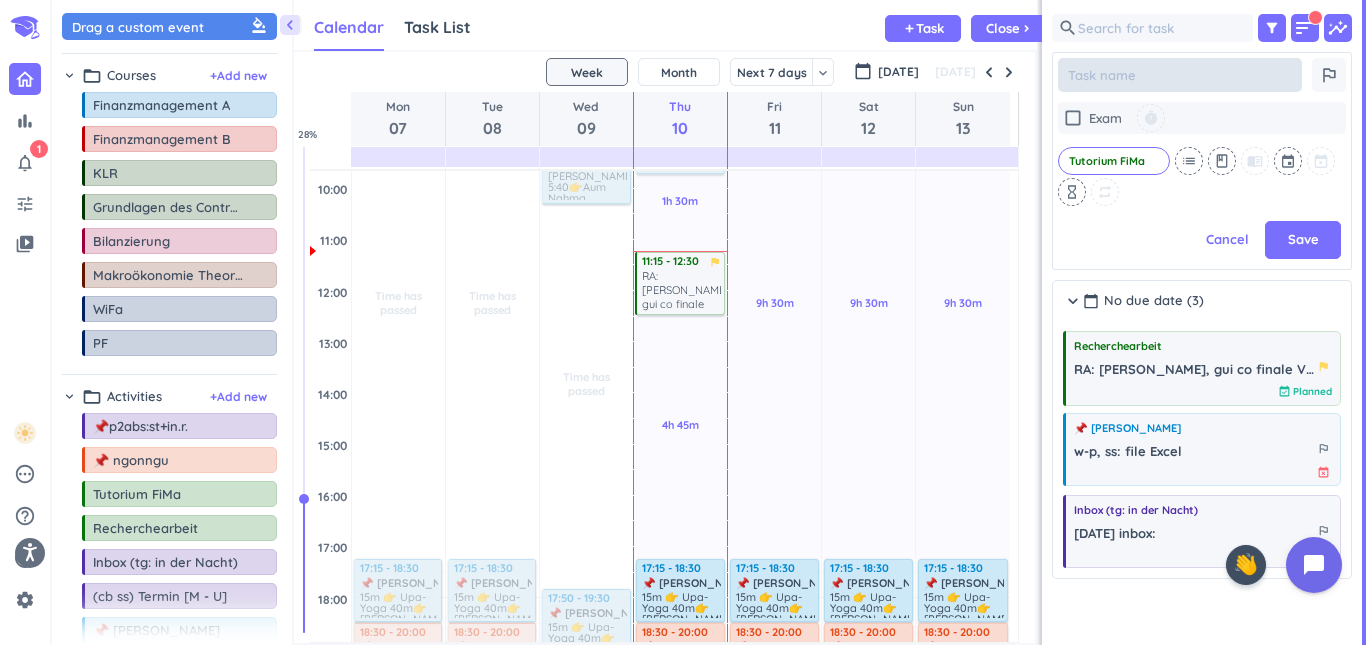 click at bounding box center [1180, 75] 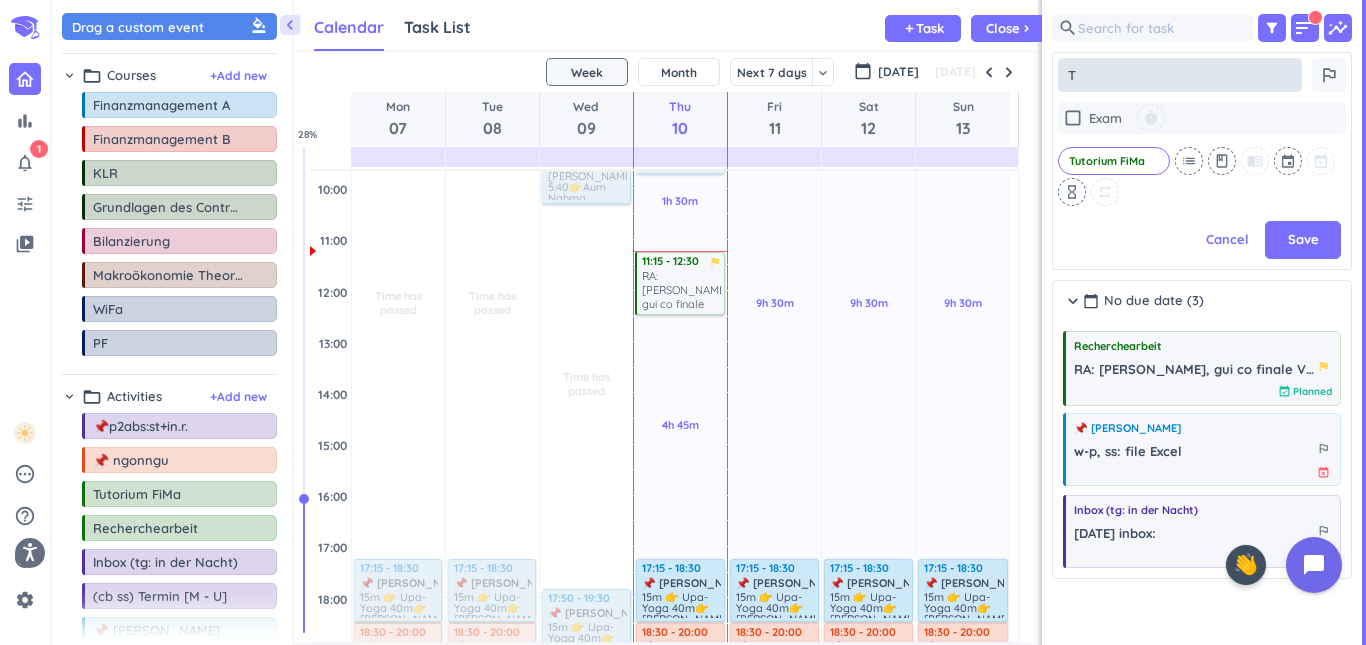 type on "x" 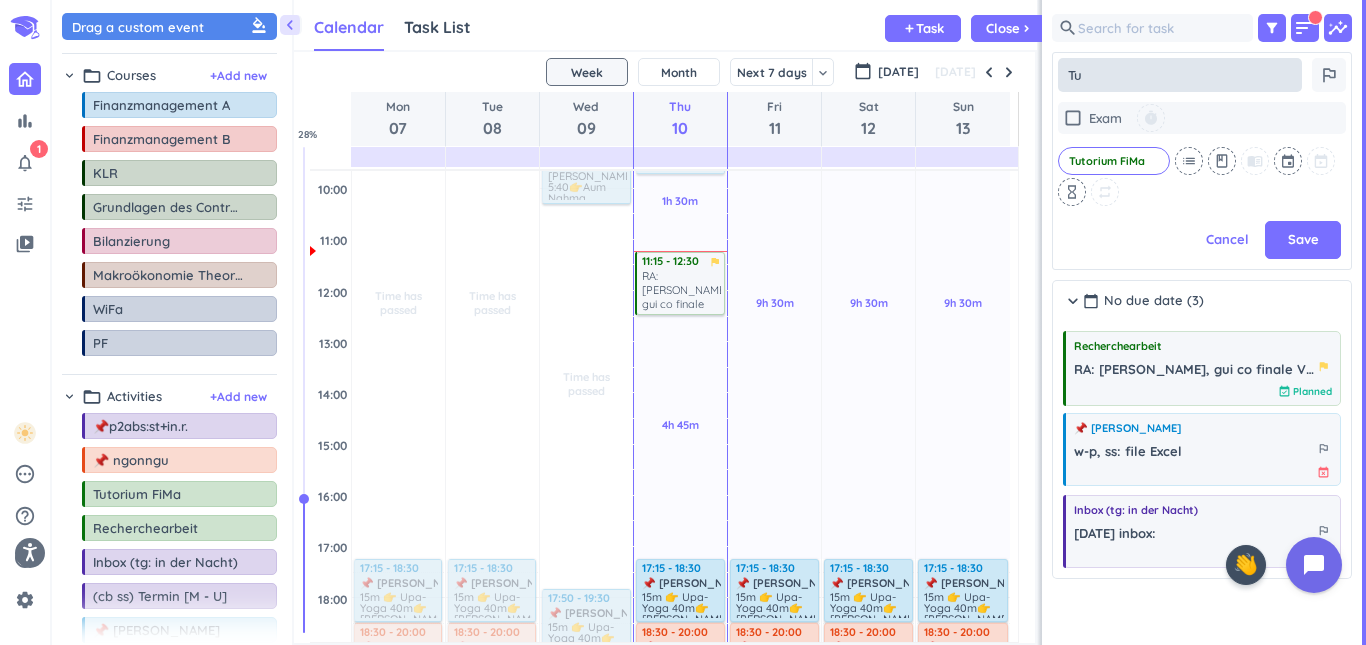 type on "x" 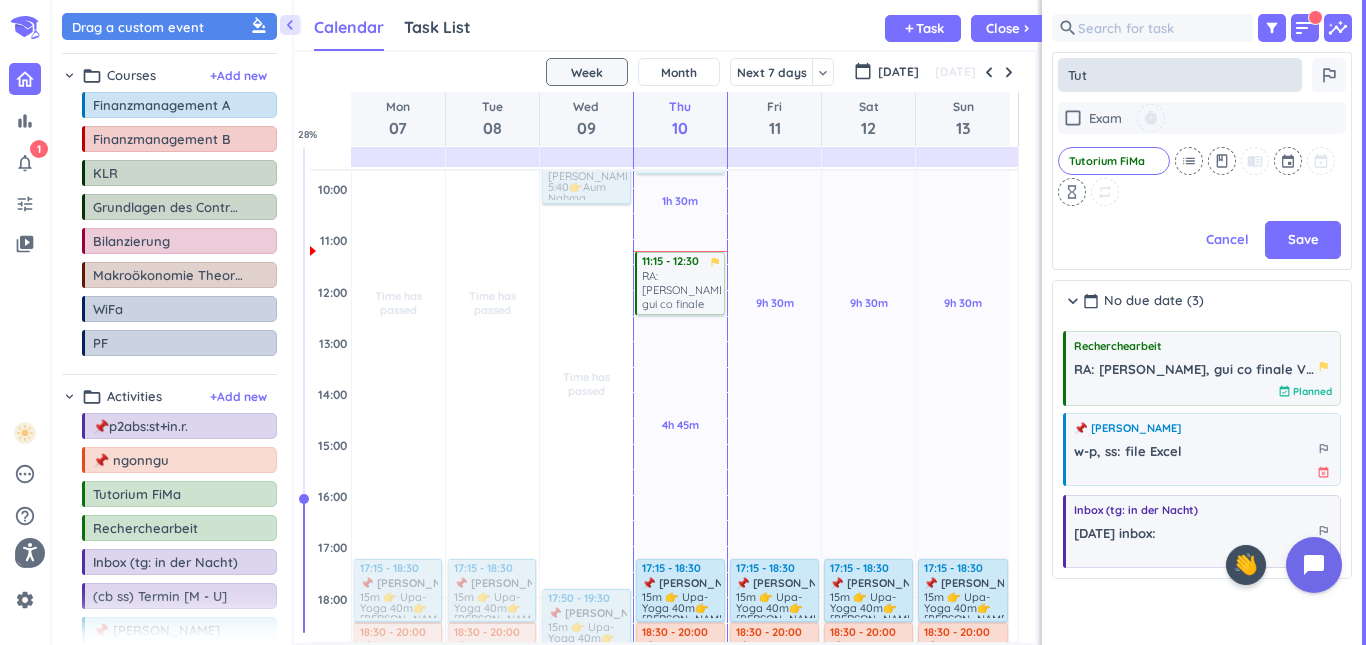type on "x" 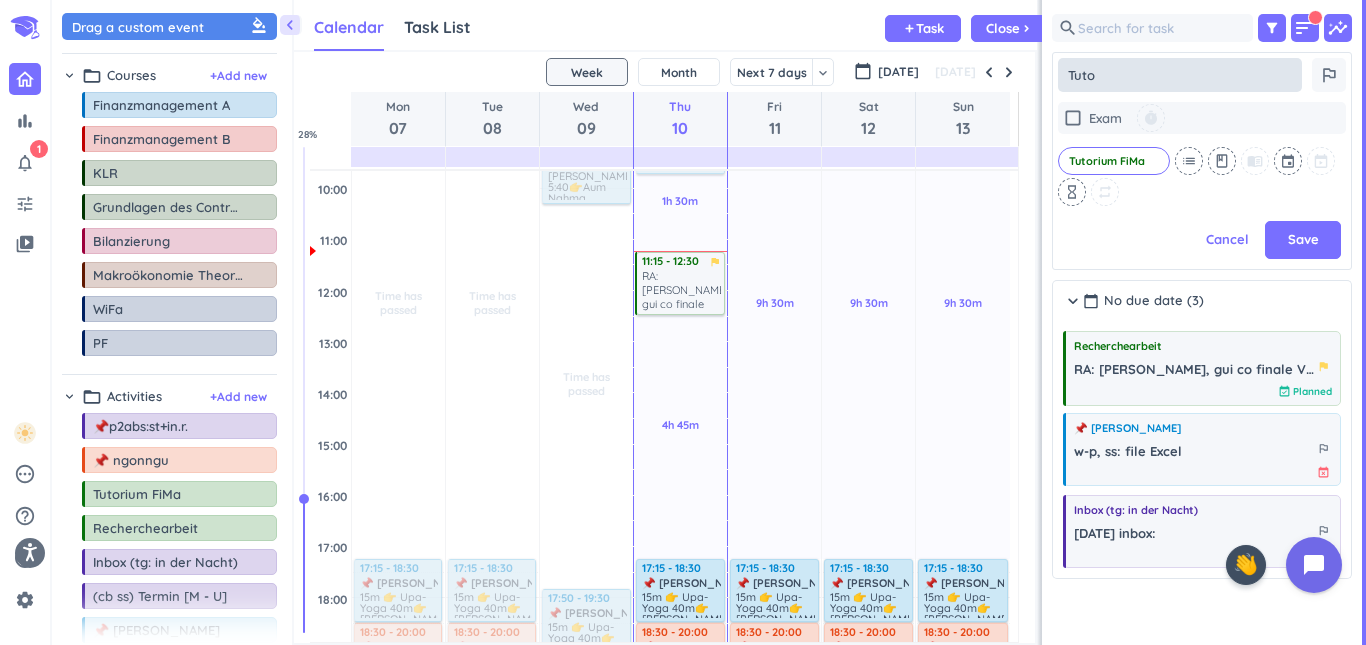 type on "Tutor" 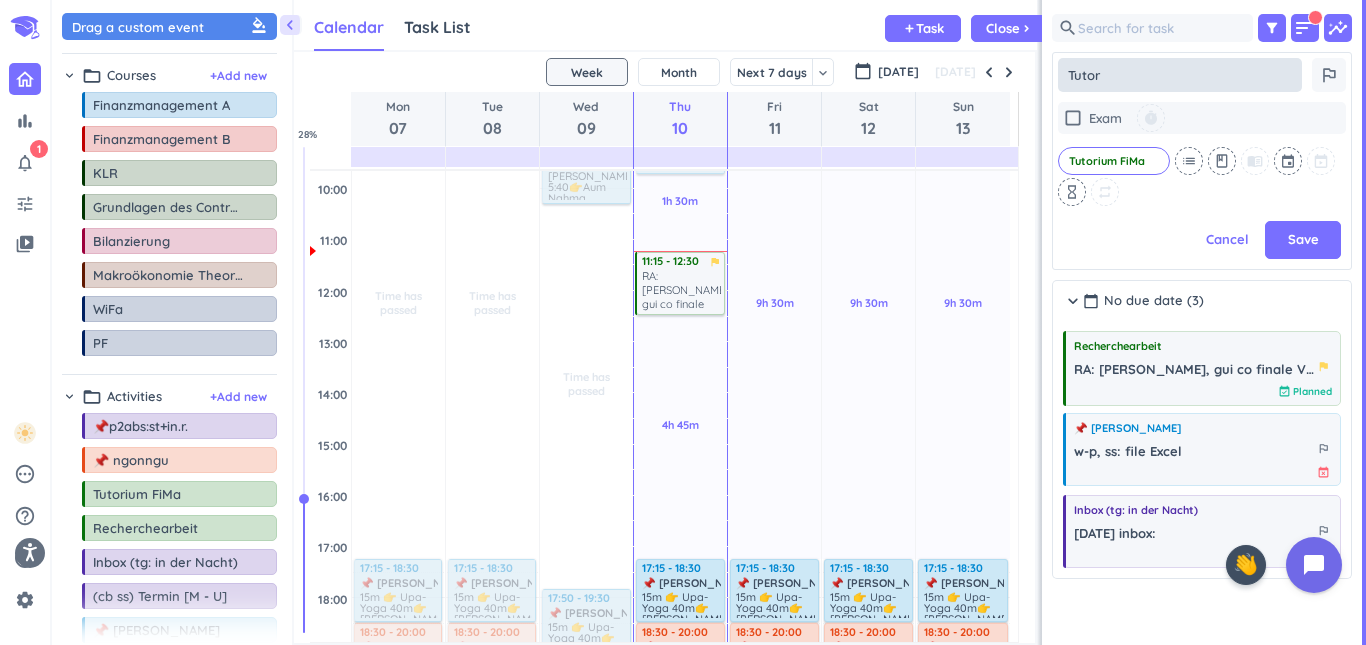 type on "x" 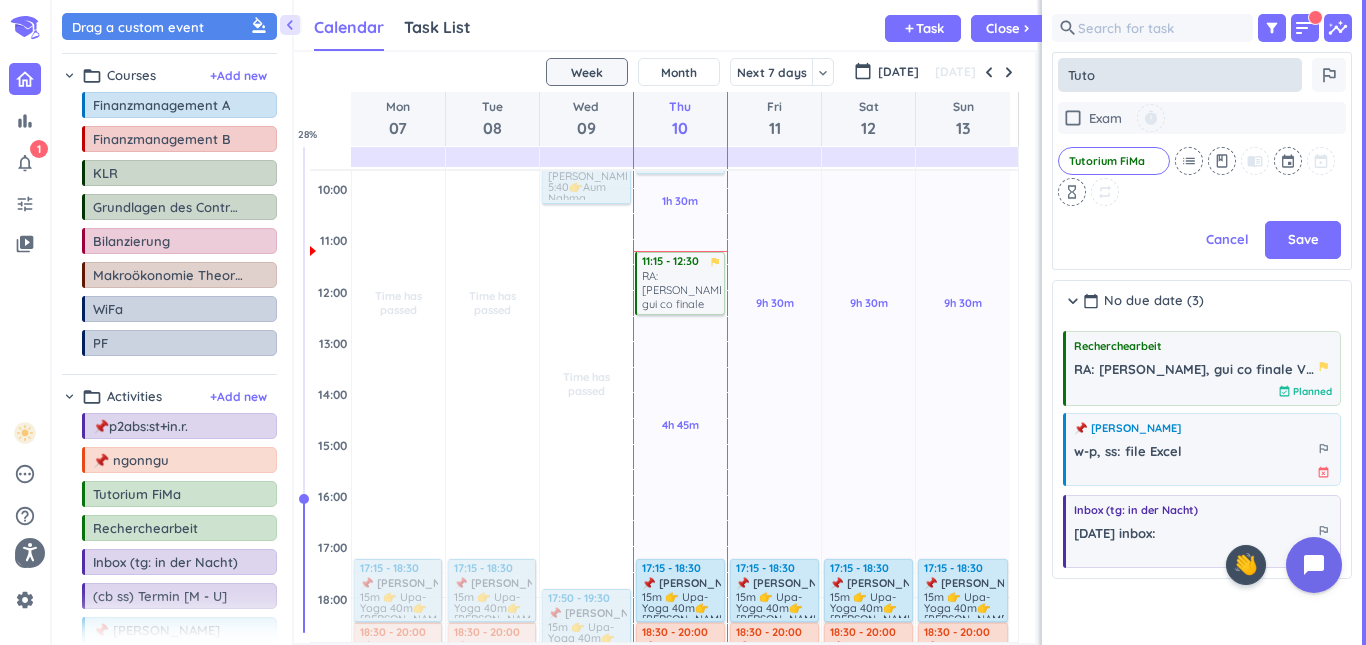 type on "x" 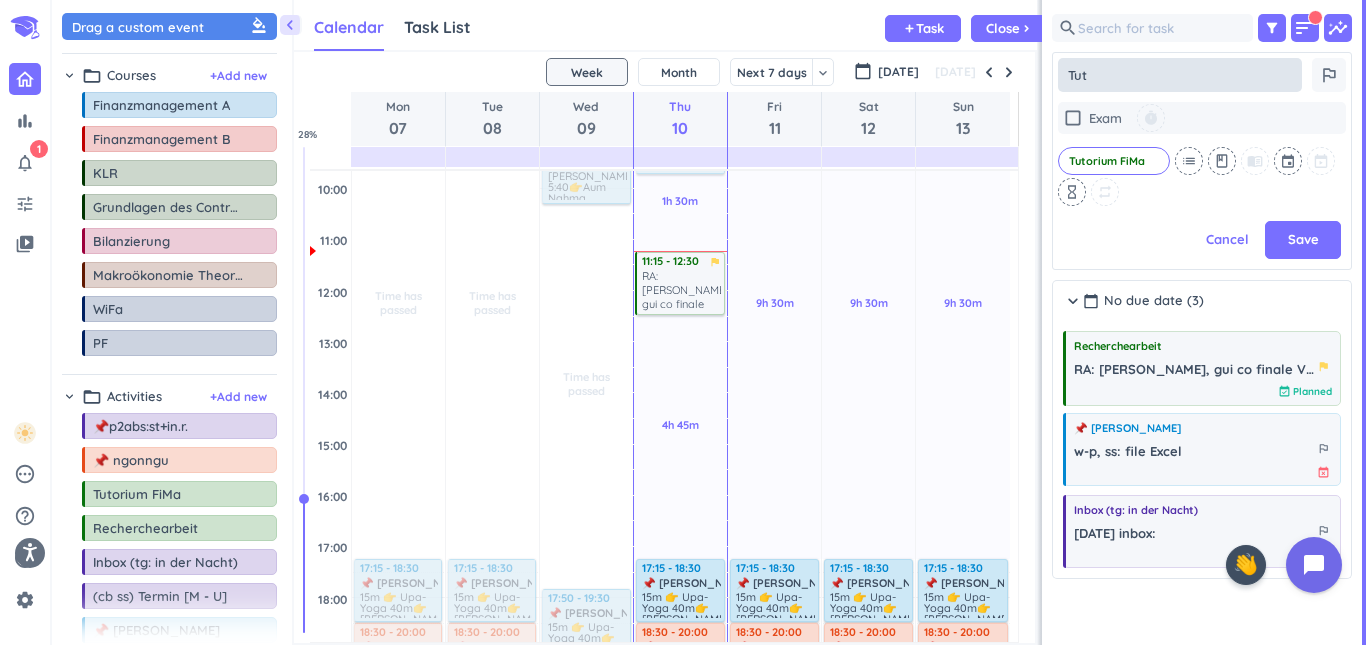 type on "x" 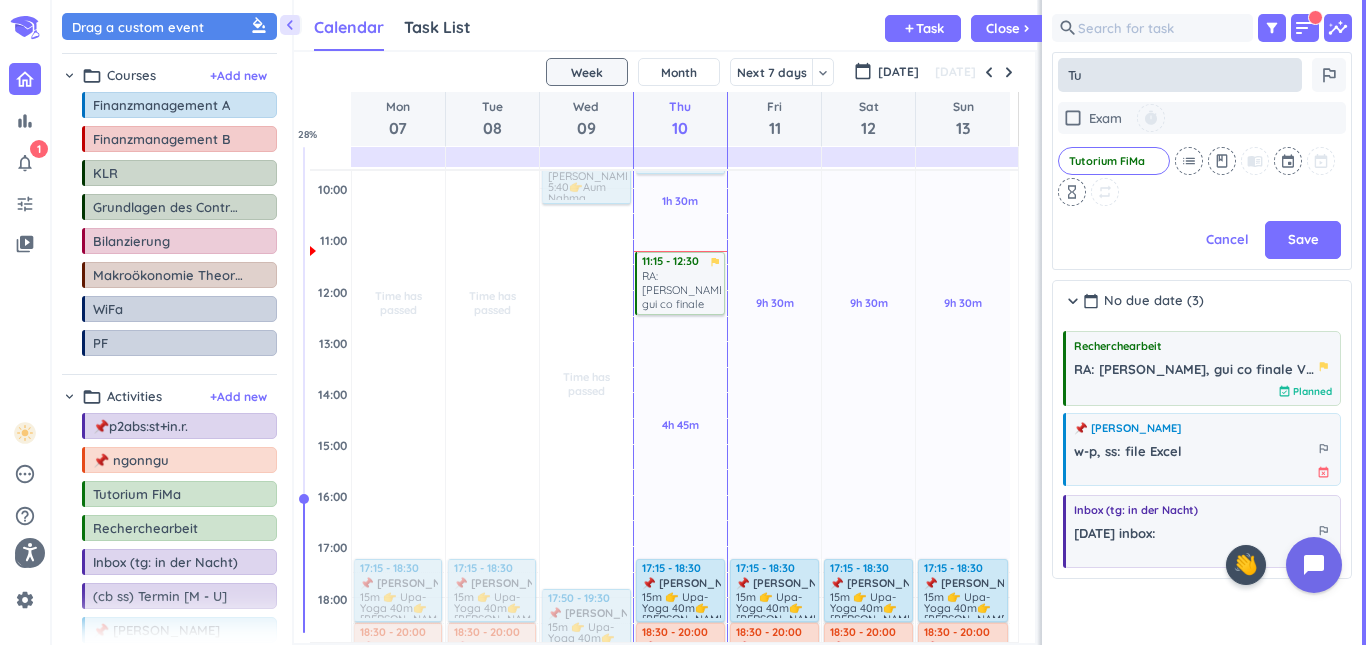 type on "x" 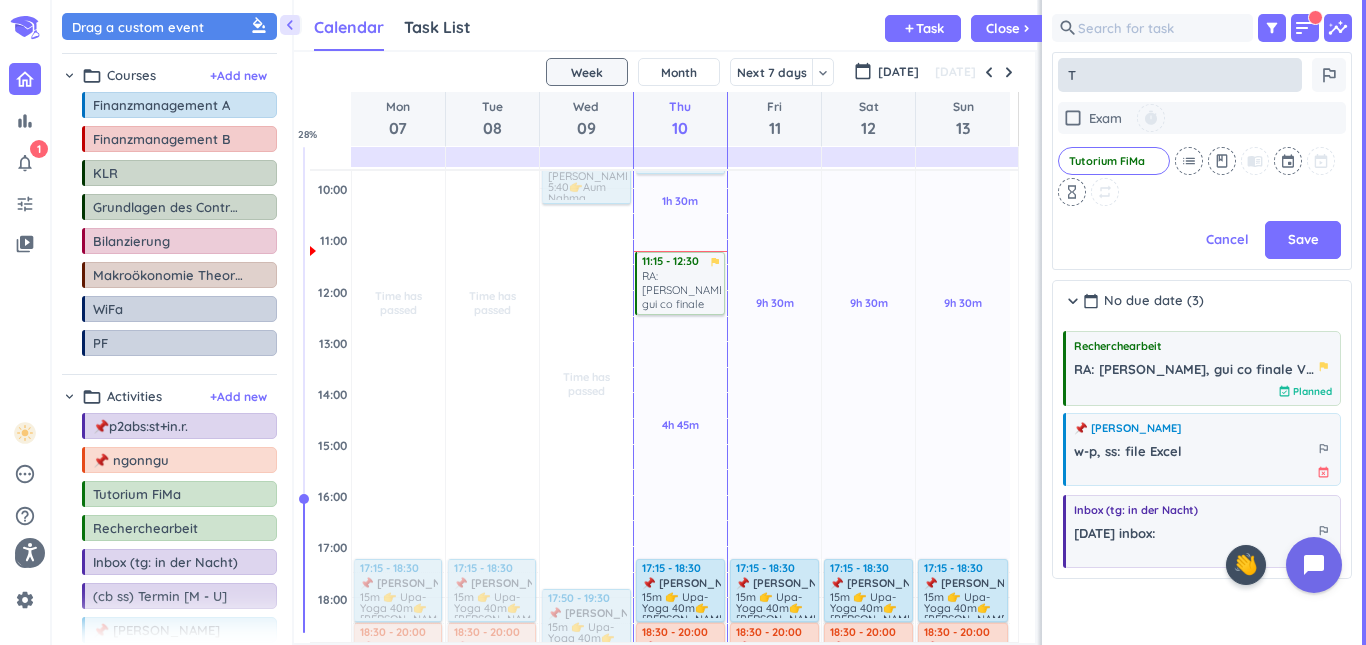 type 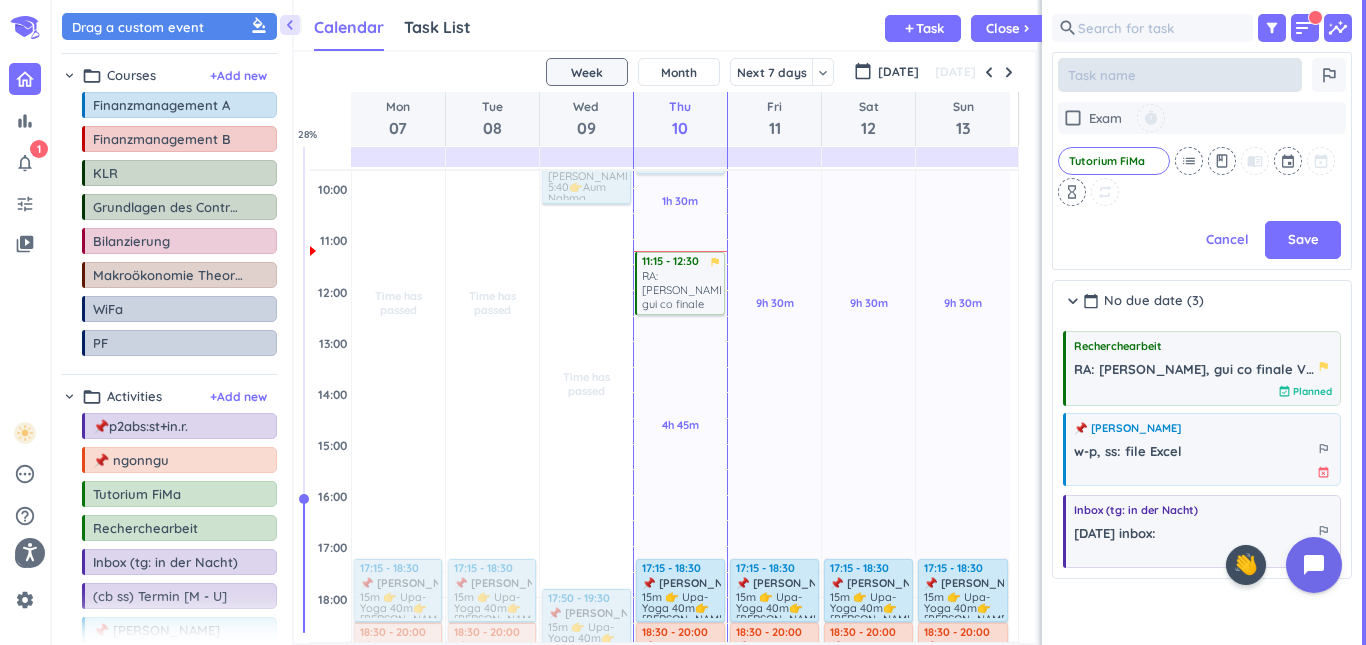 type on "x" 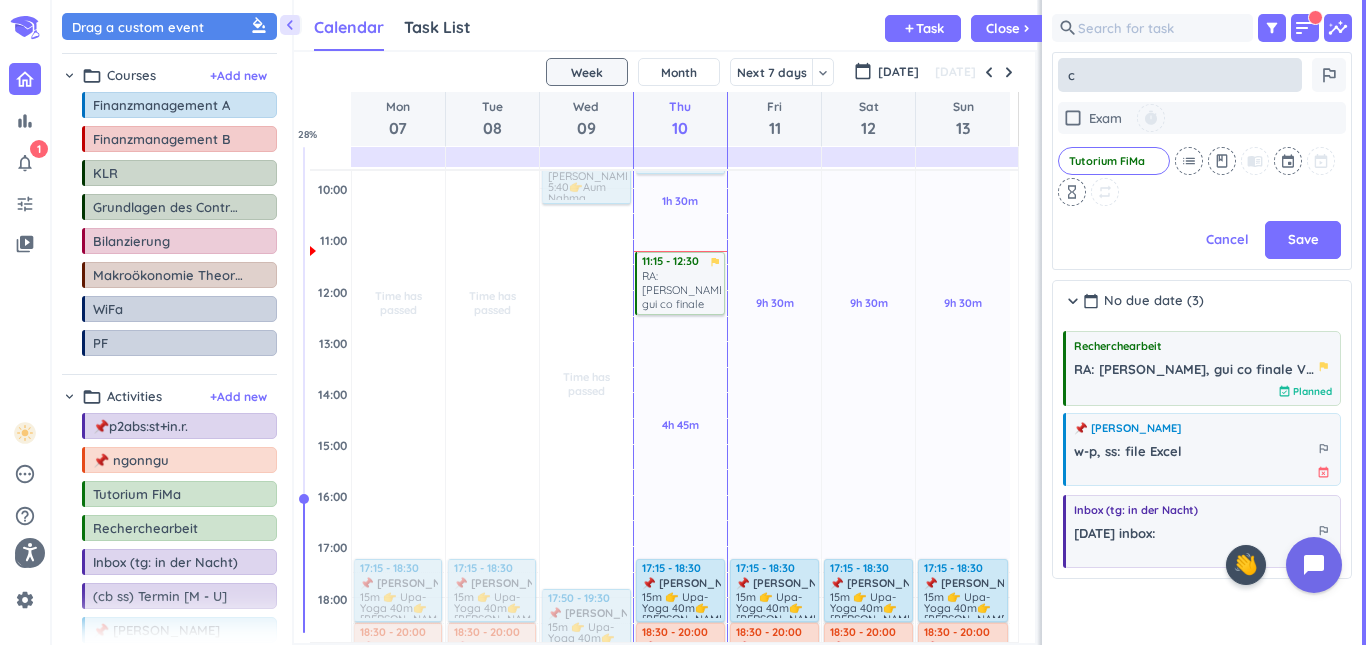 type on "x" 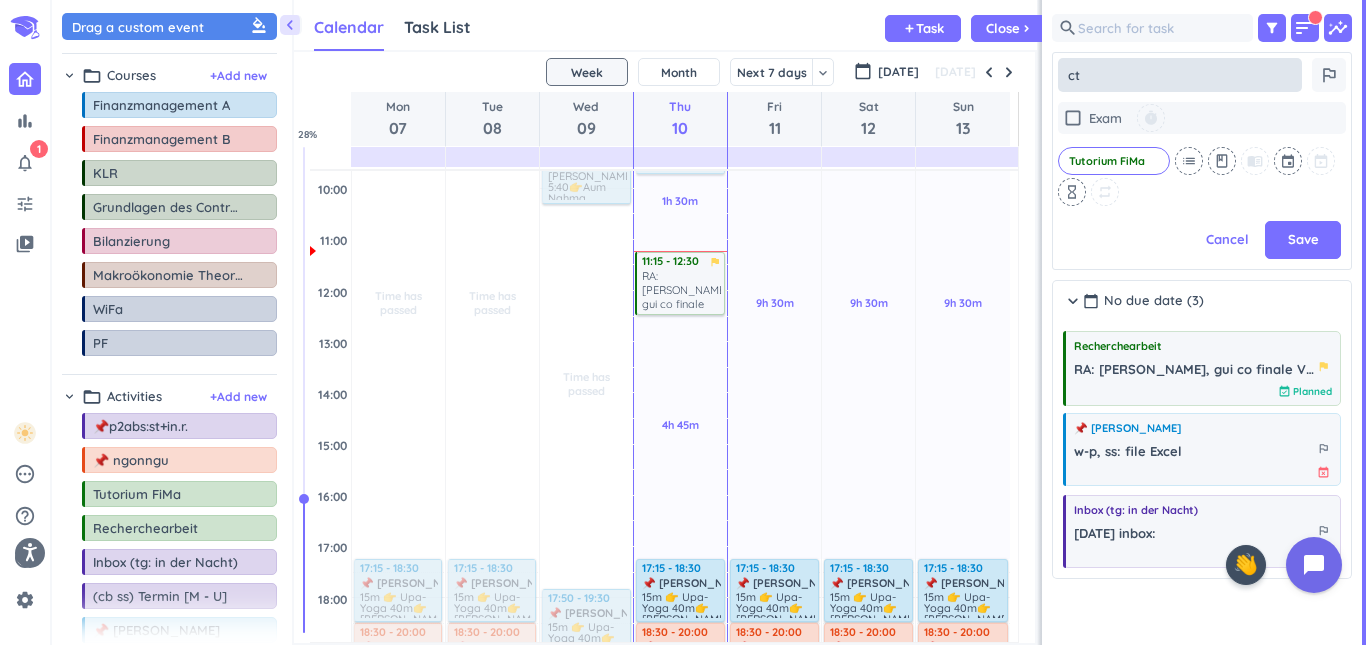 type on "ctc" 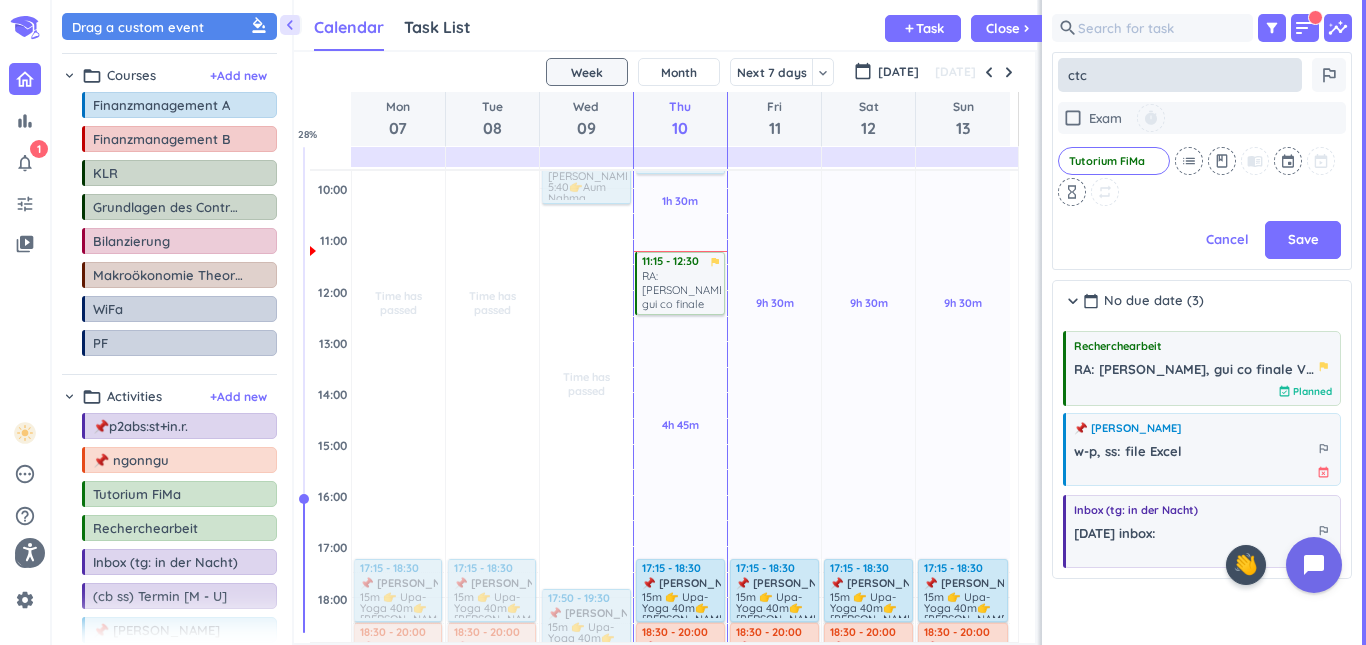 type on "x" 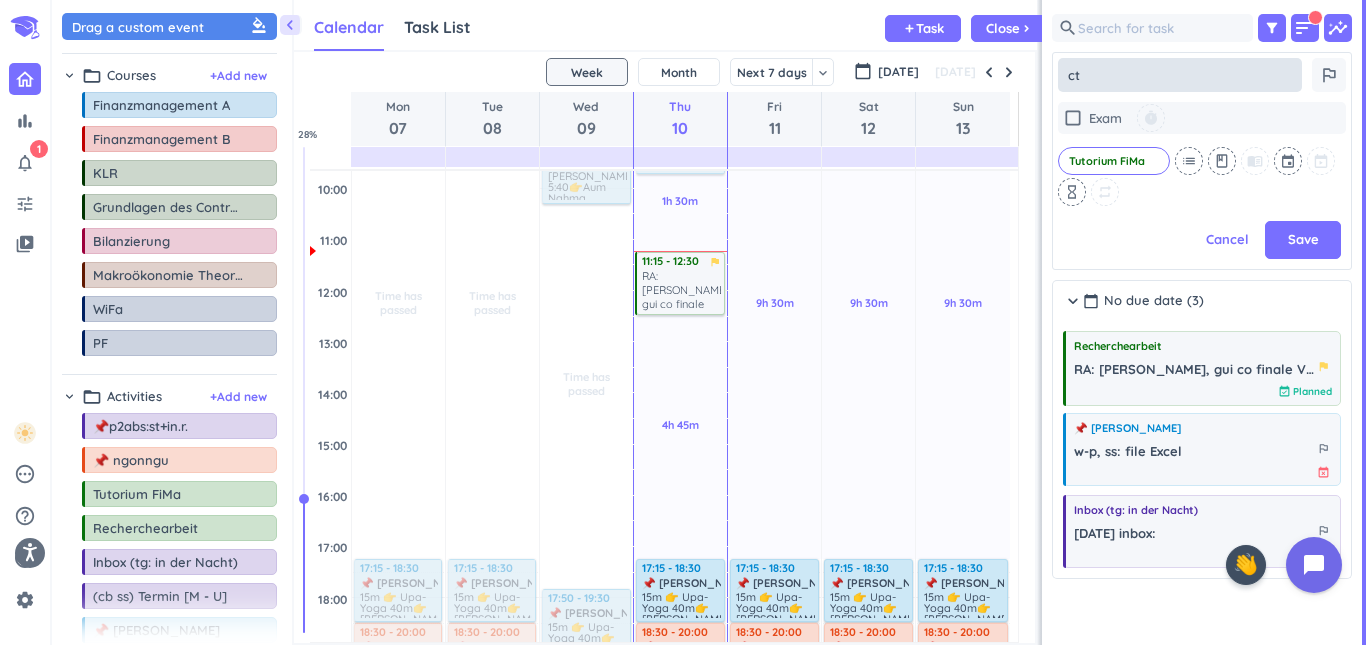 type on "x" 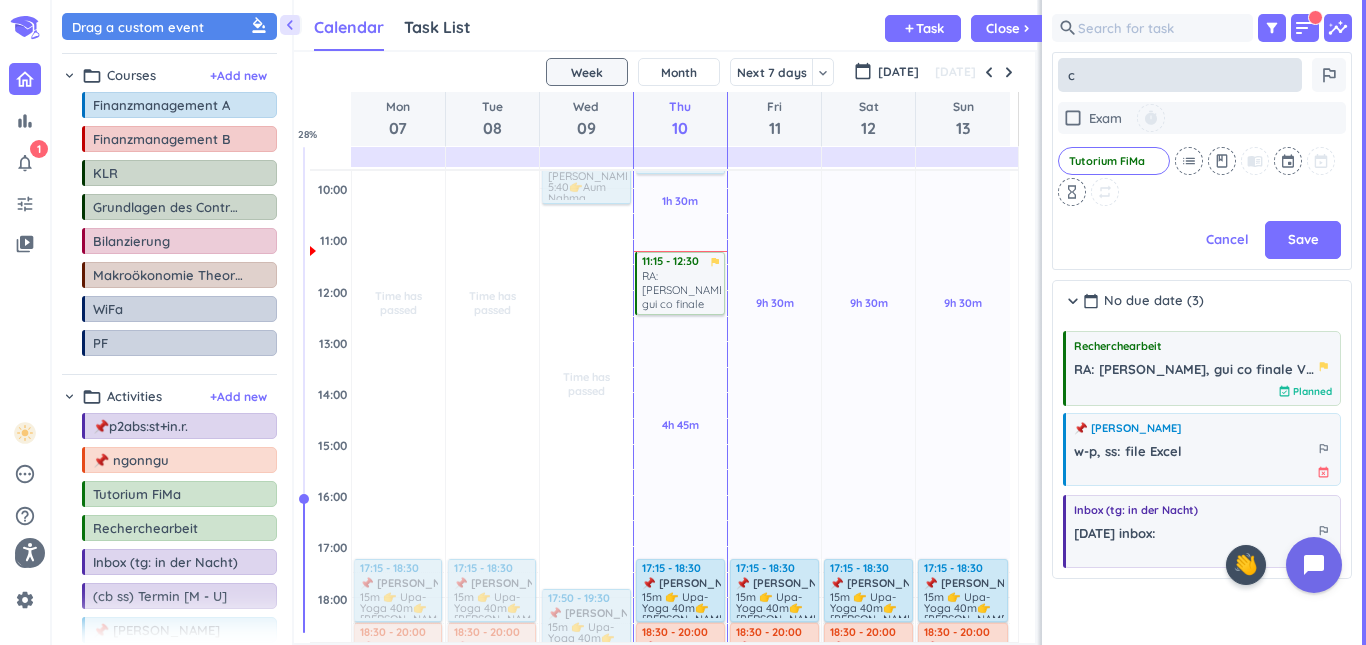 type on "x" 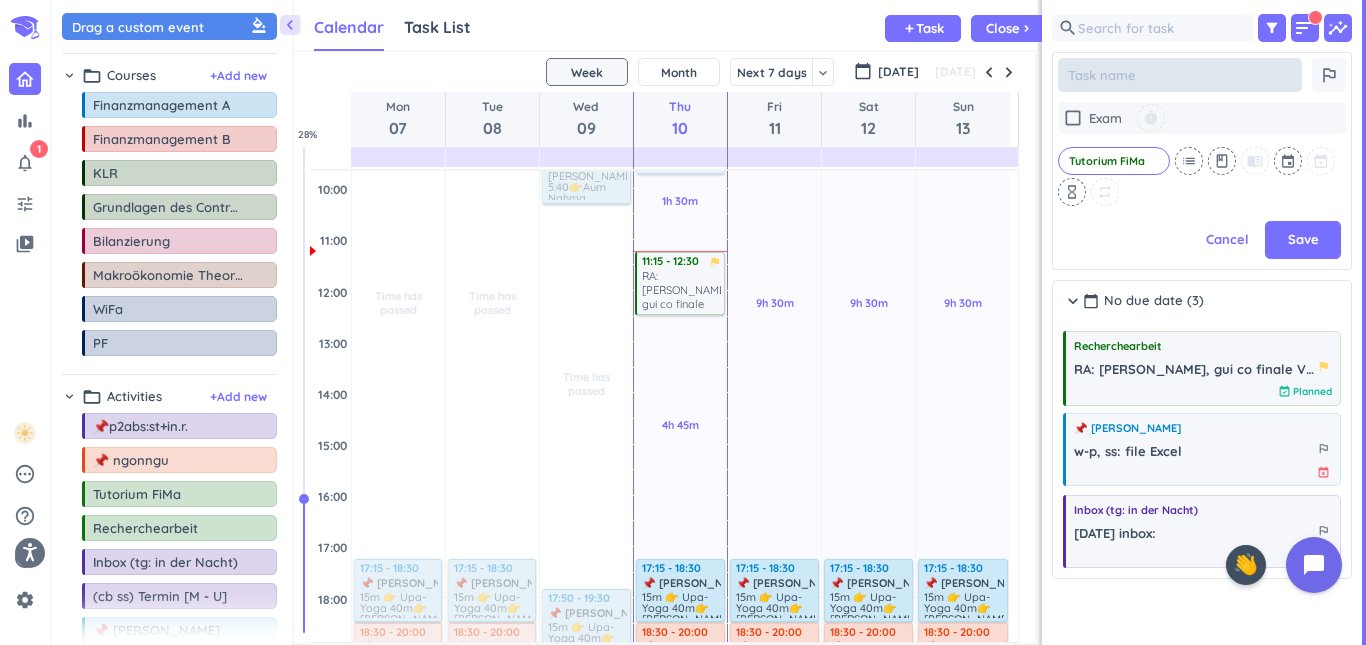 type on "x" 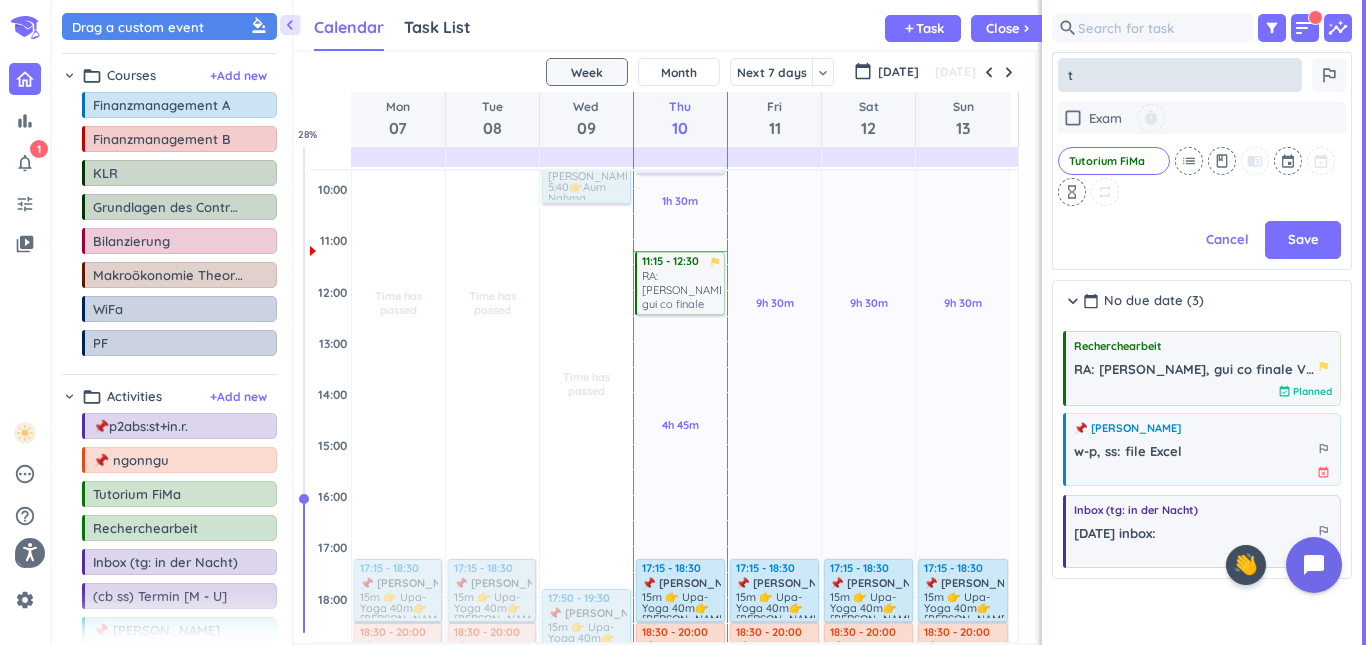 type on "x" 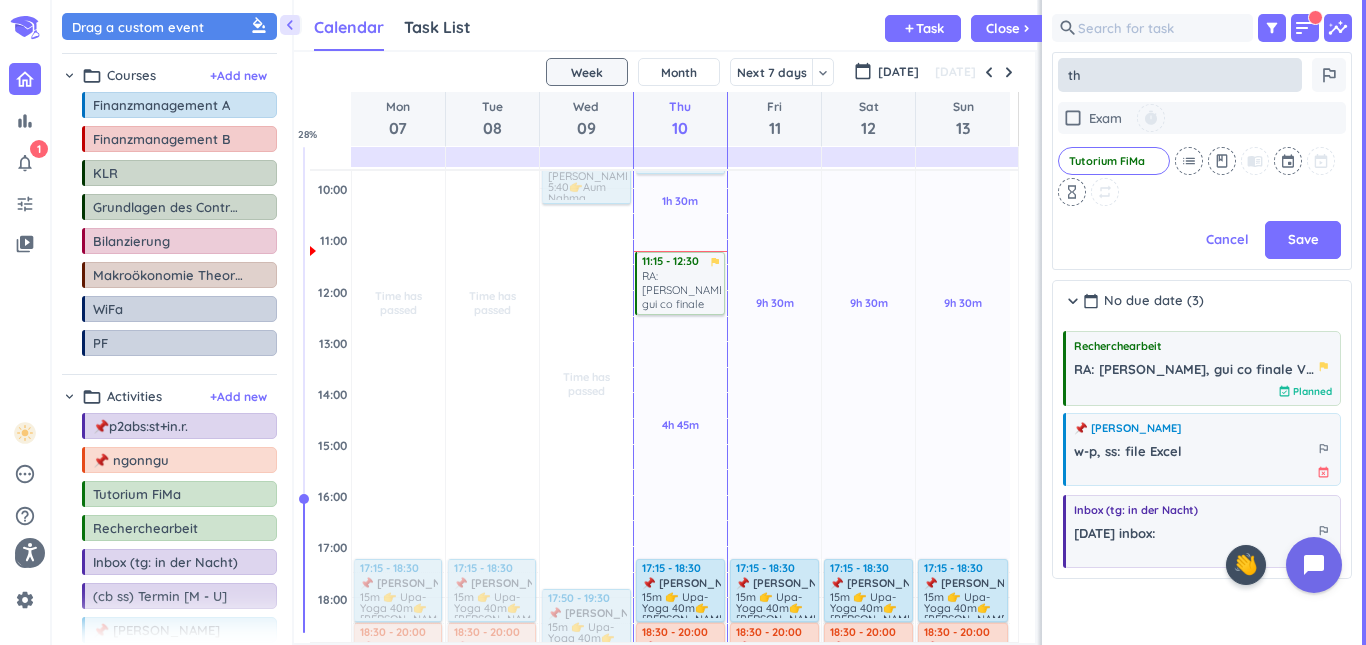 type on "x" 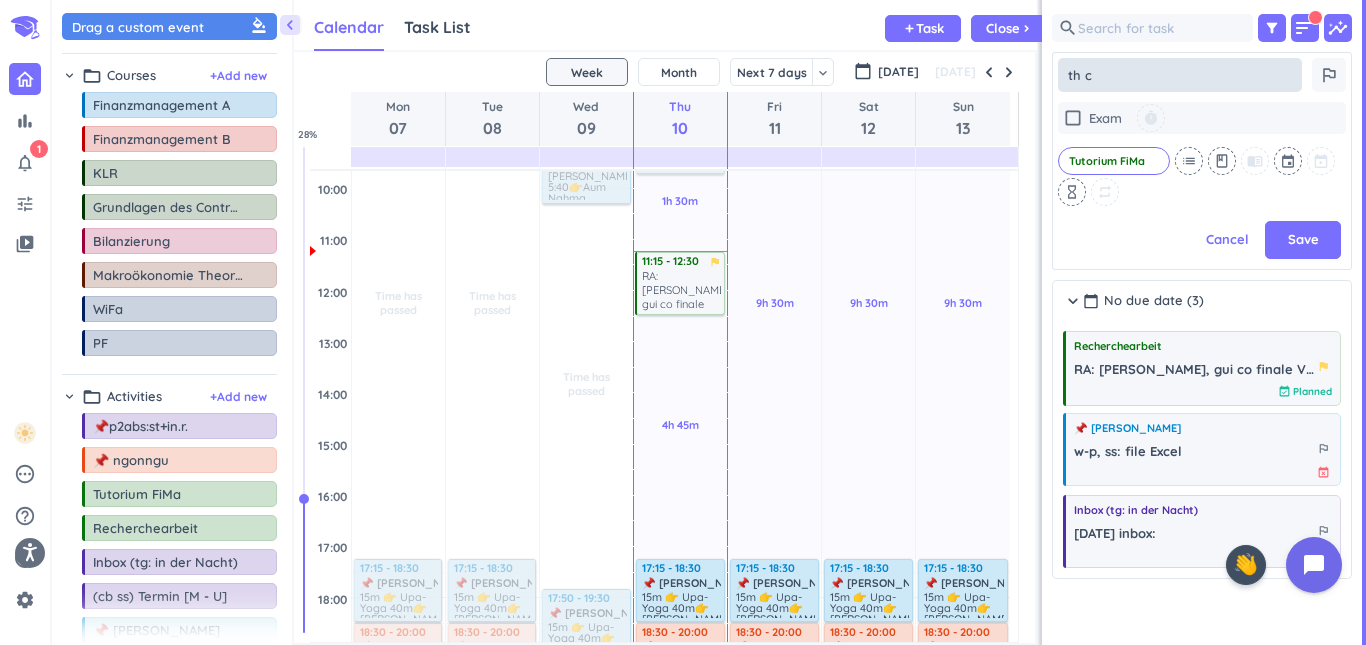 type on "x" 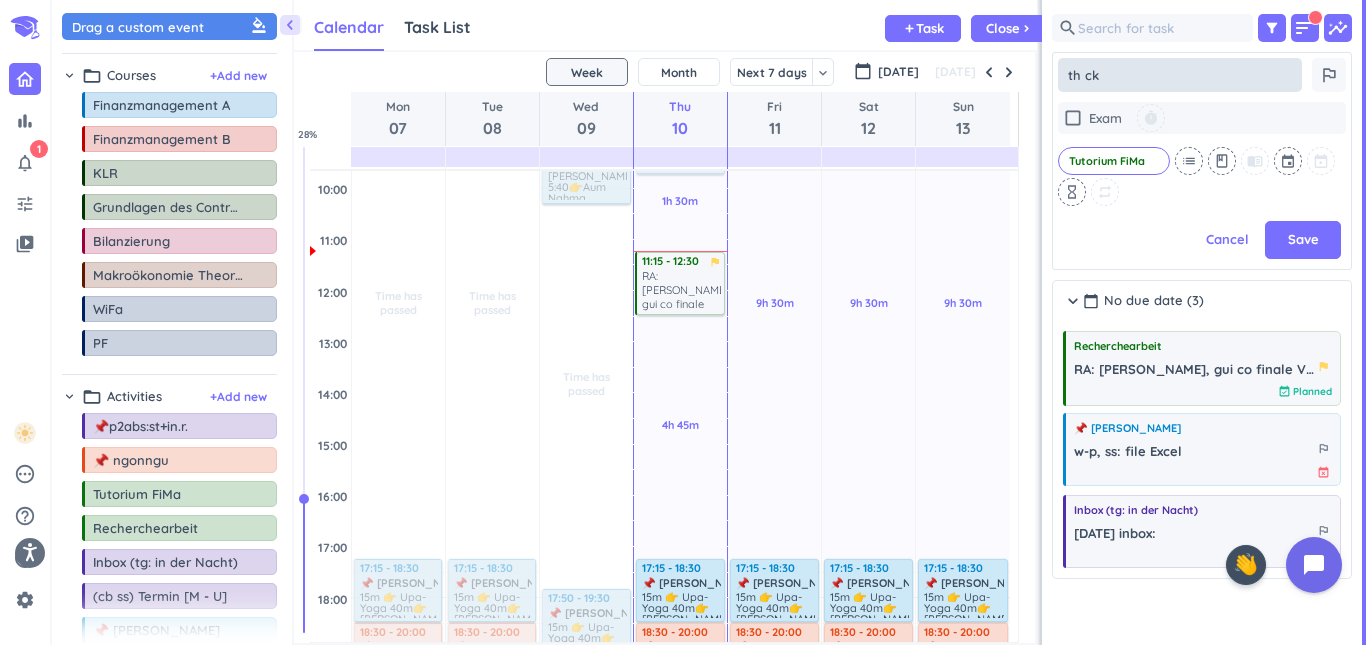 type on "x" 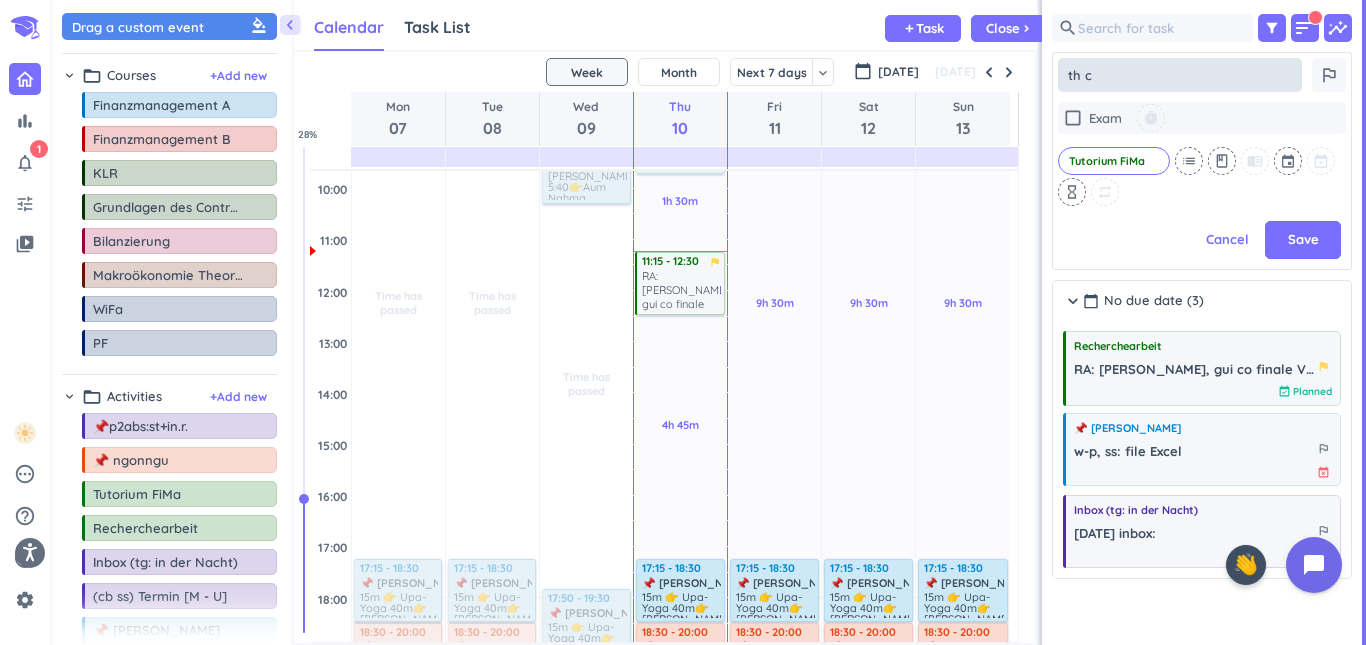 type on "x" 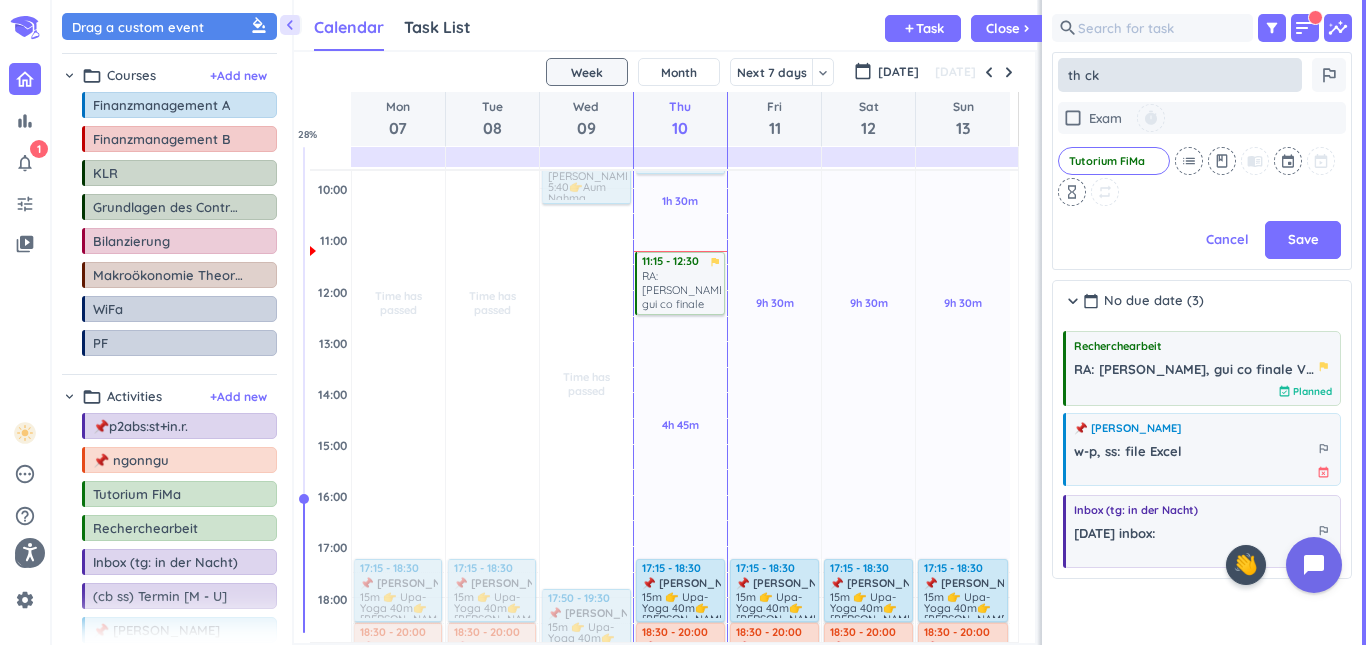 type on "x" 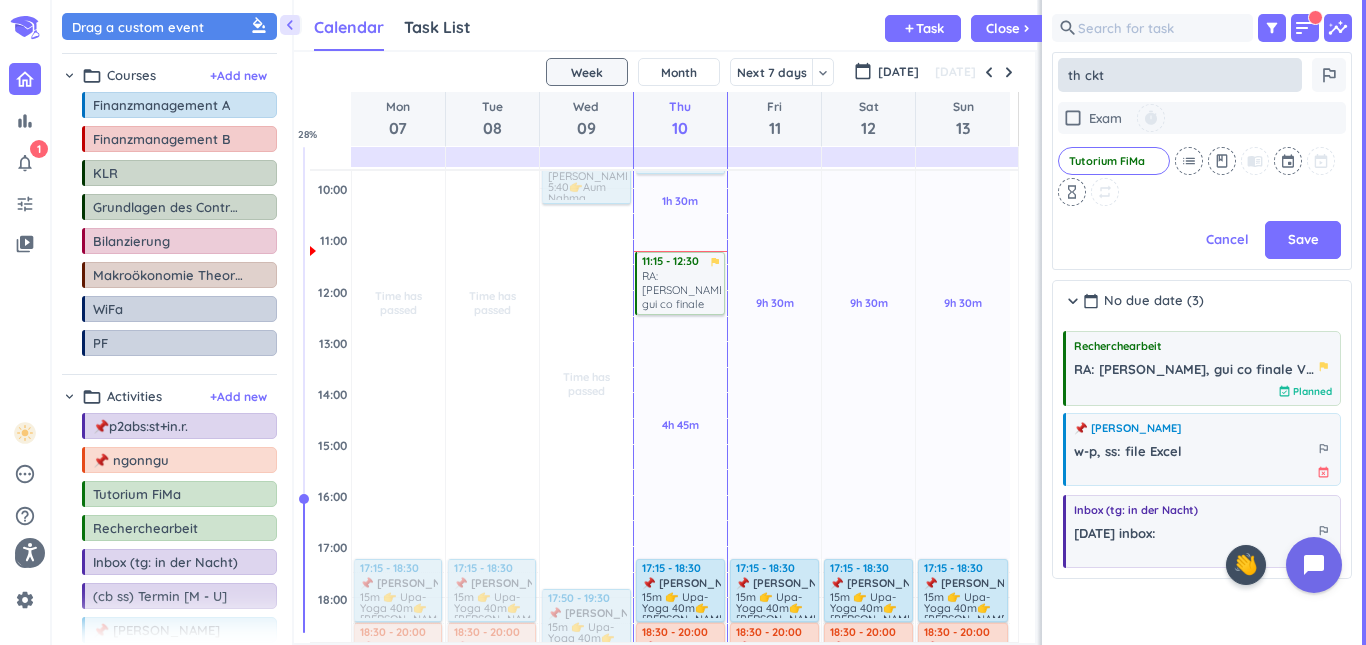 type on "x" 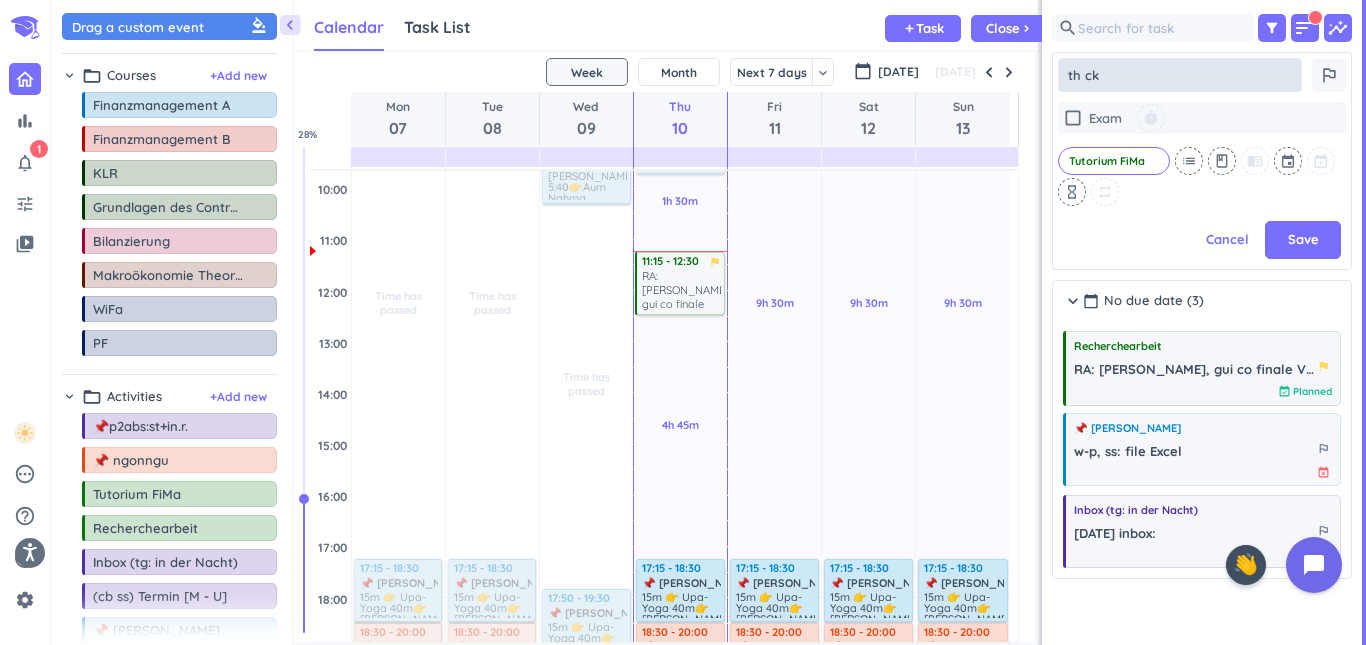 type on "x" 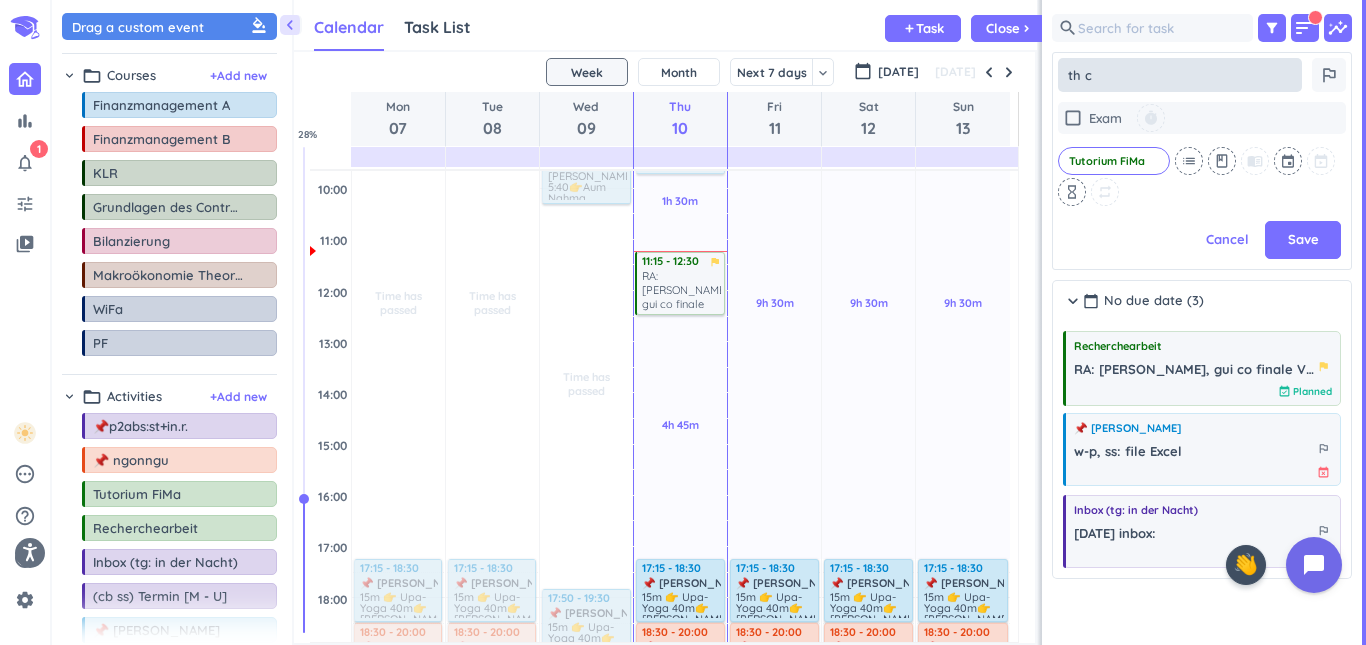 type on "x" 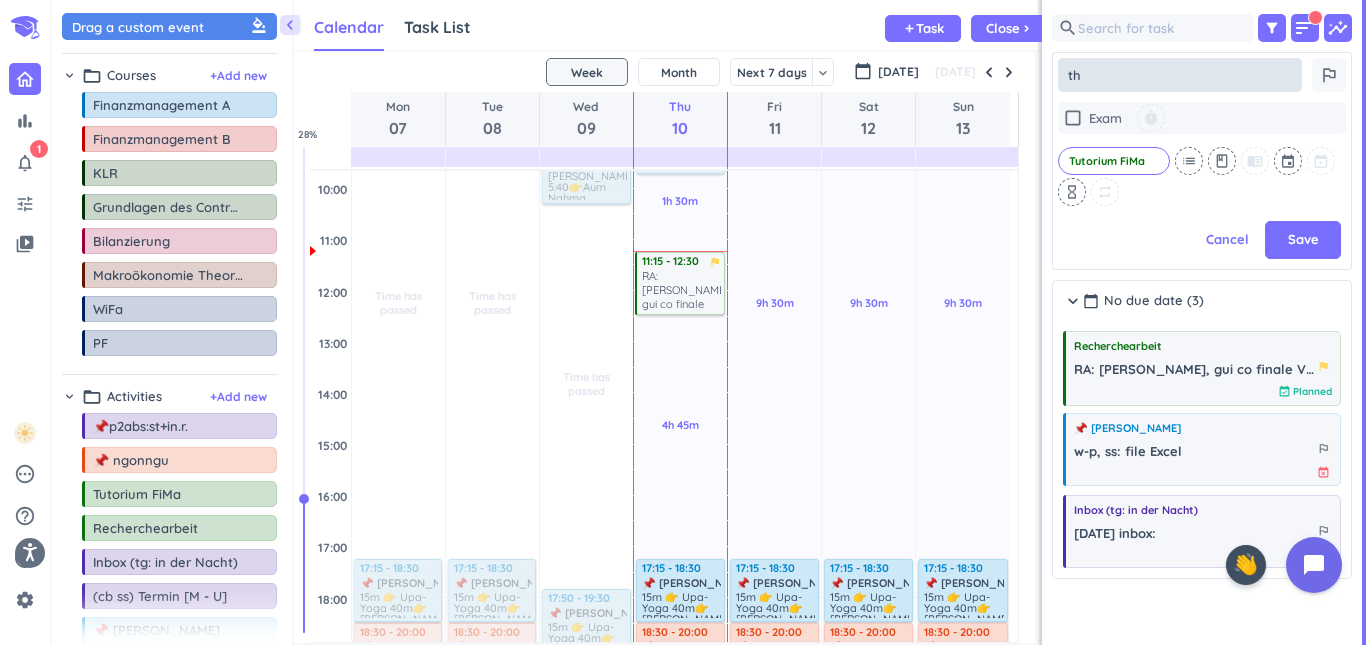 type on "x" 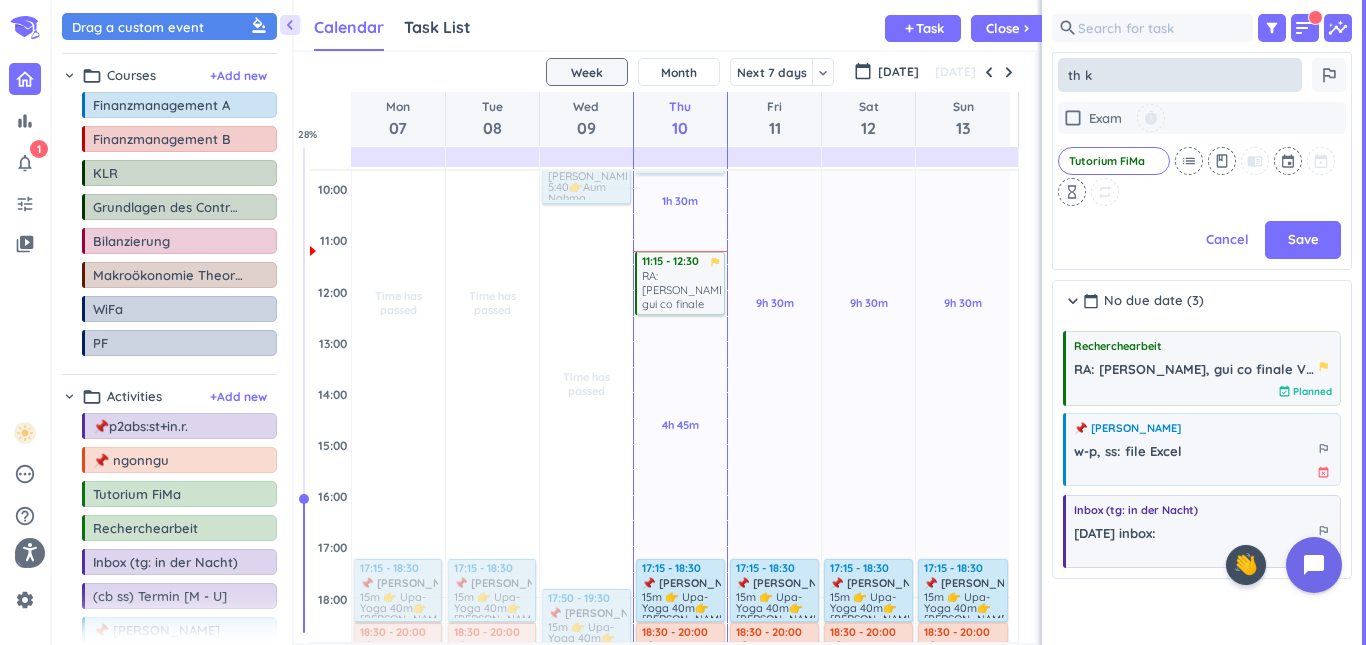 type on "x" 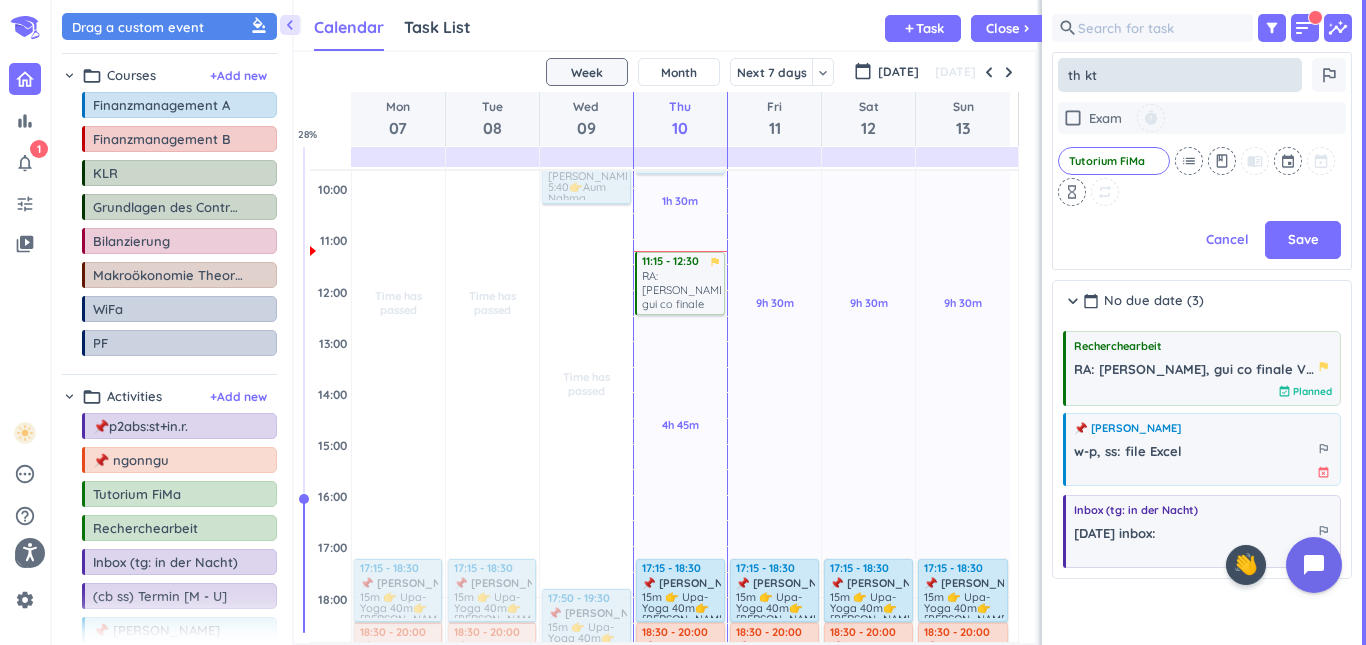 type on "x" 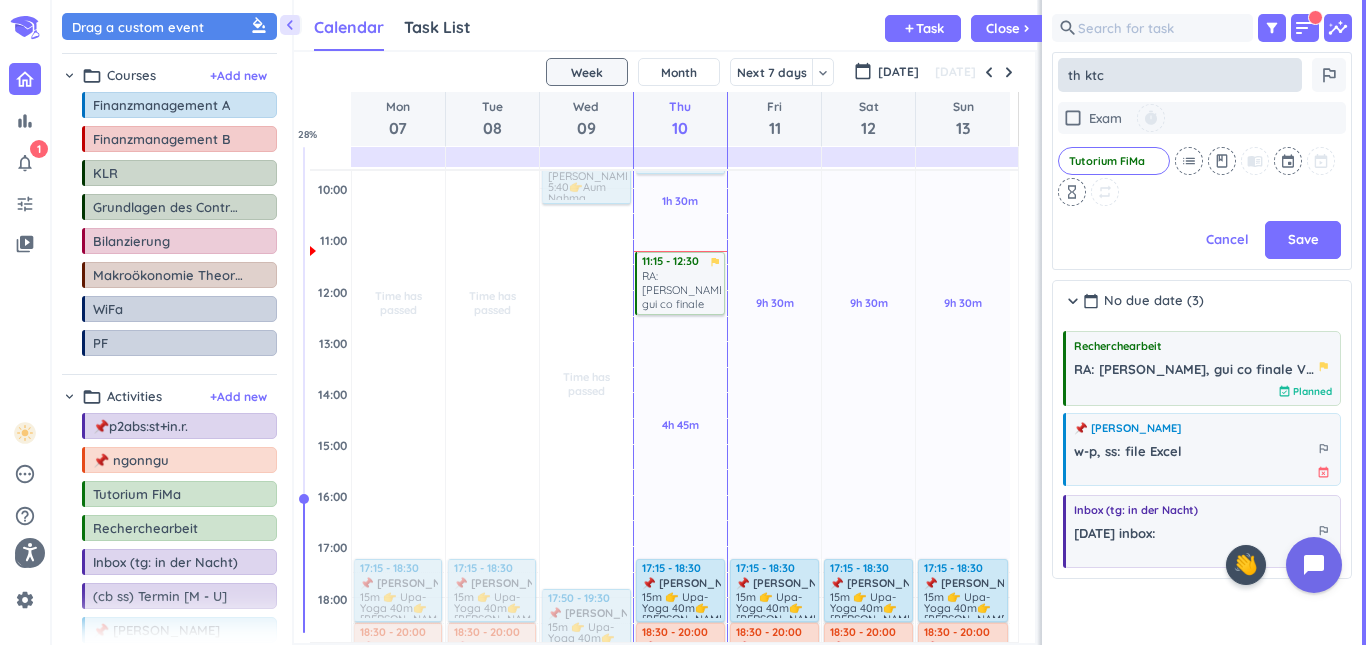 type on "th ktcl" 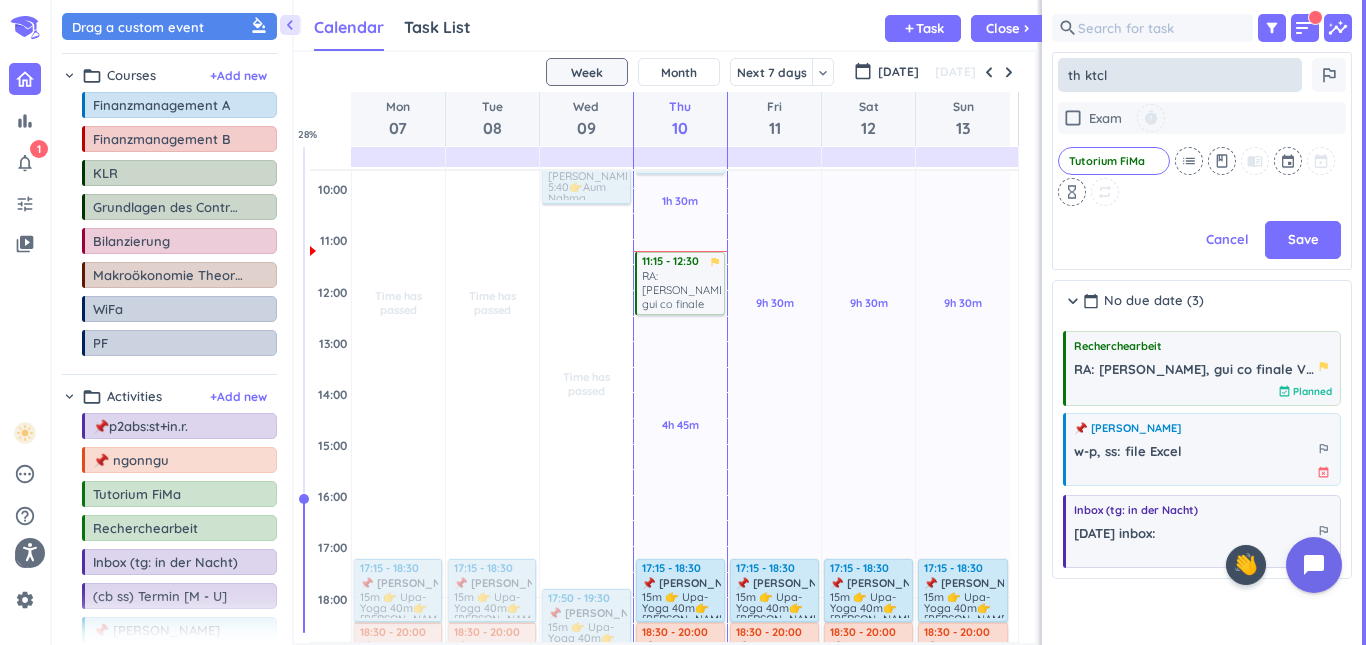 type on "x" 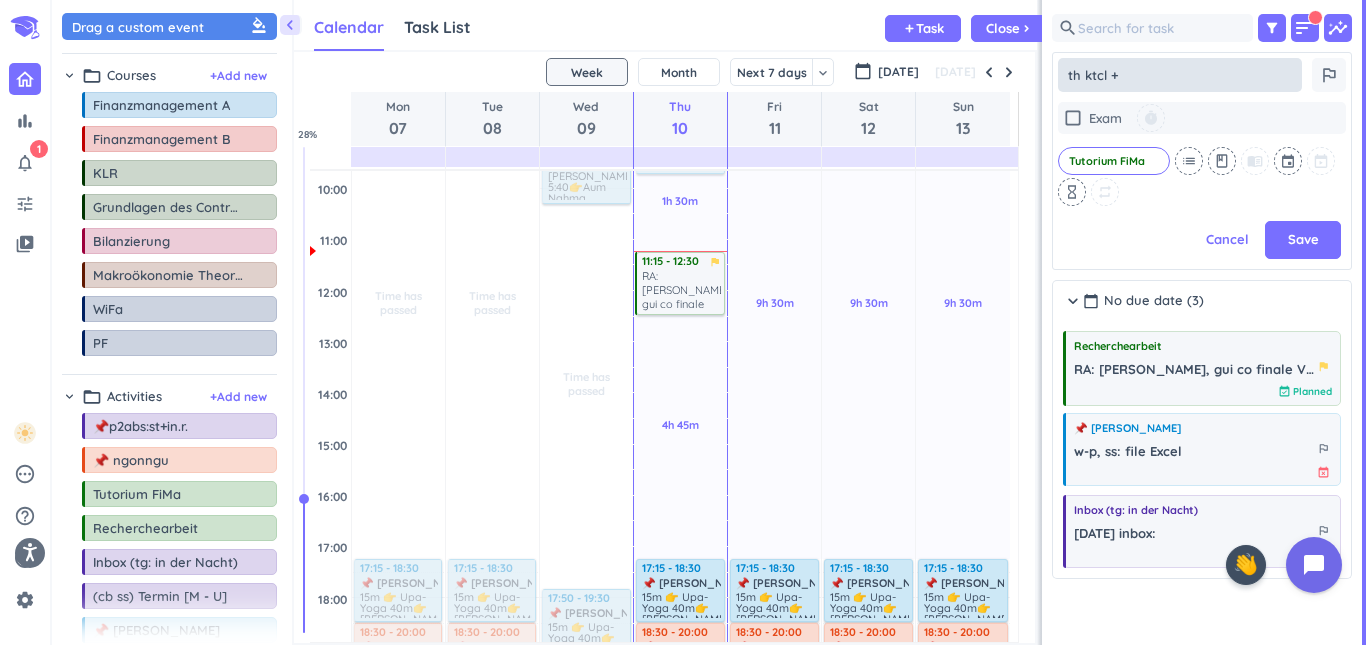 type on "th ktcl +" 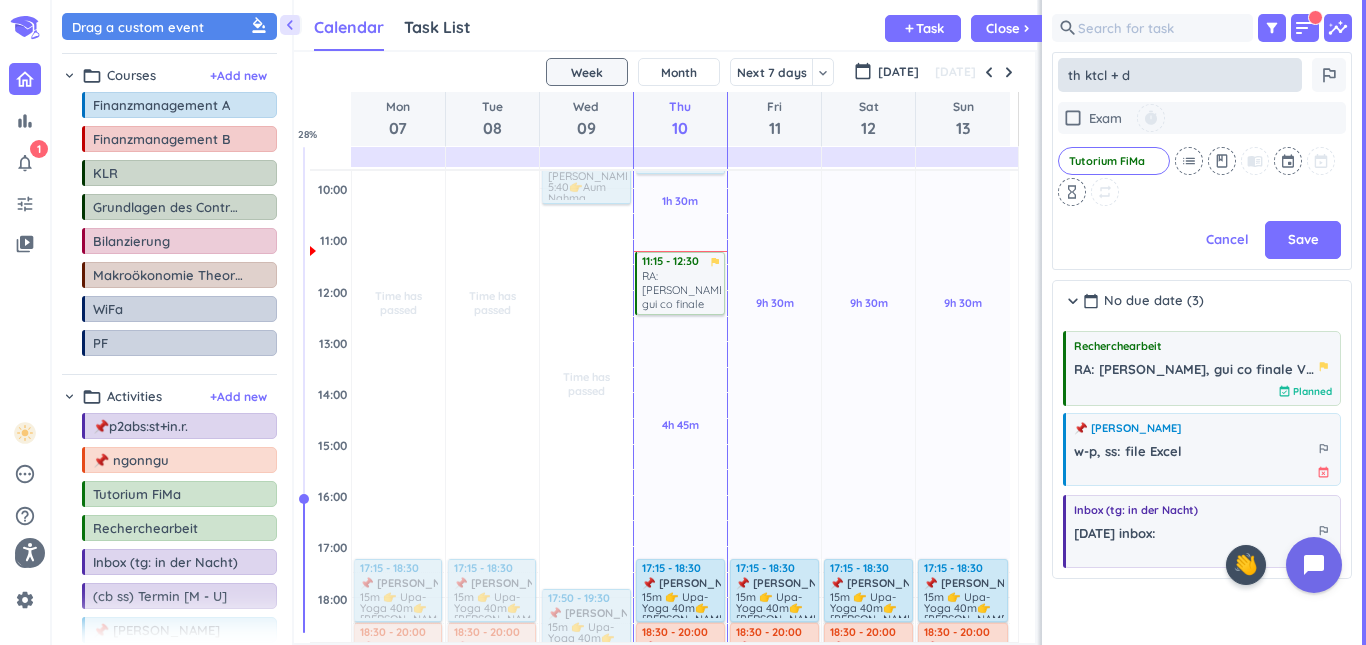 type on "th ktcl + db" 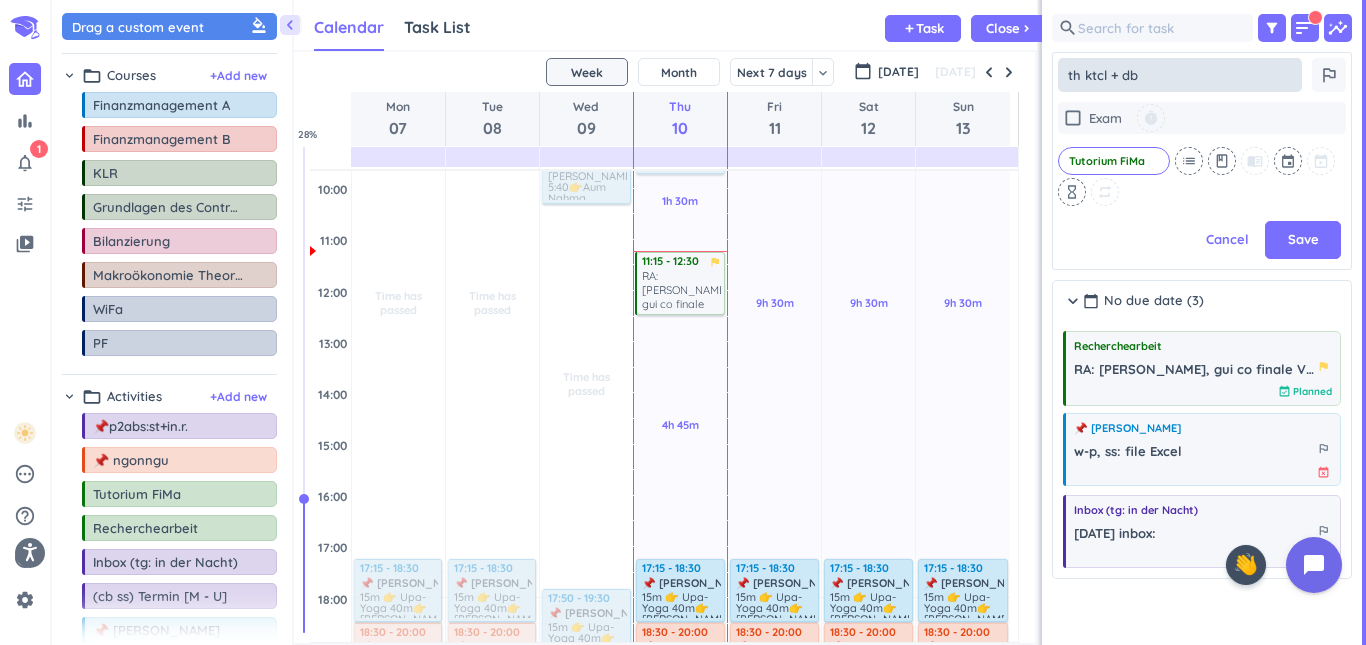 type on "x" 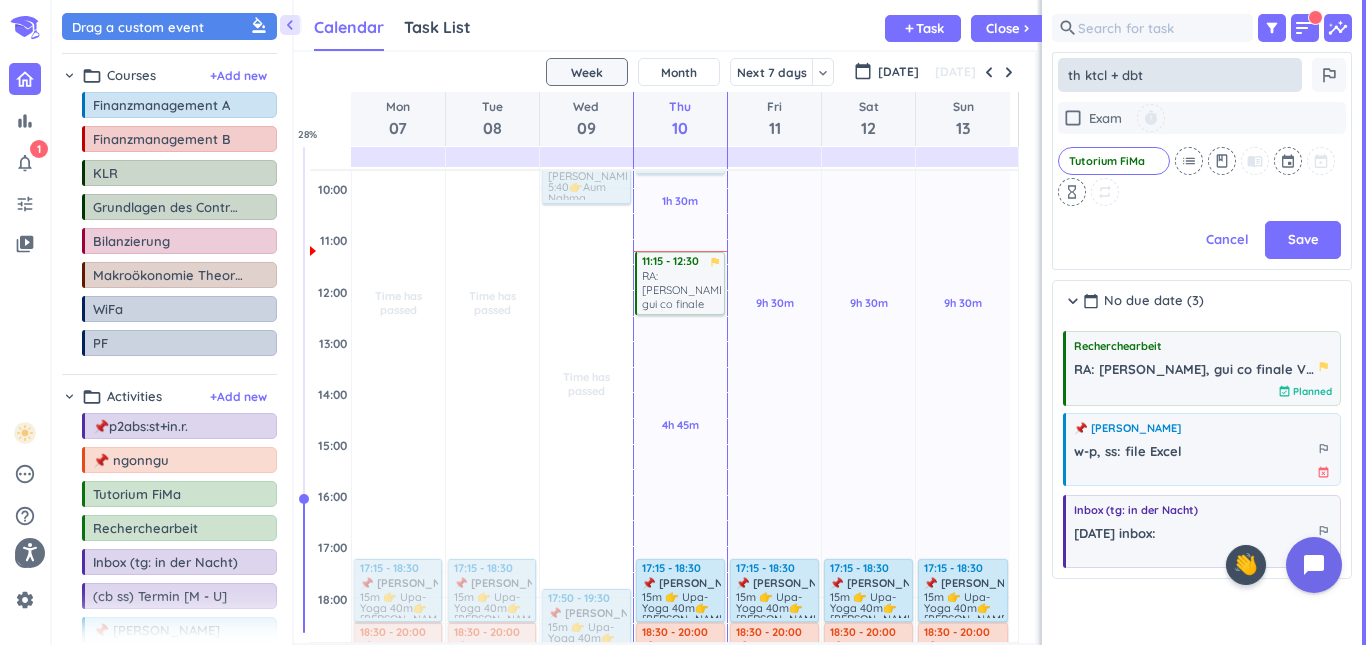type on "th ktcl + dbt" 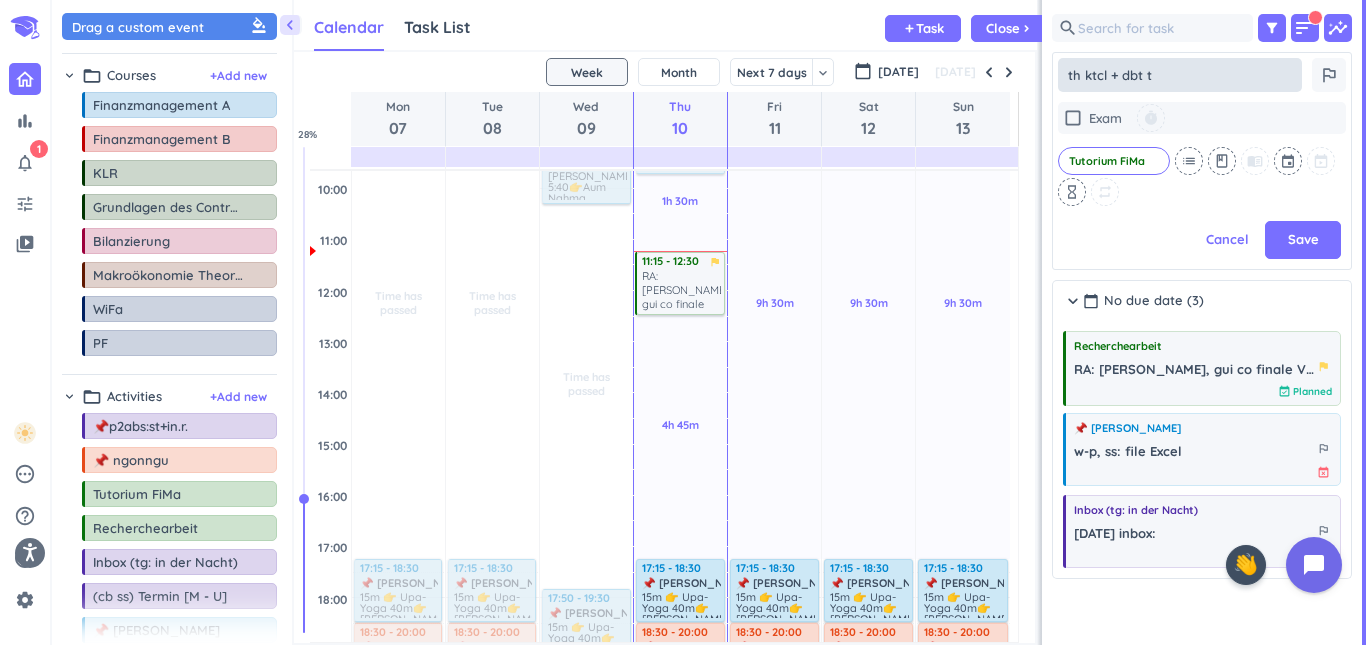 type on "x" 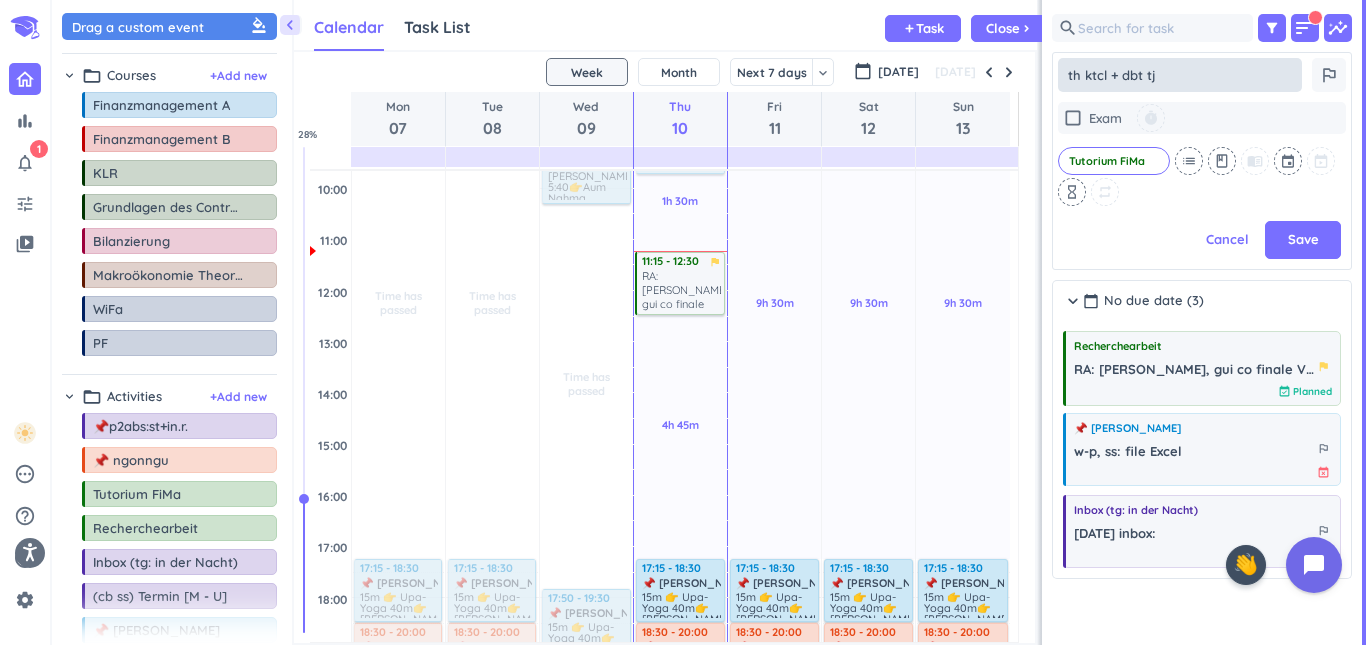 type on "x" 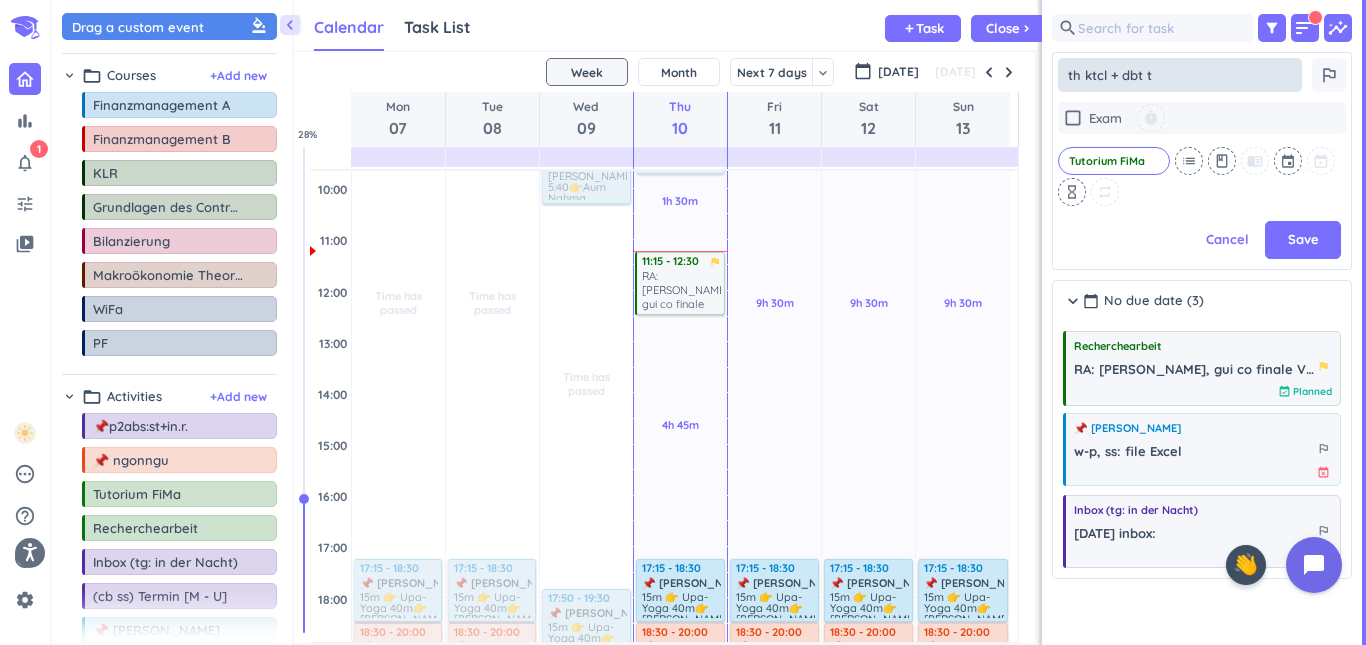 type on "x" 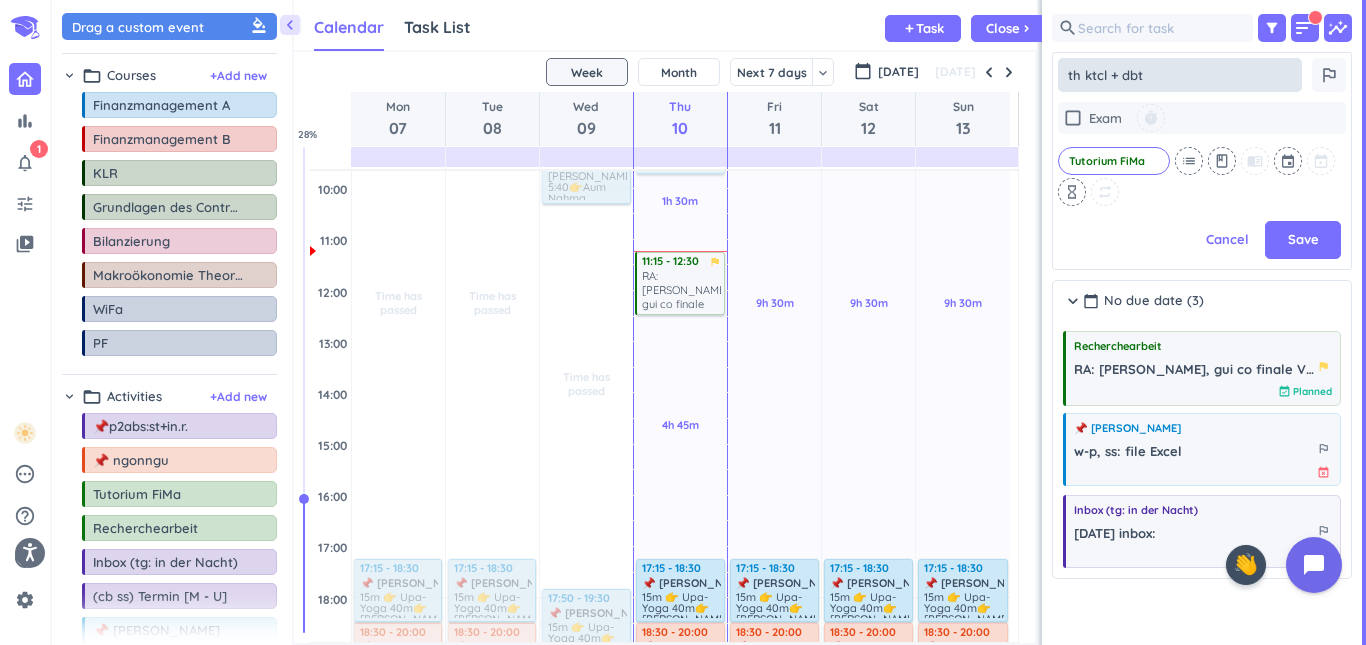 type on "x" 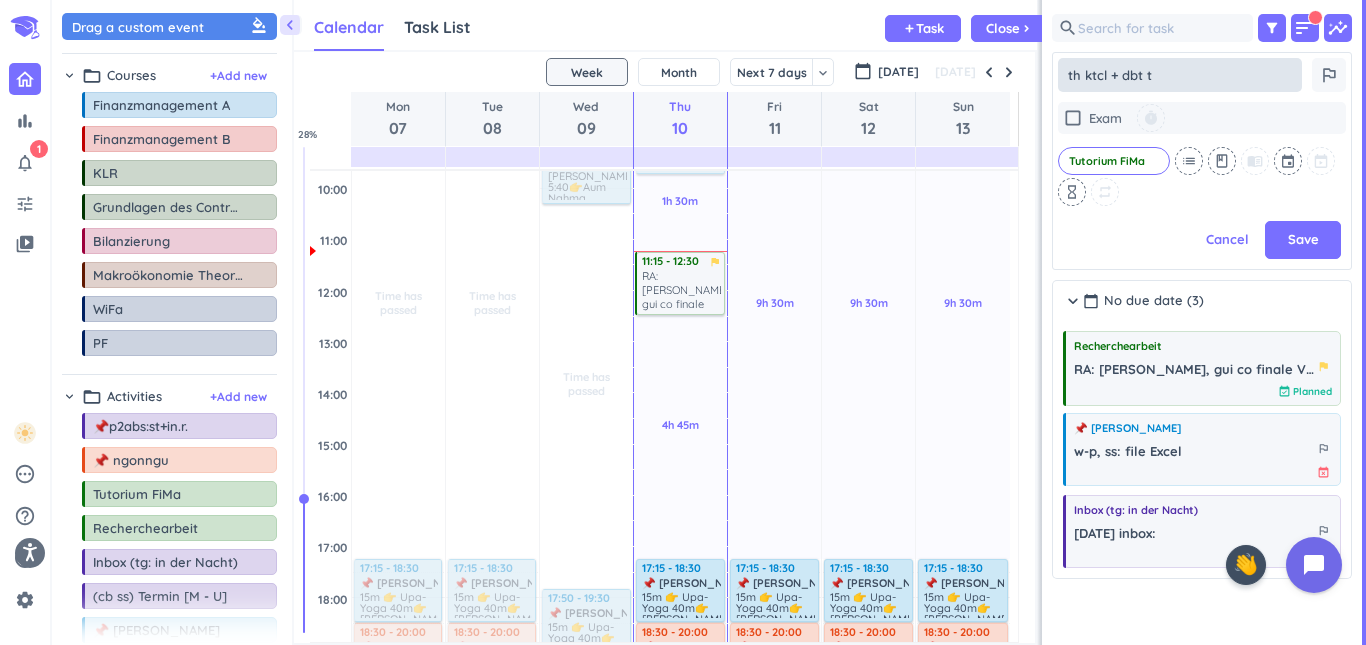 type on "th ktcl + dbt th" 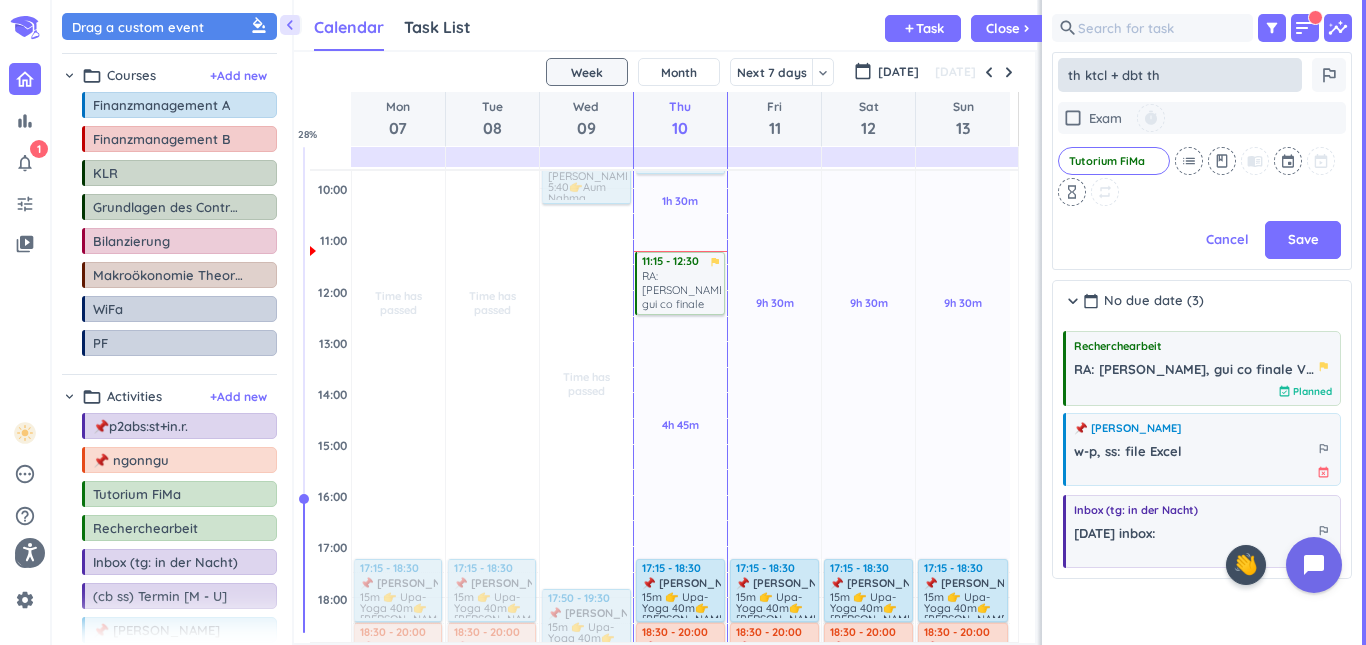 type on "x" 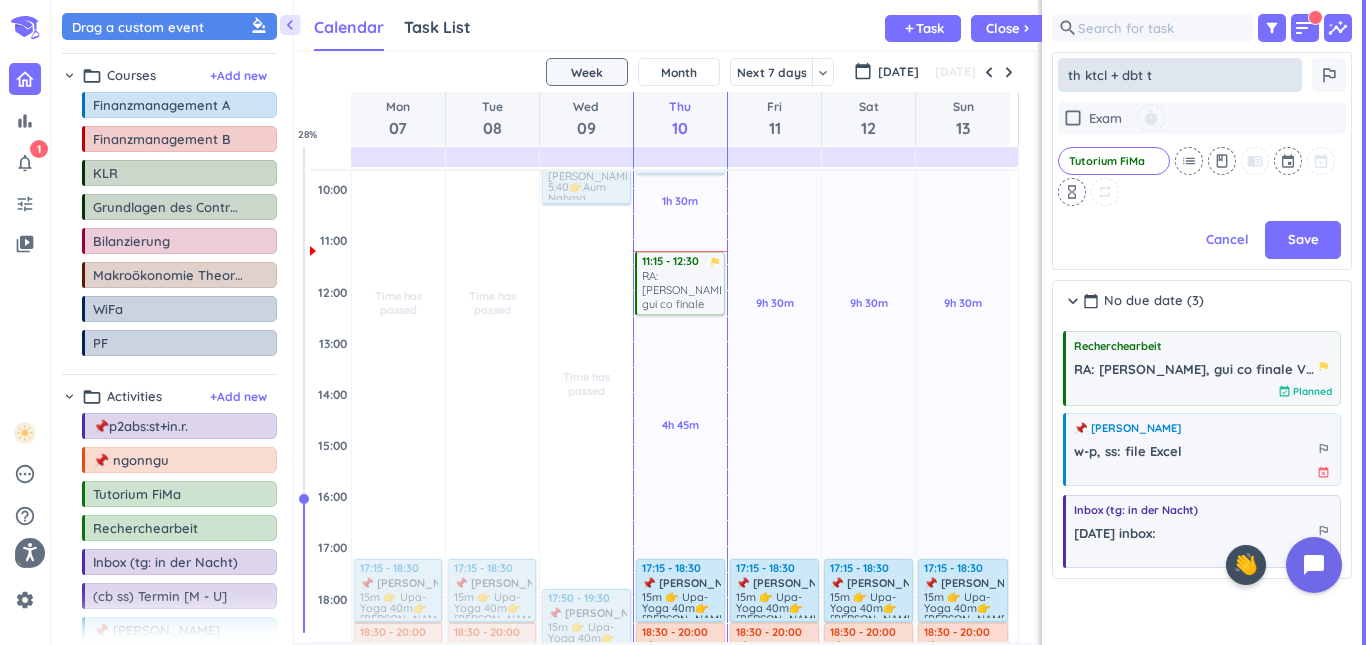 type on "x" 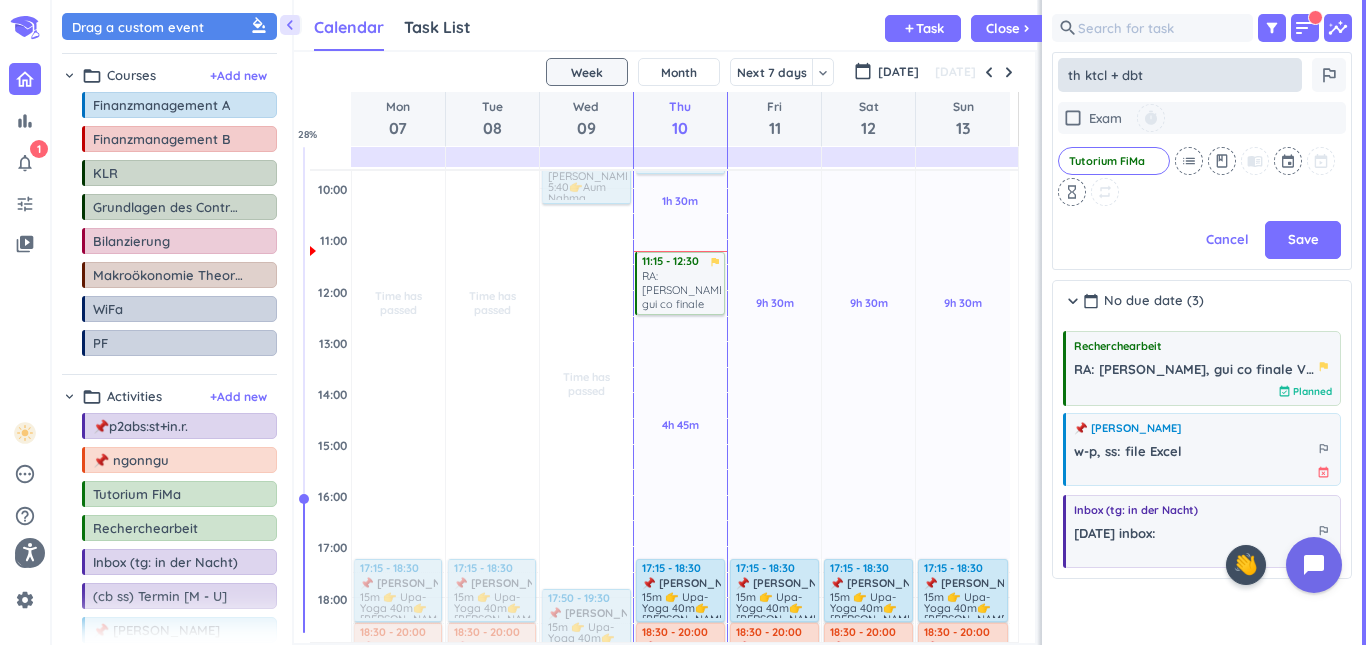 type on "x" 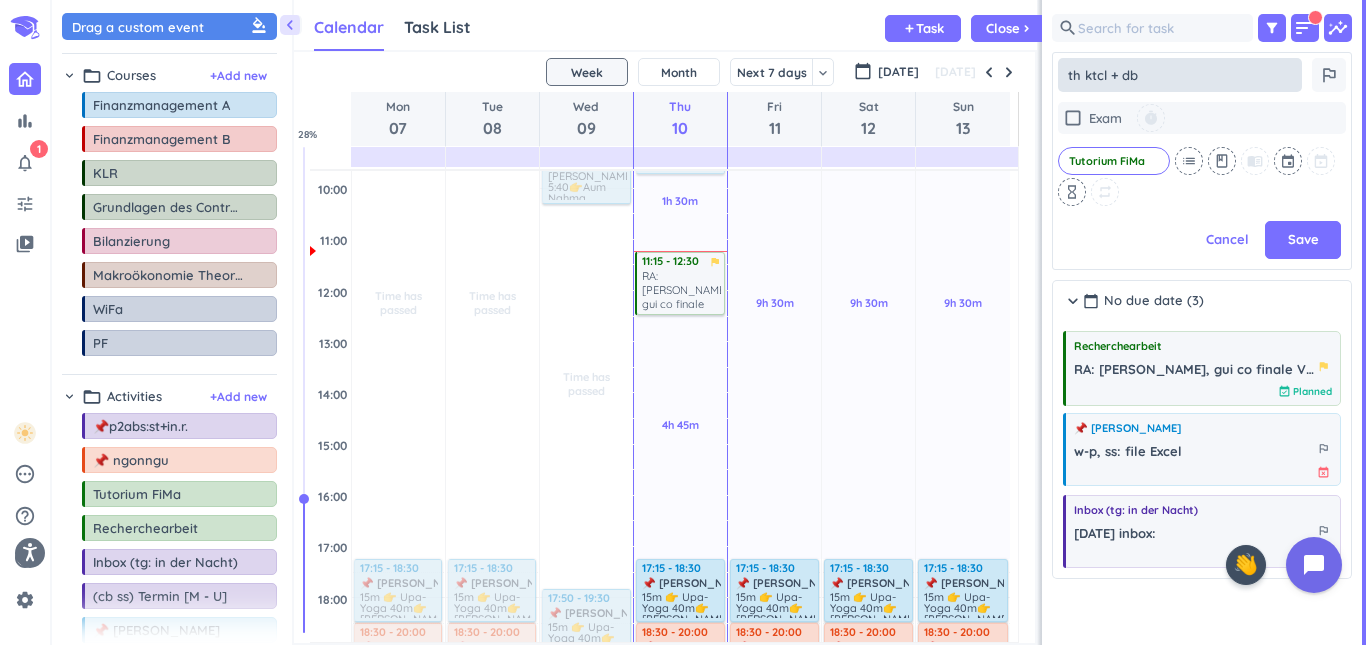 type on "x" 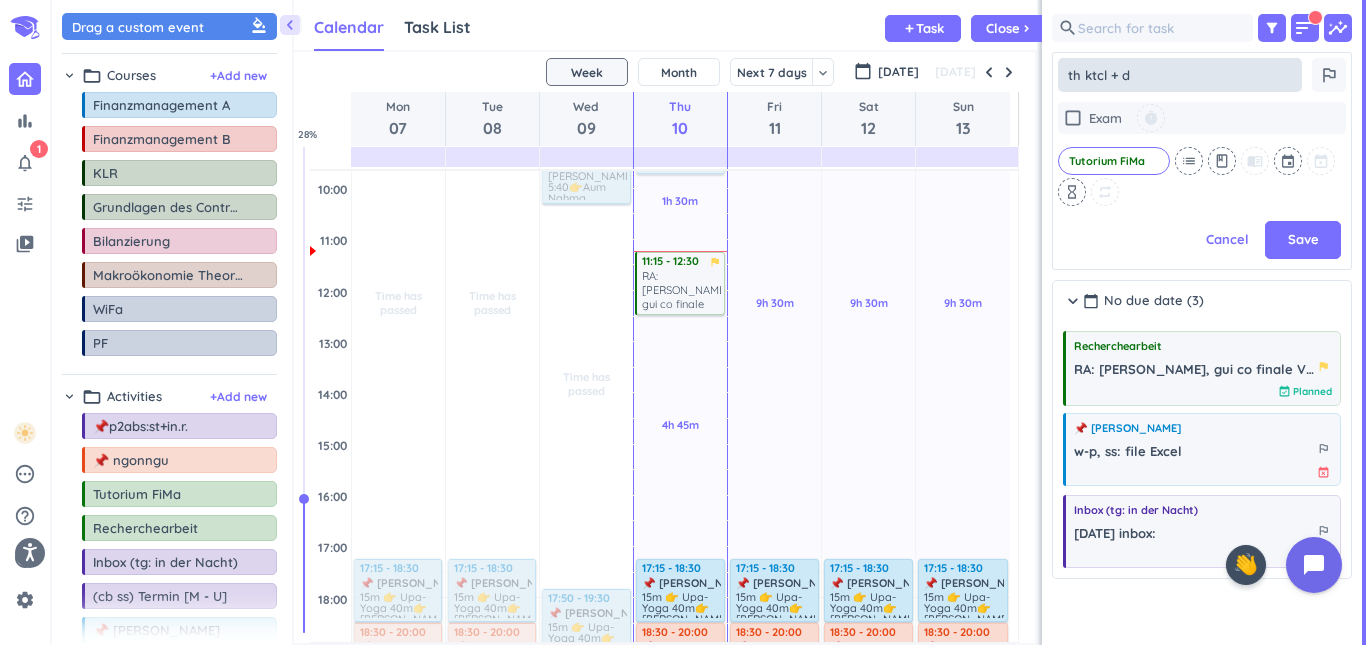type on "x" 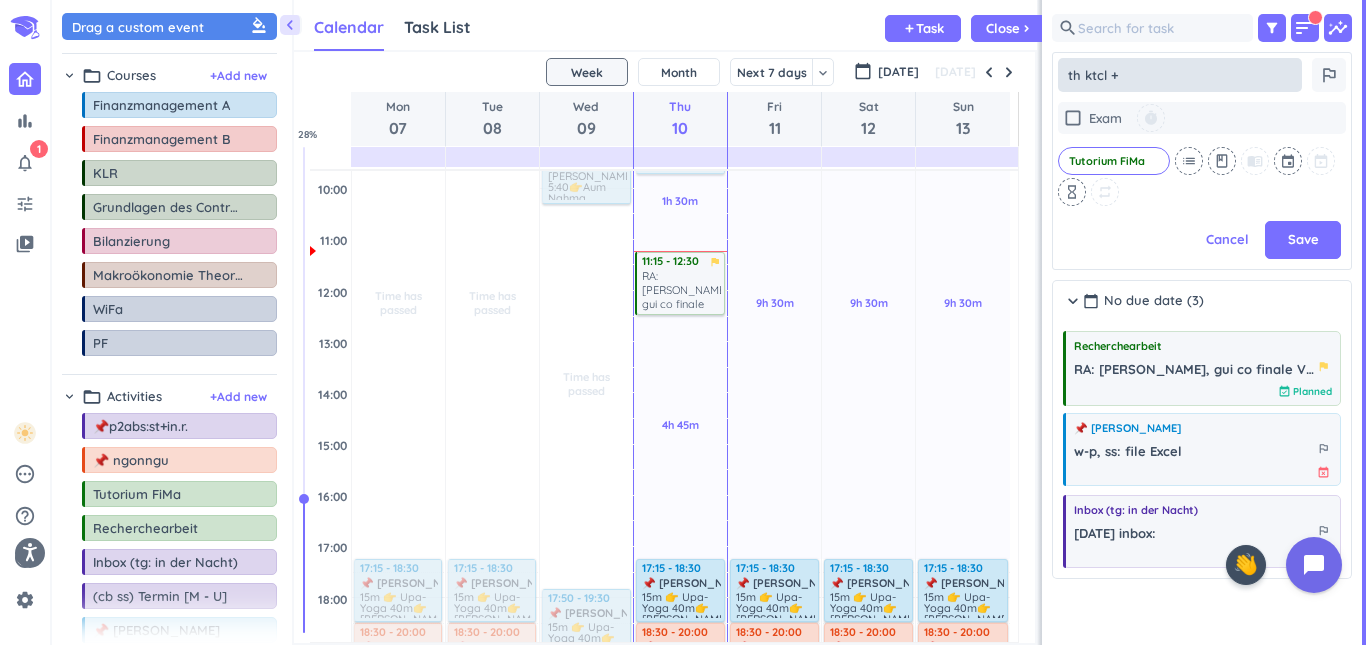 type on "th ktcl +" 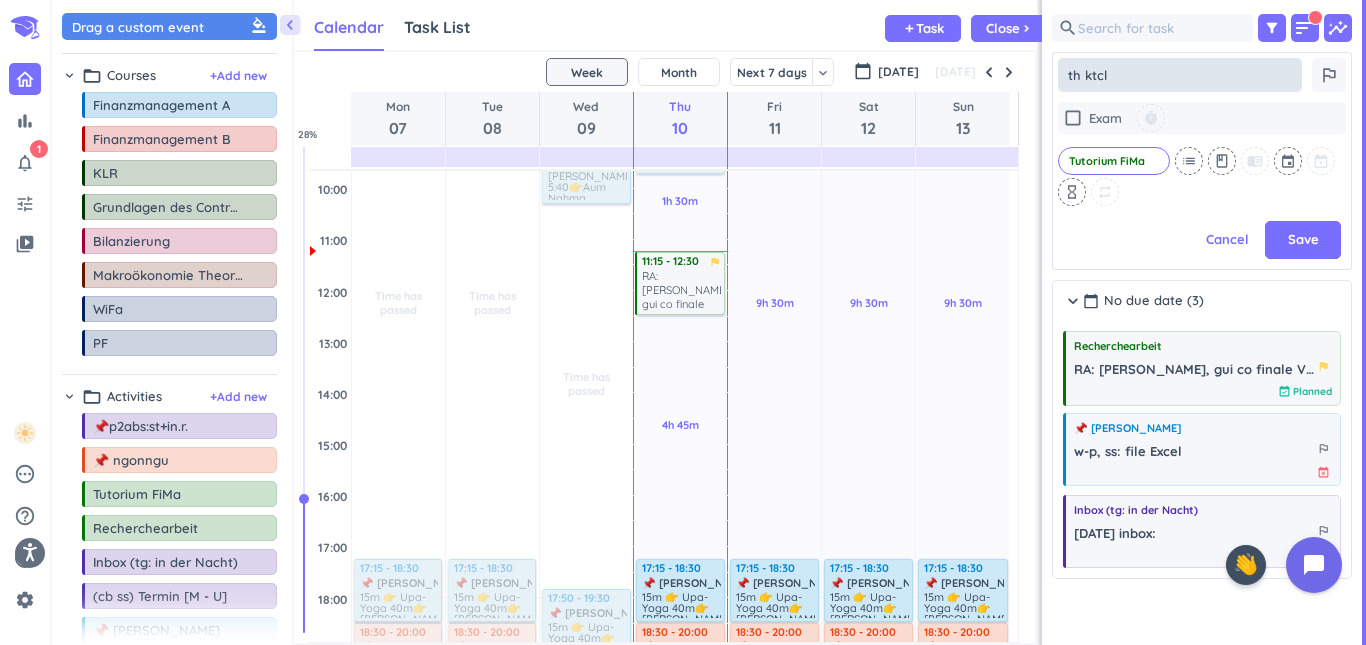 type on "x" 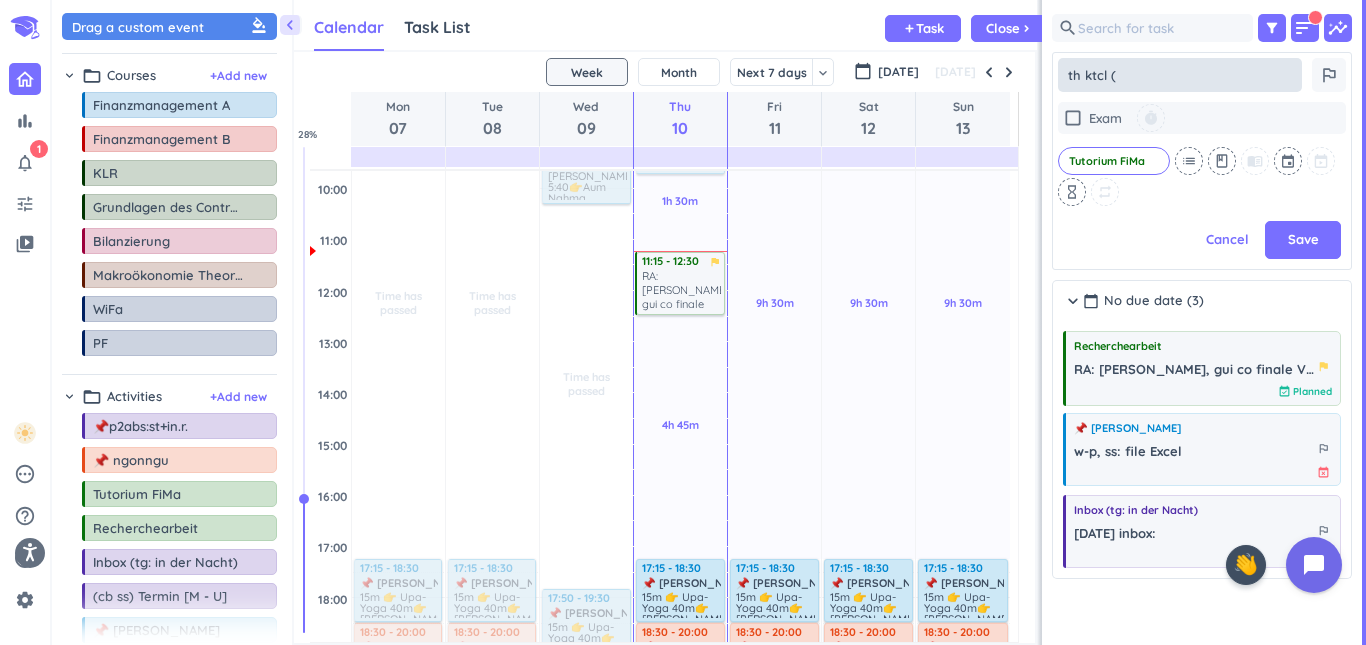 type on "x" 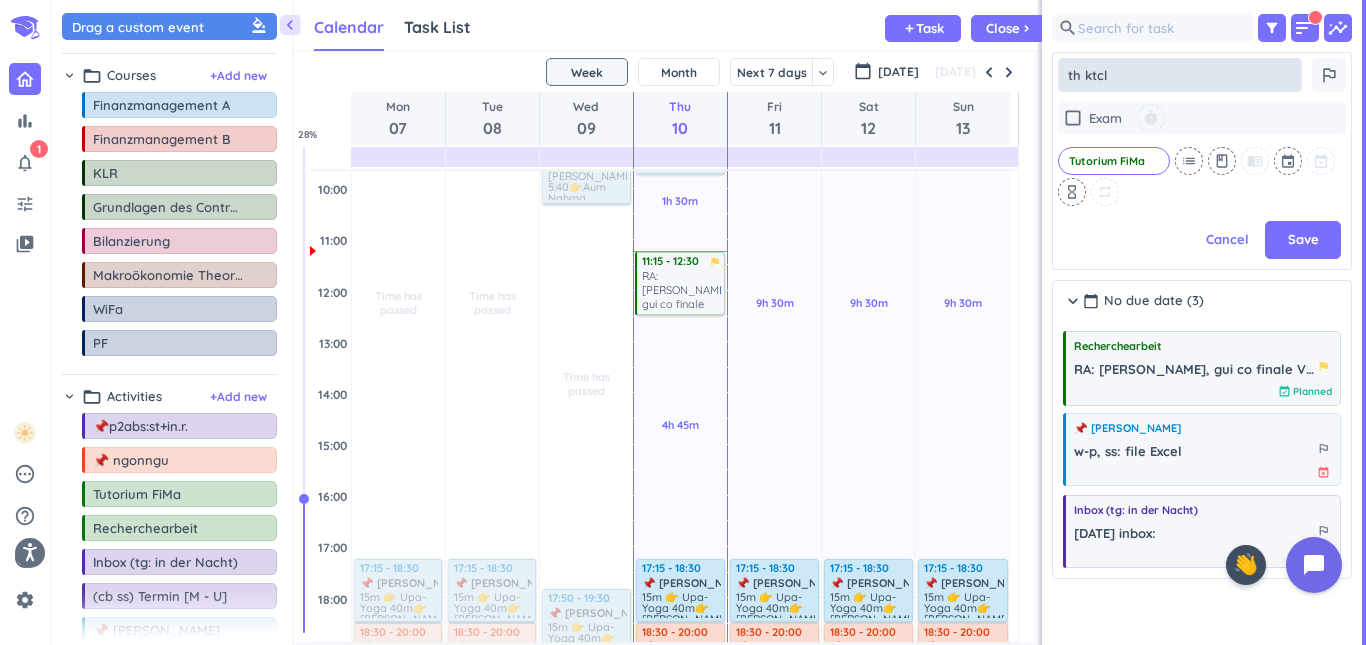 type on "x" 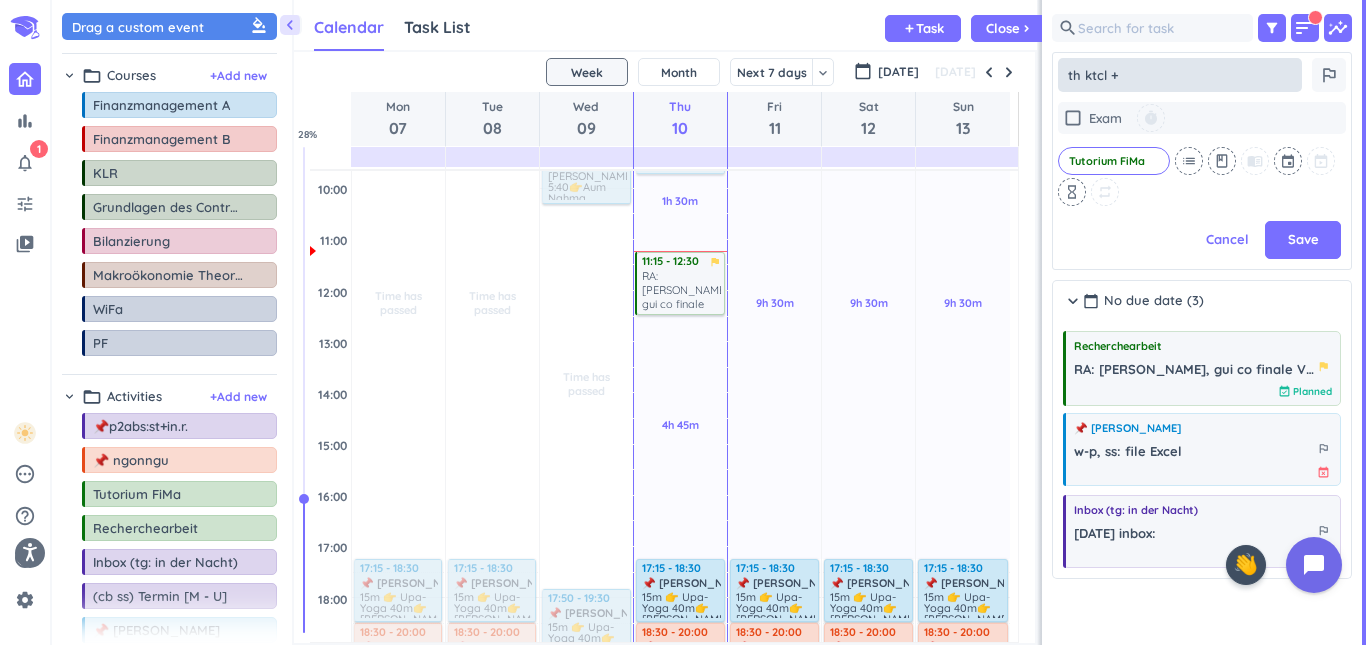 type on "x" 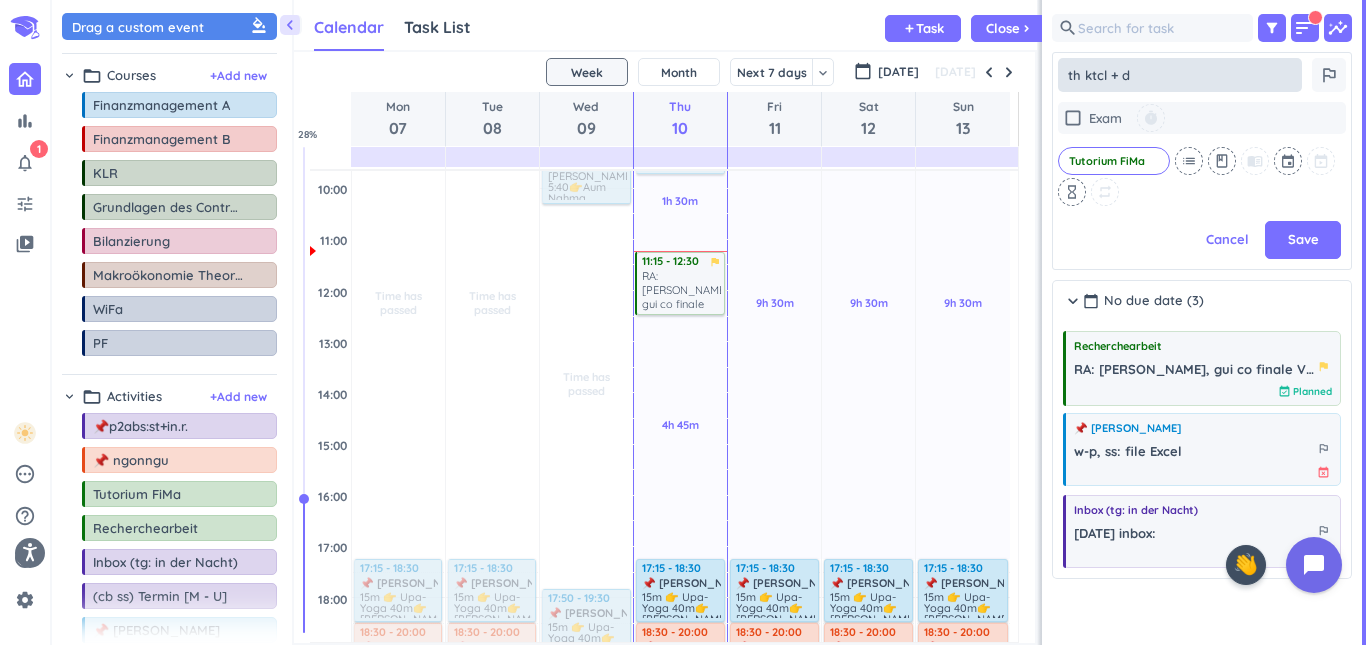 type on "x" 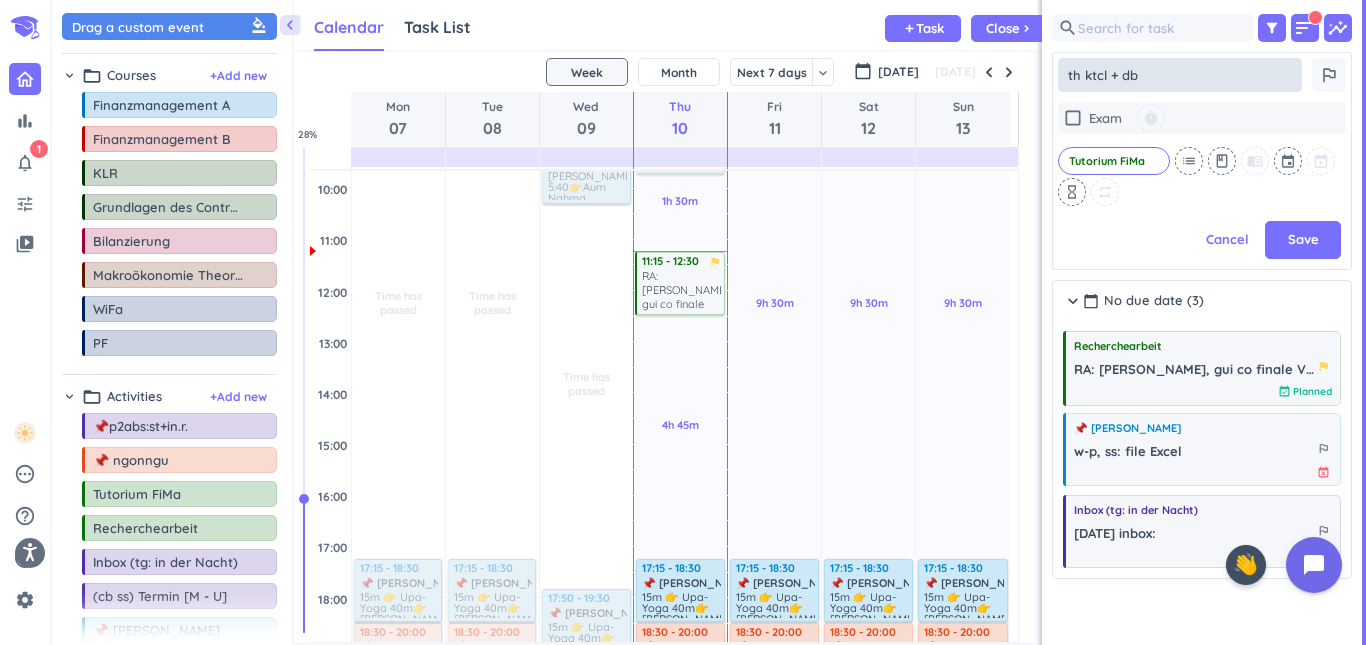 type on "x" 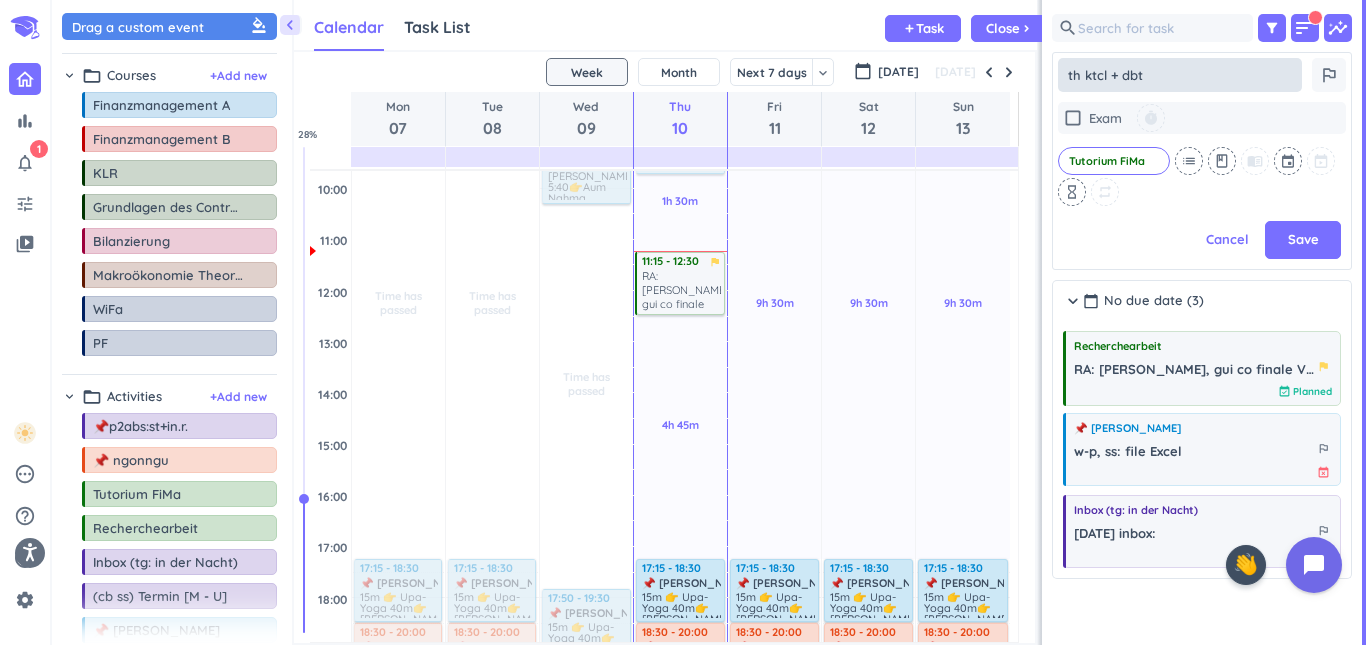 type on "x" 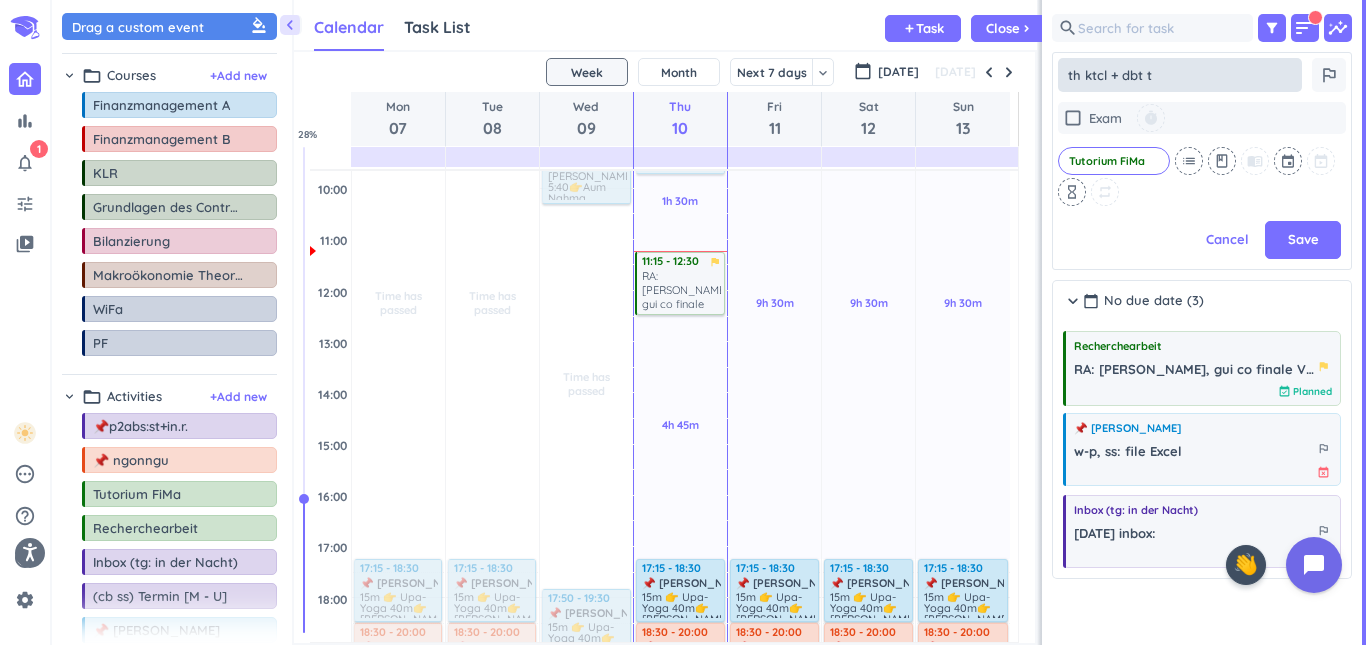 type on "x" 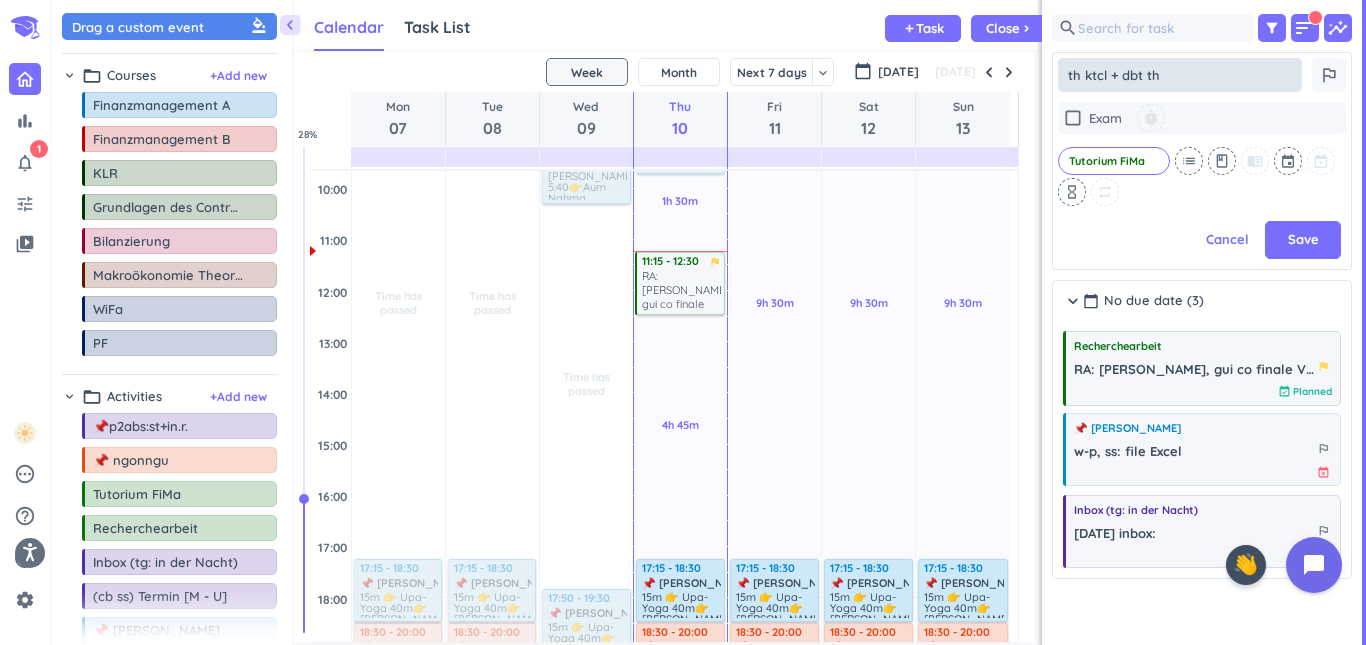 type on "x" 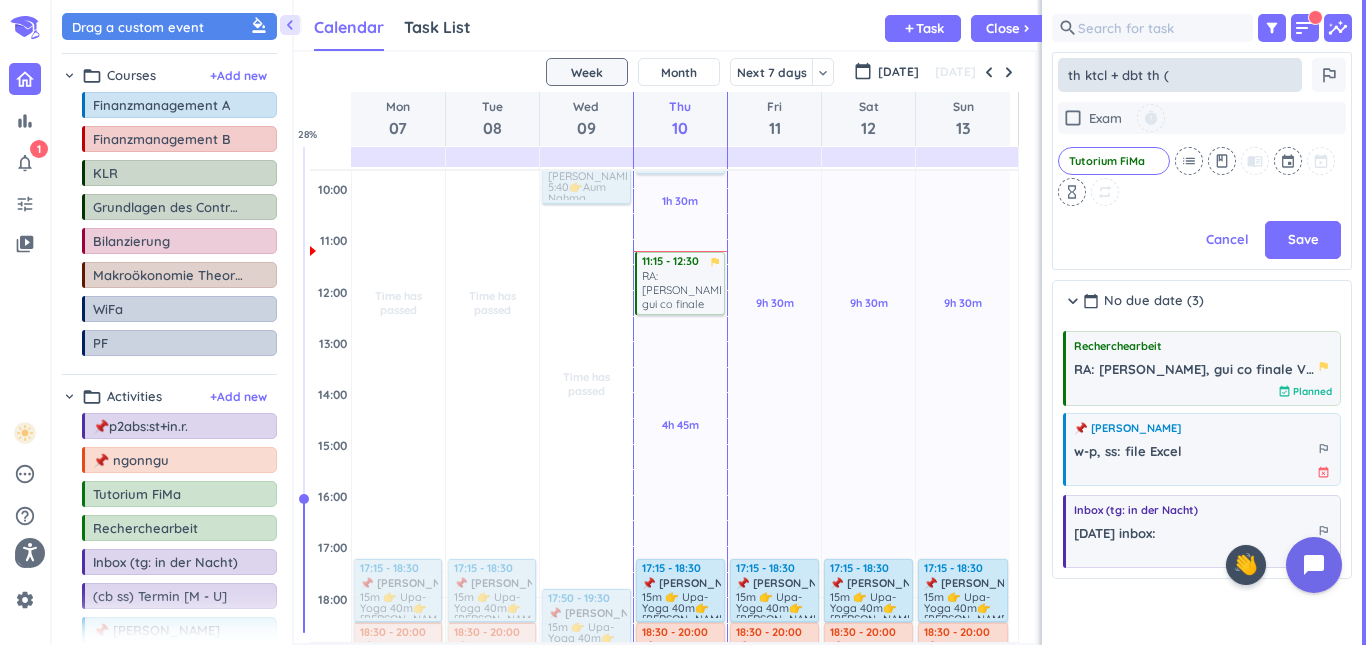type on "x" 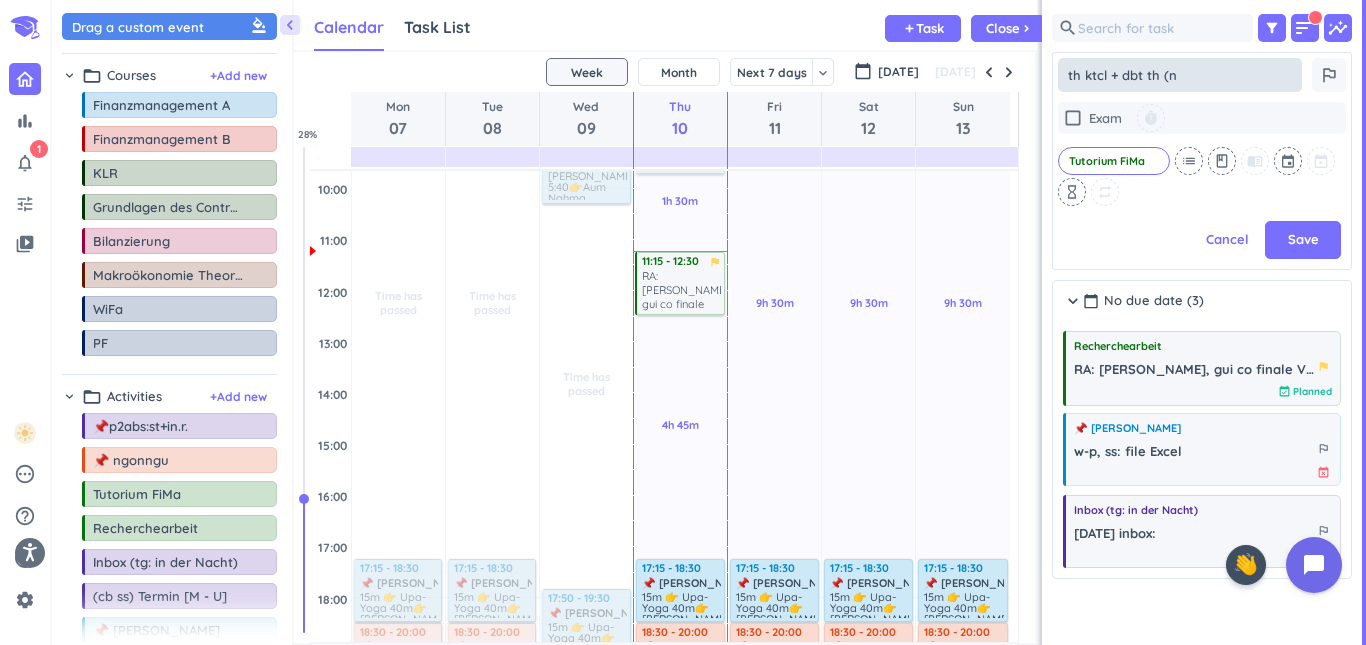 type on "th ktcl + dbt th (nl" 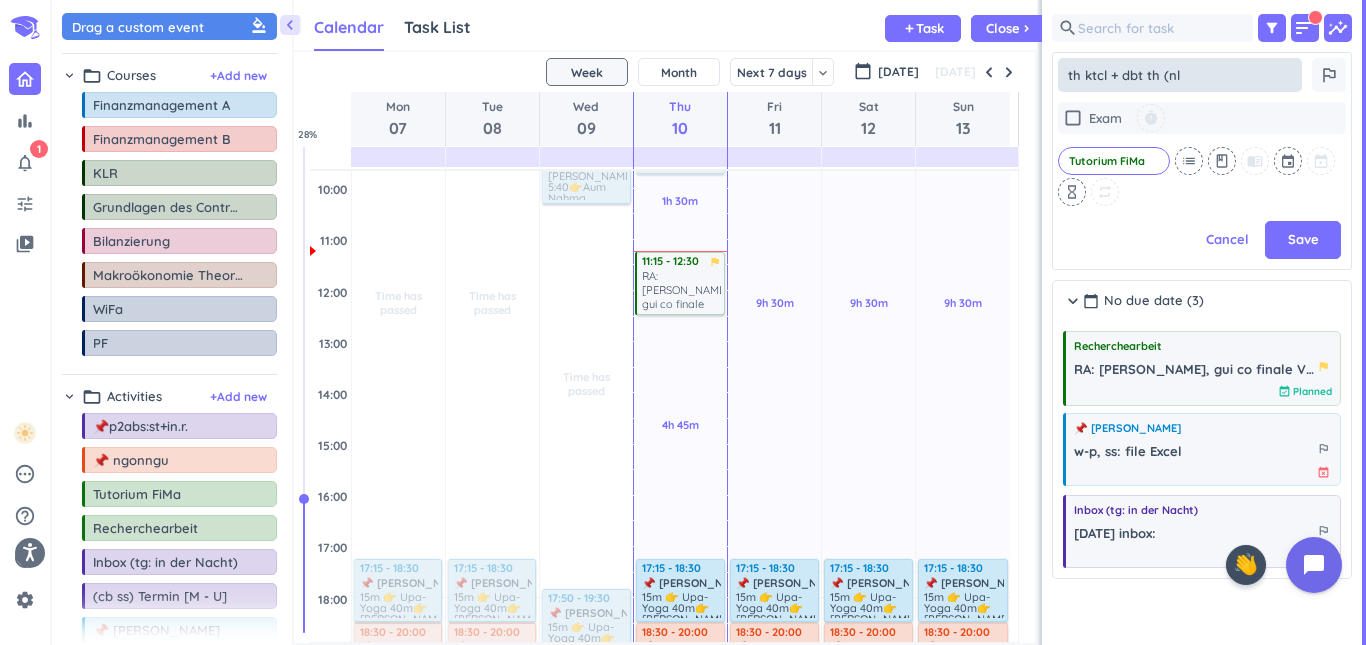 type on "x" 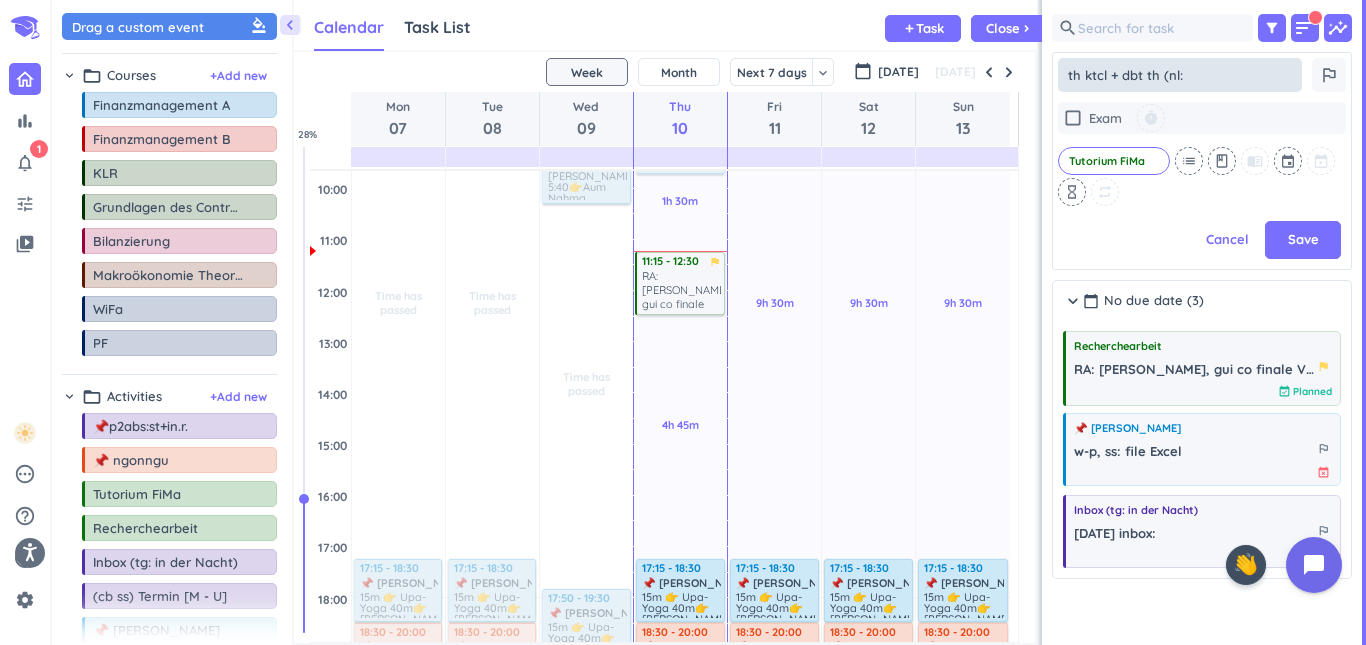 type on "x" 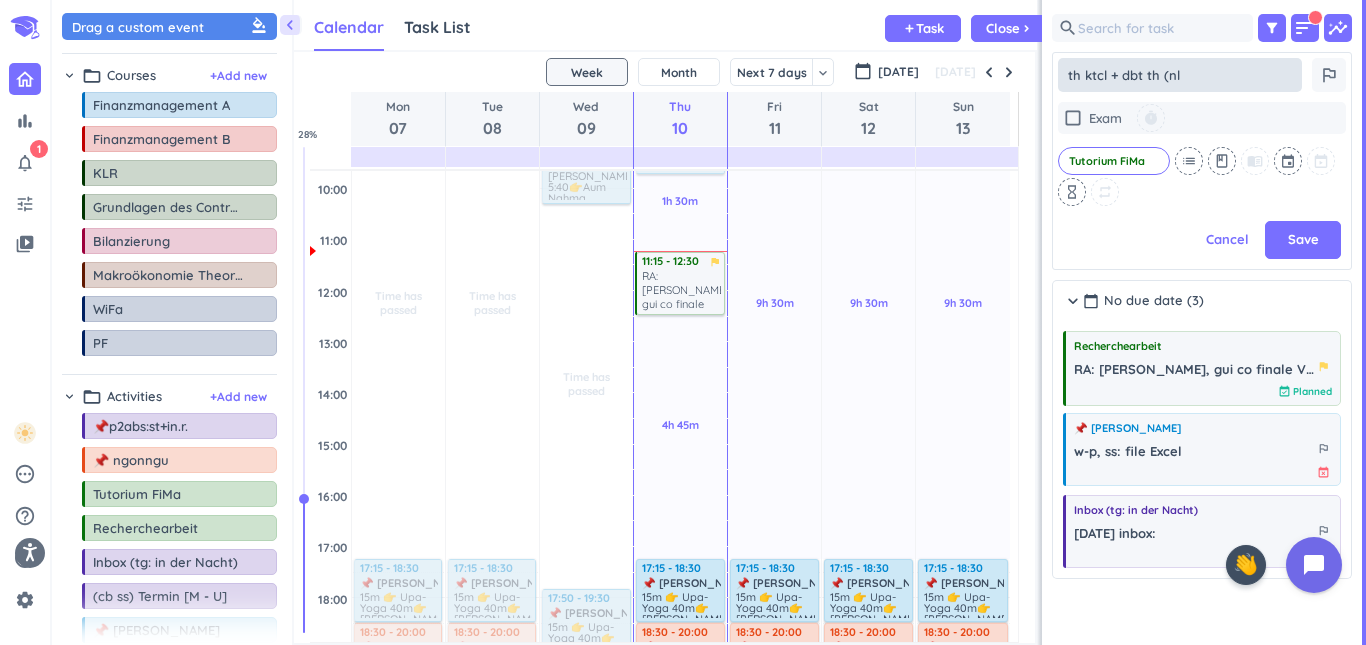 type on "x" 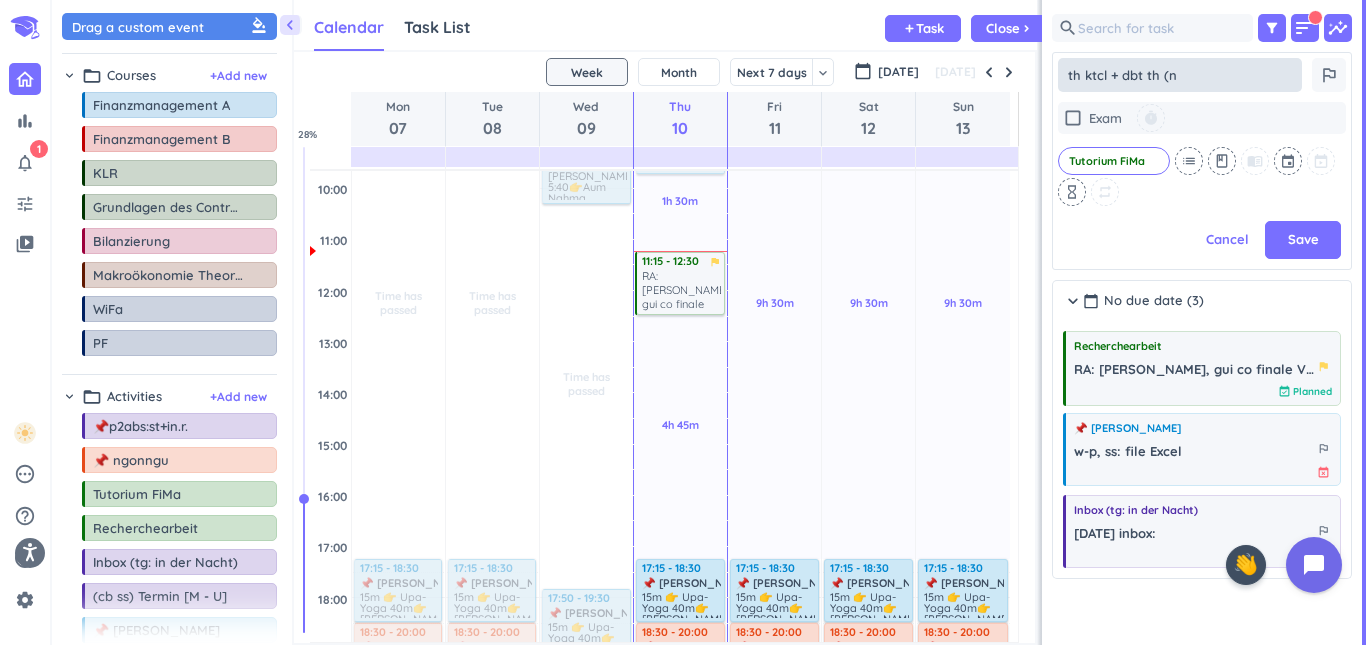 type on "th ktcl + dbt th (" 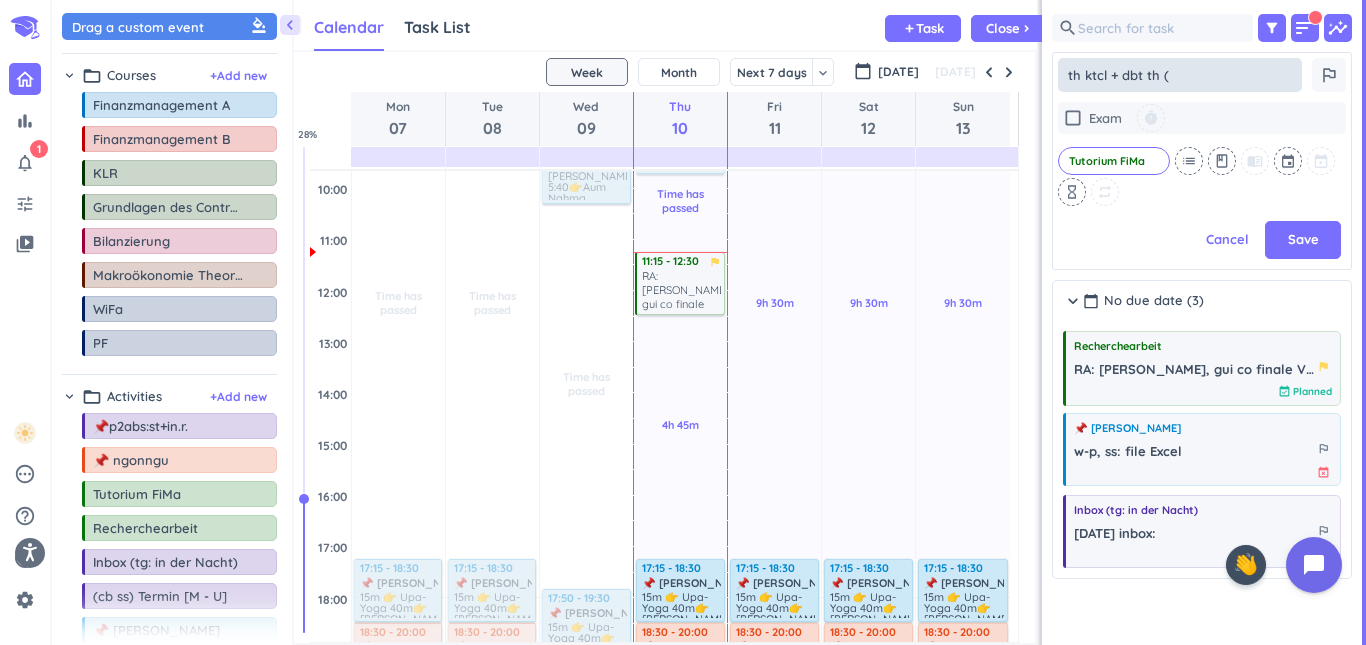type on "x" 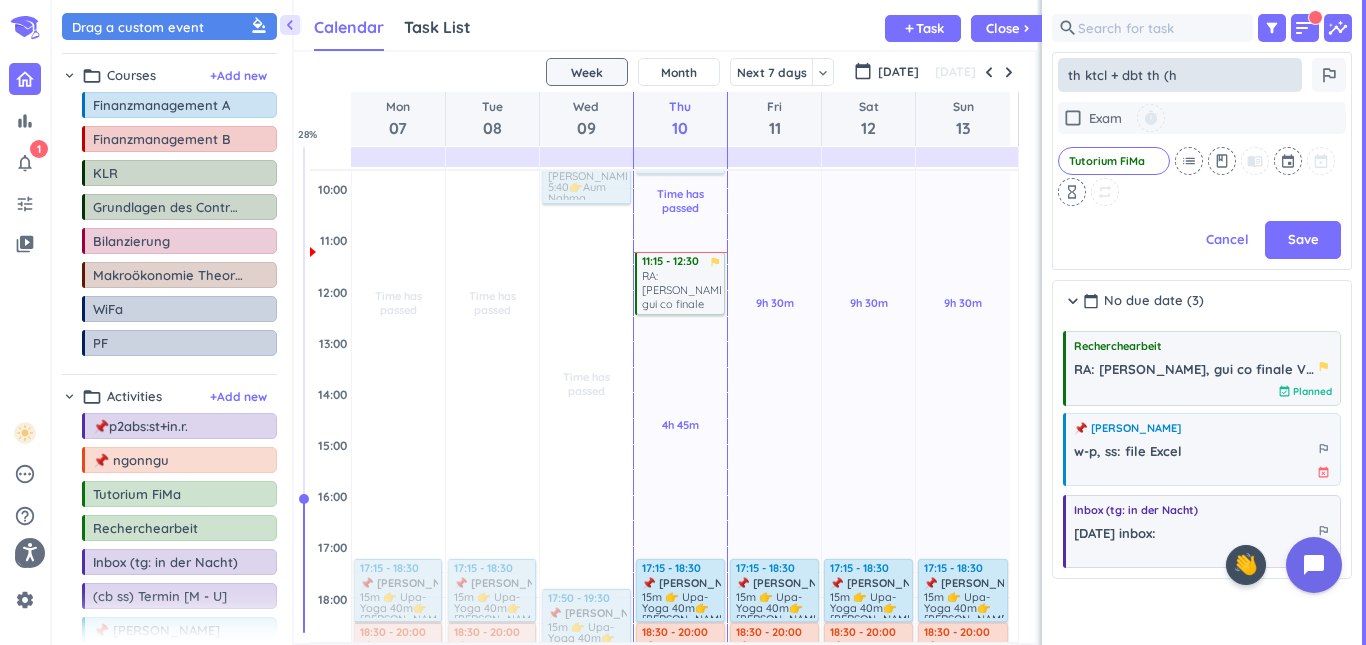type on "x" 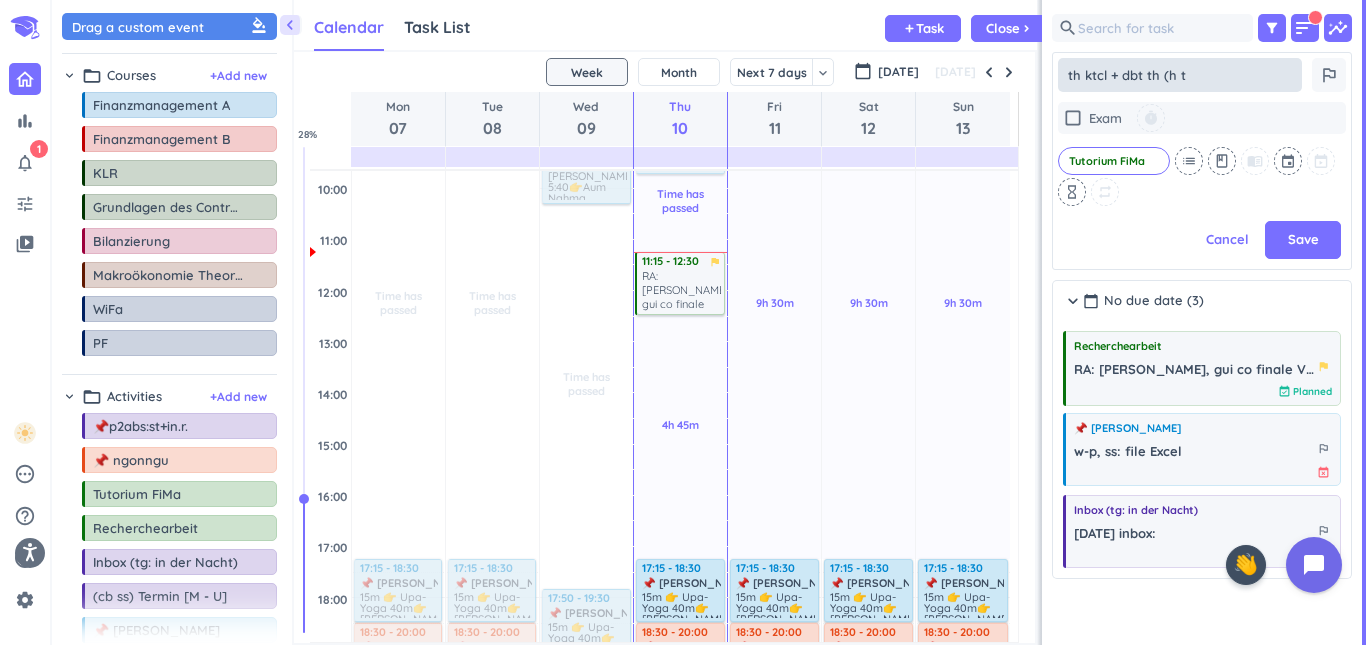 type on "x" 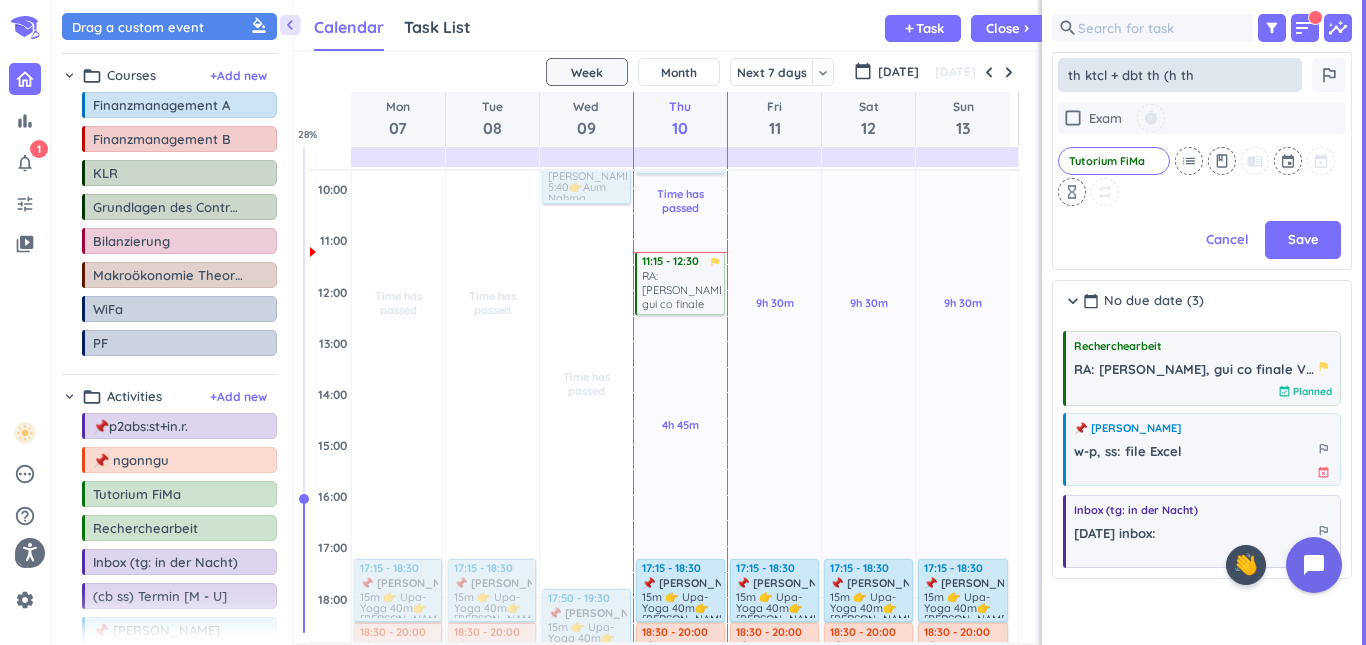 type on "th ktcl + dbt th (h tht" 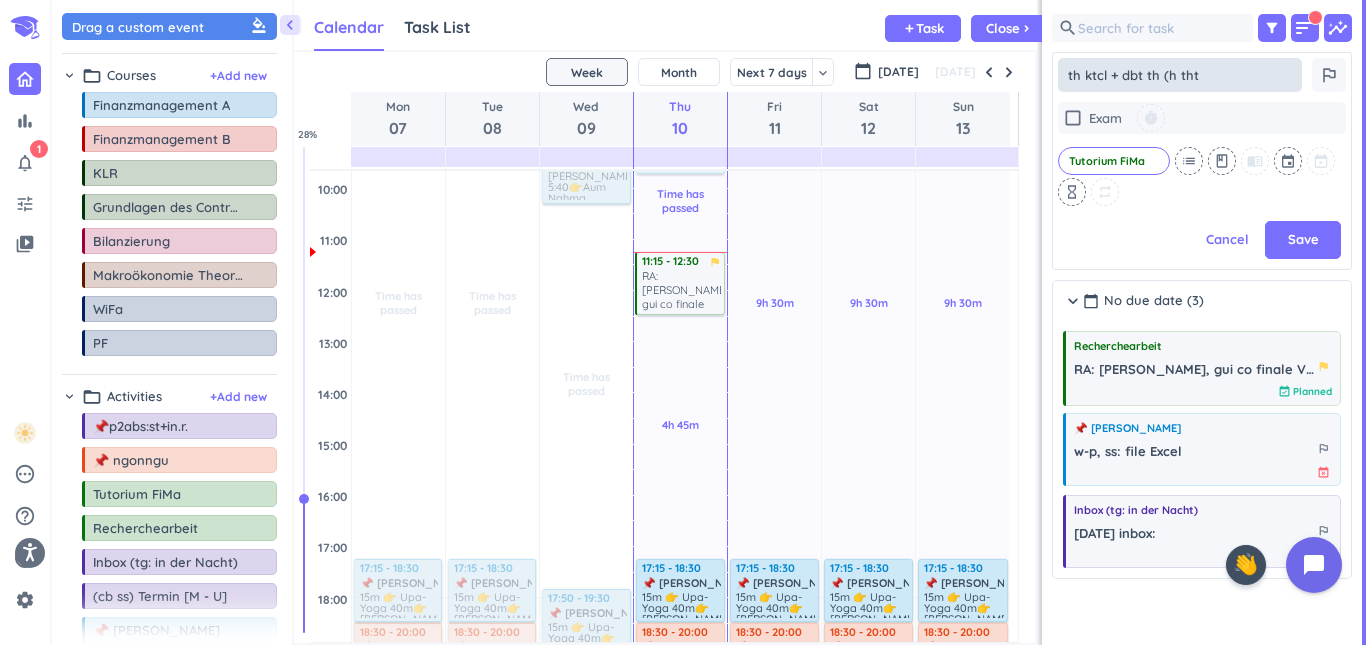 type on "x" 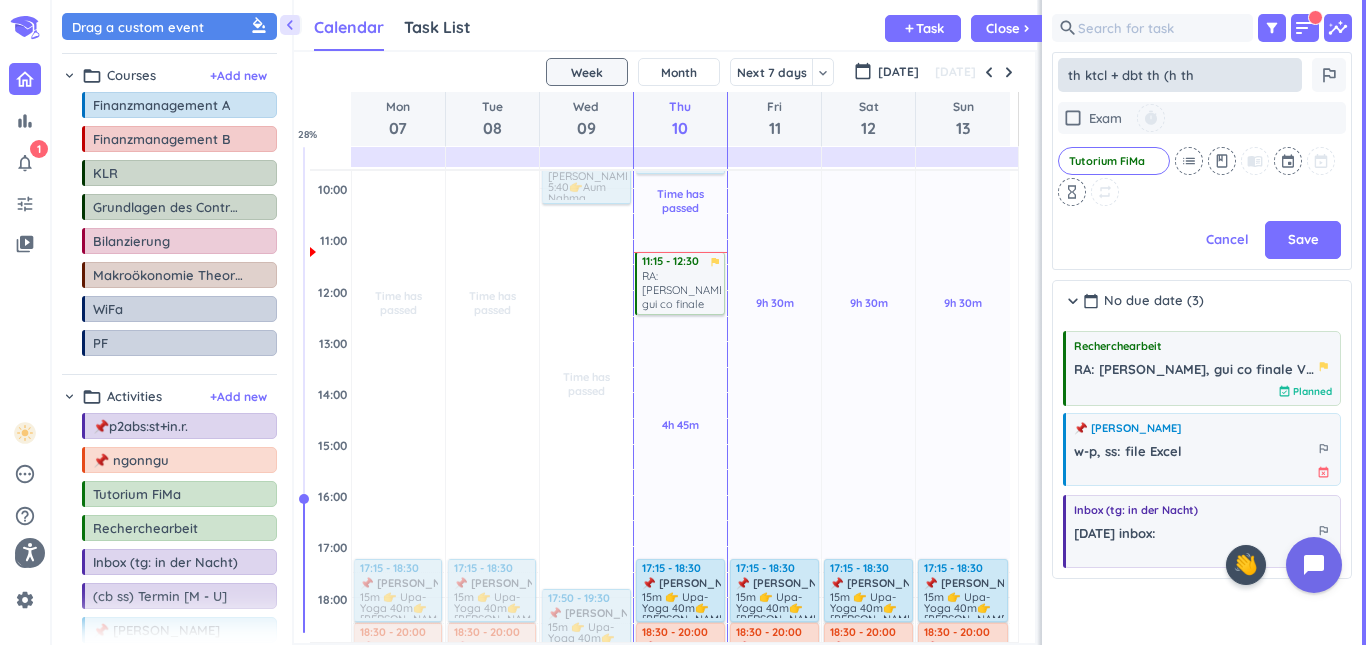 type on "x" 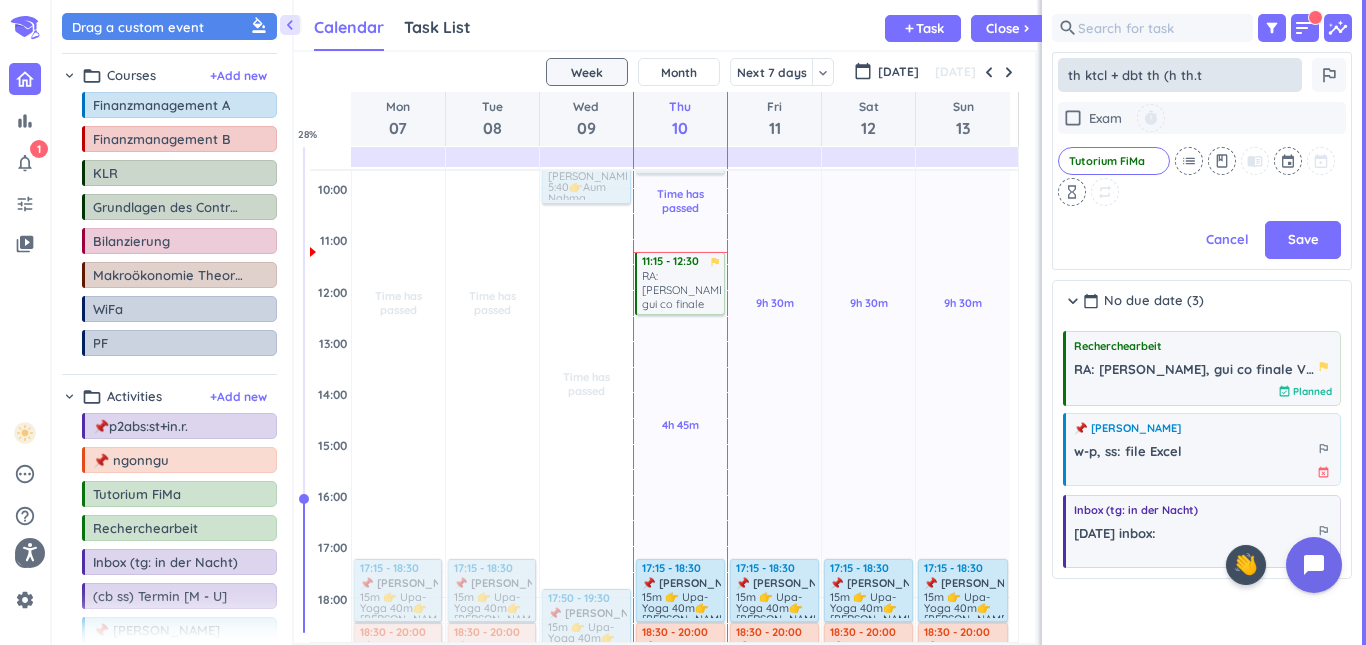 type on "th ktcl + dbt th (h [DOMAIN_NAME]" 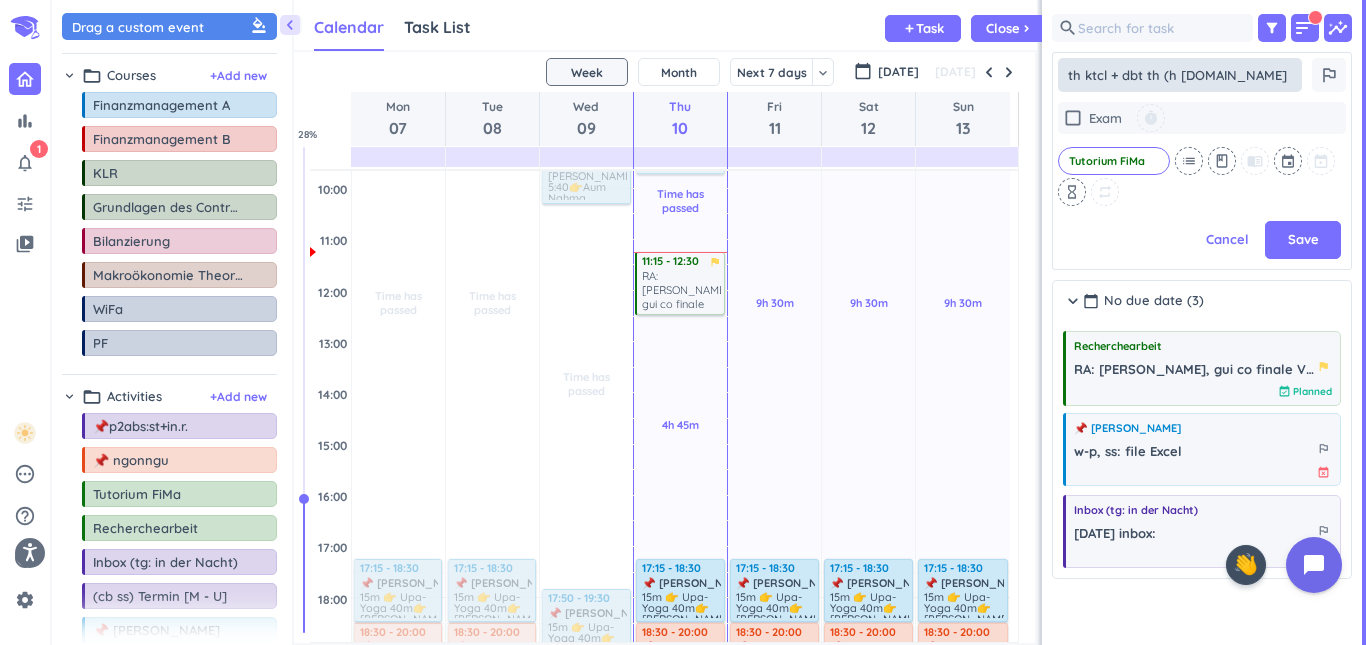 type on "x" 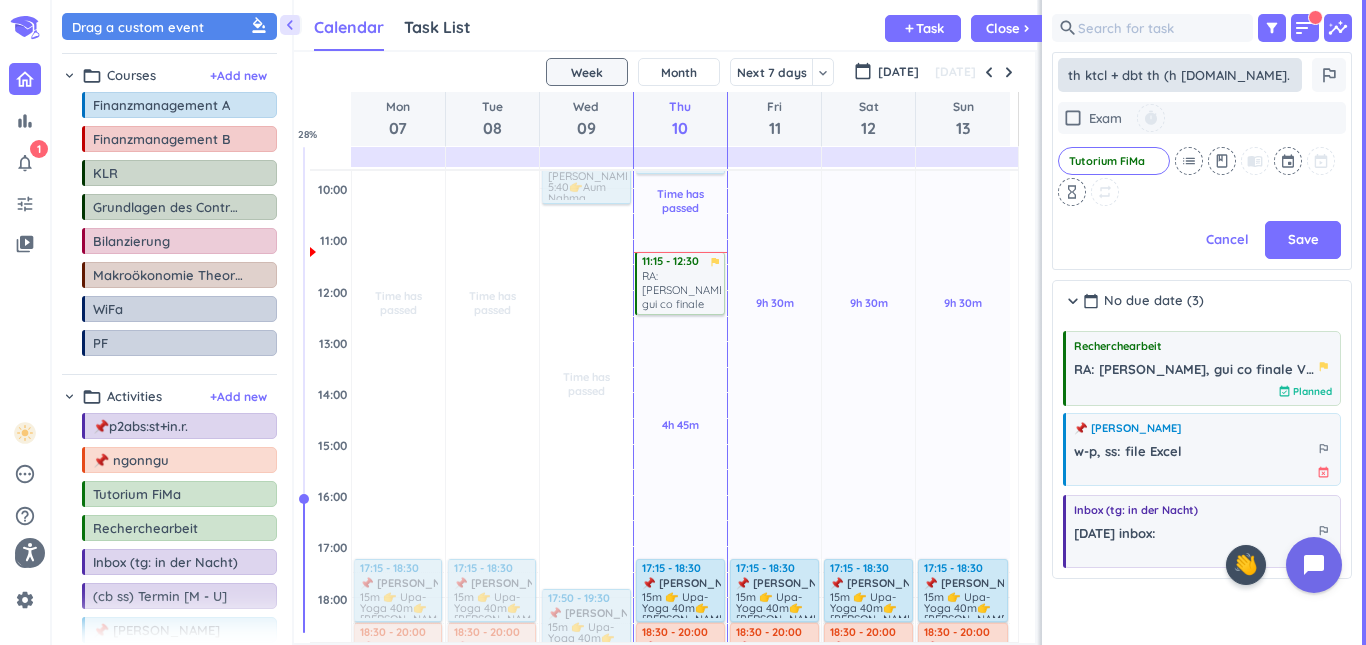 type on "th ktcl + dbt th (h [DOMAIN_NAME]." 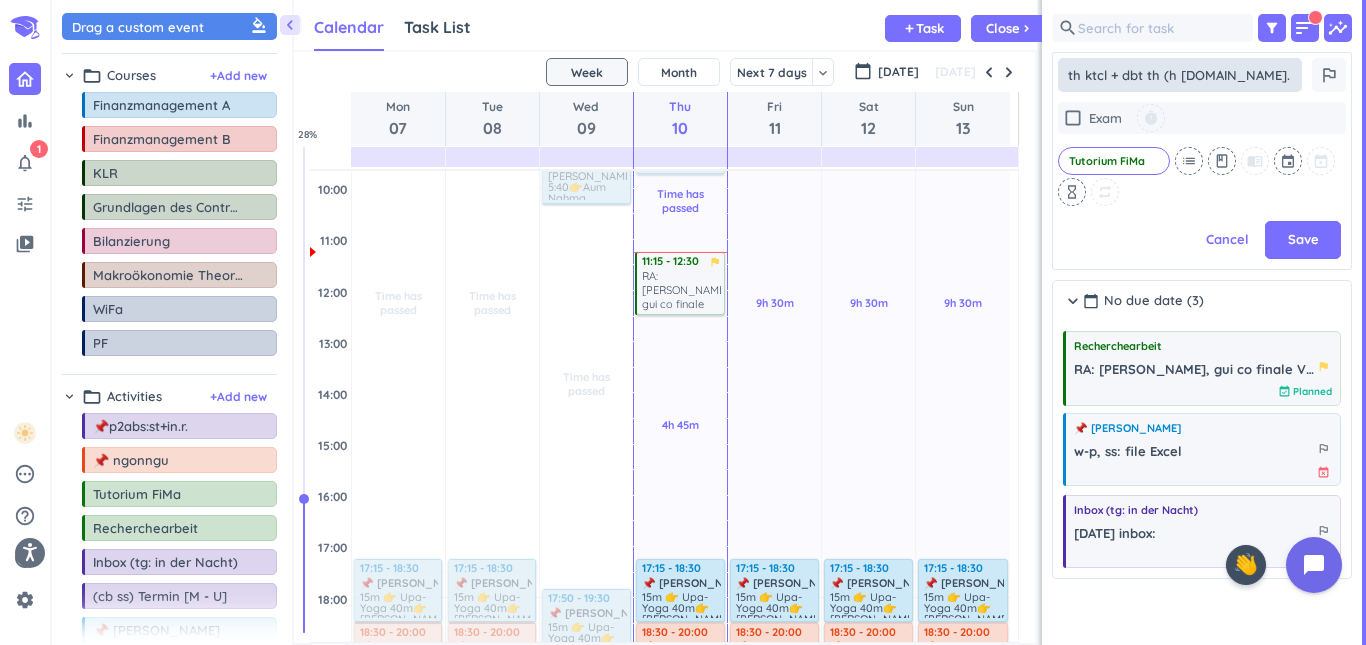 type on "th ktcl + dbt th (h [DOMAIN_NAME]." 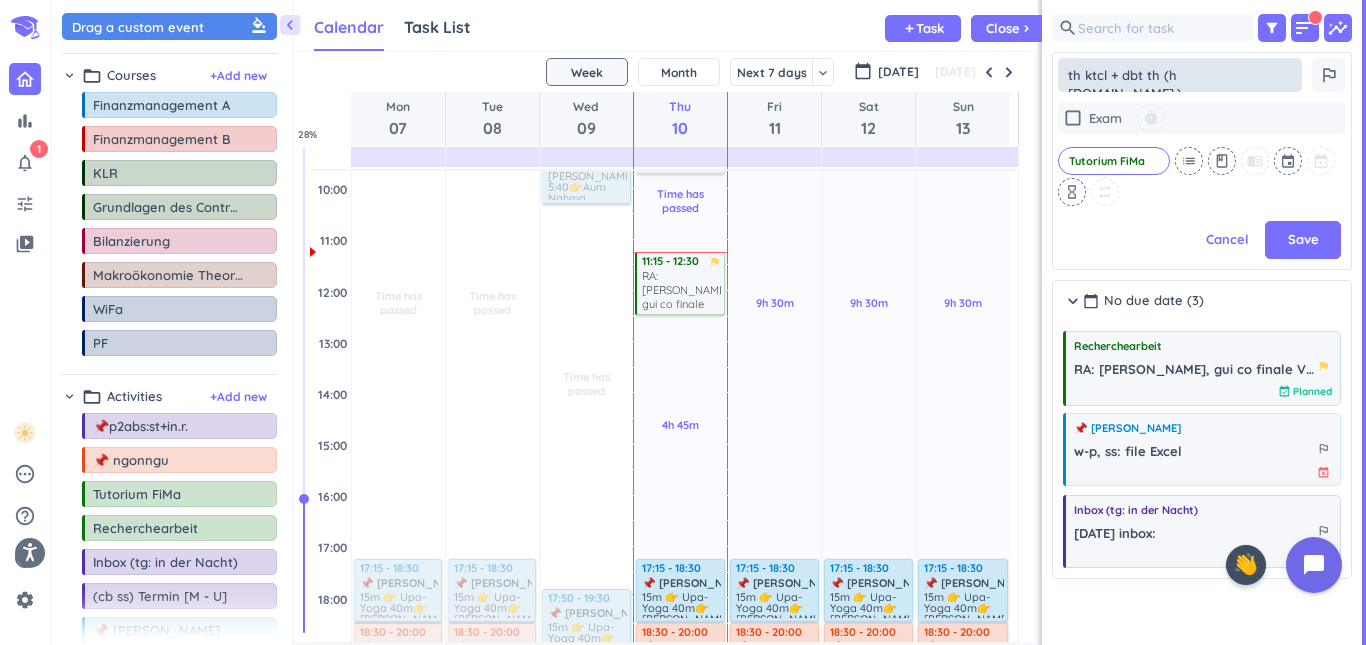 type on "x" 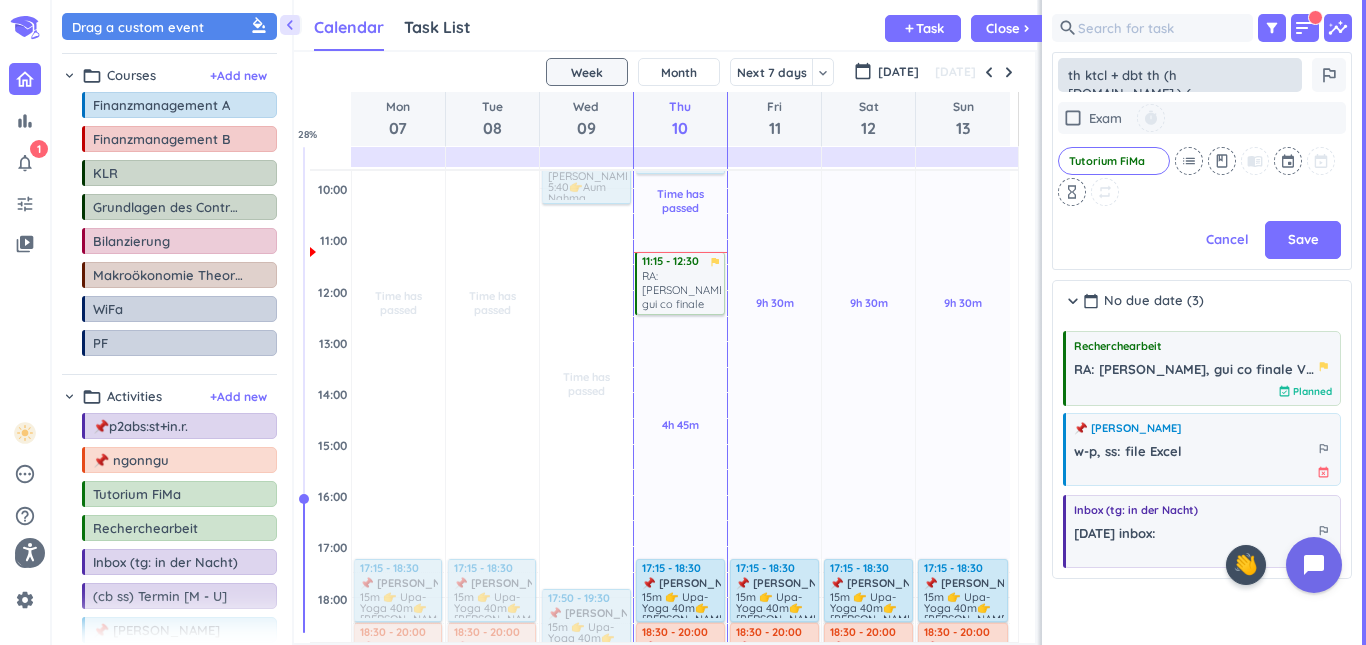 type on "x" 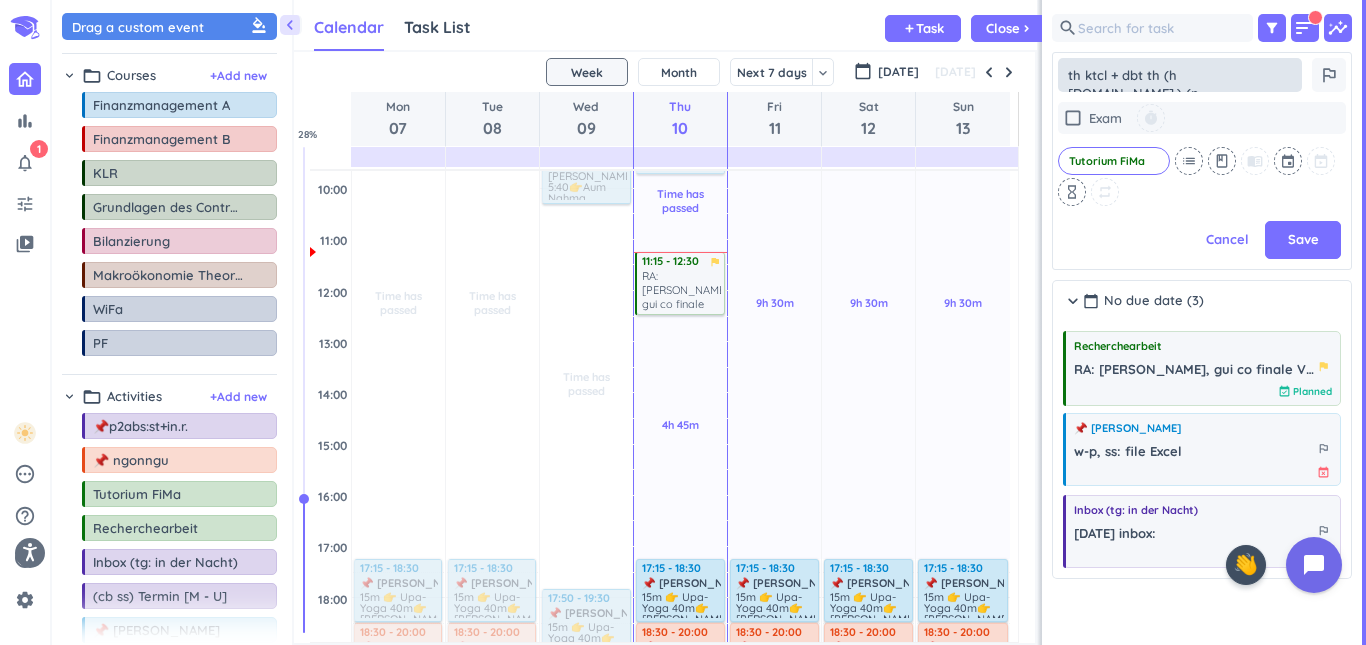type on "x" 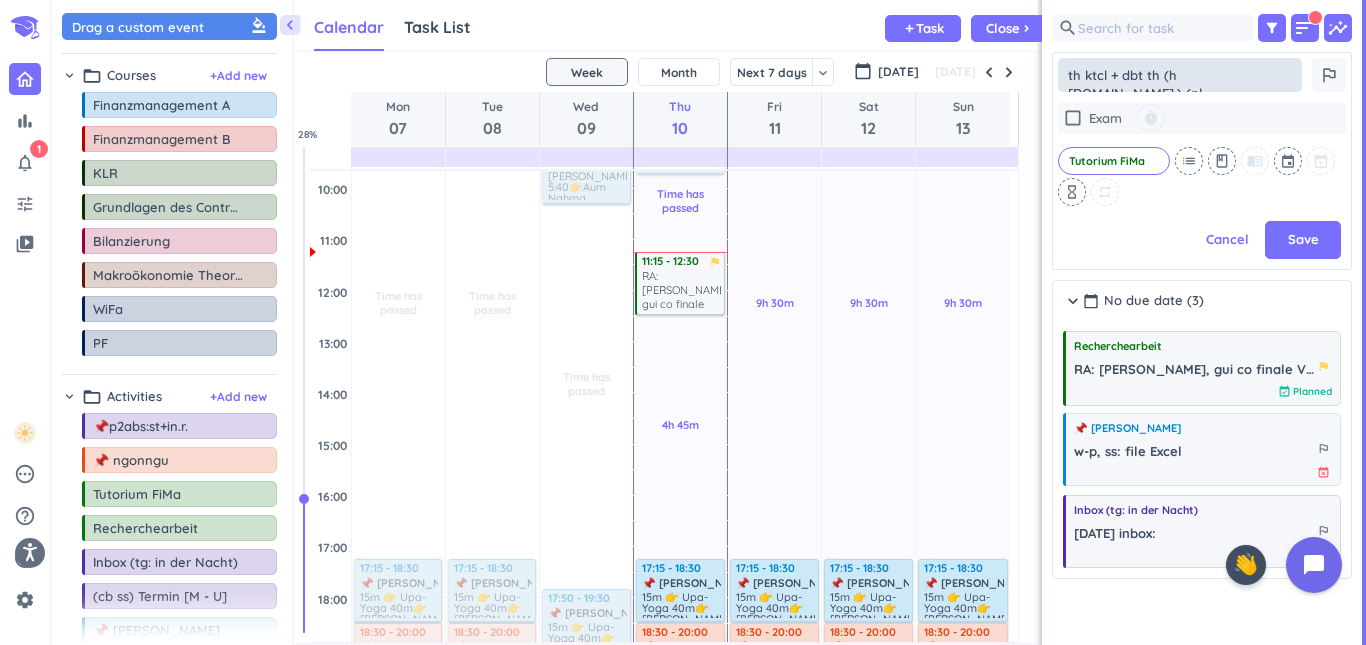 type on "x" 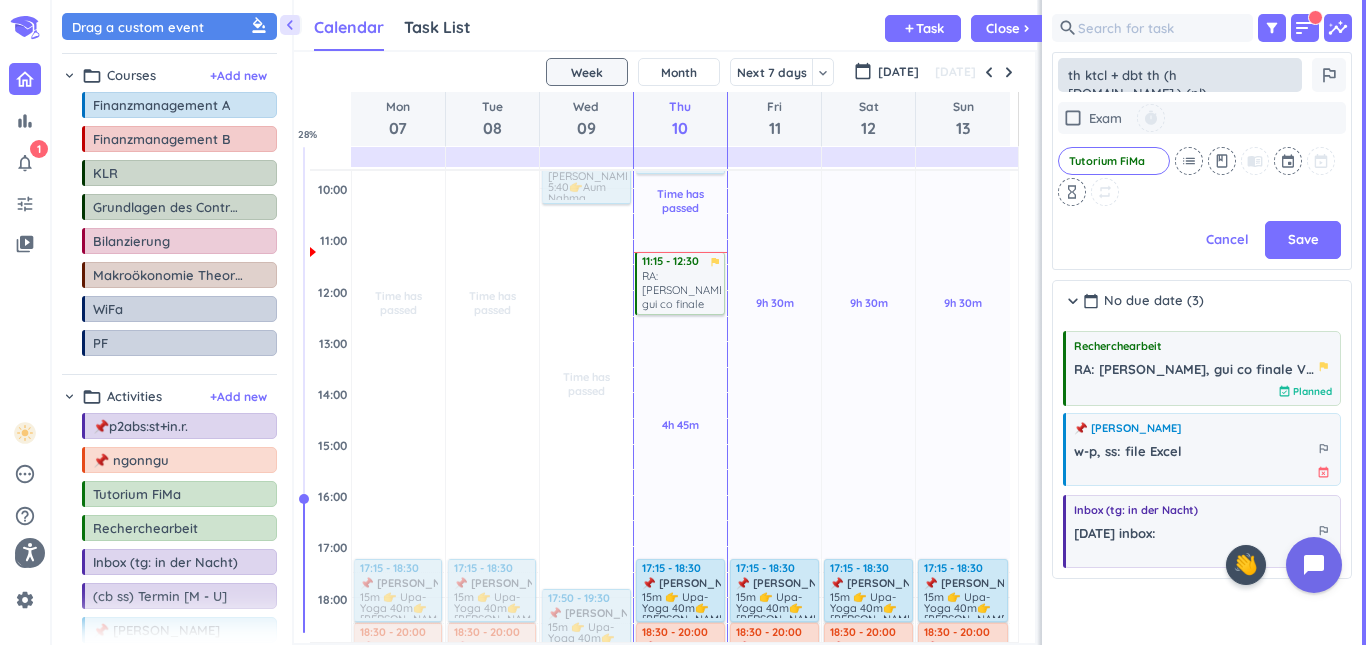 click on "th ktcl + dbt th (h [DOMAIN_NAME].) (nl)" at bounding box center (1180, 75) 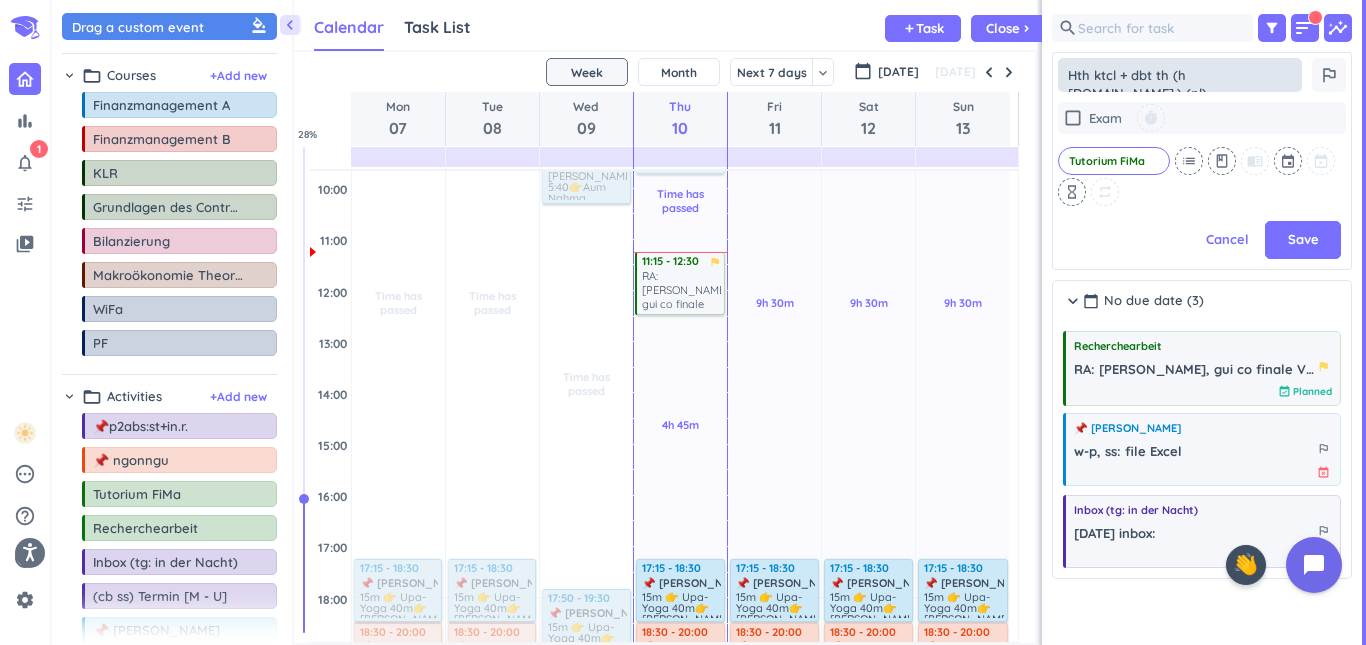 type on "x" 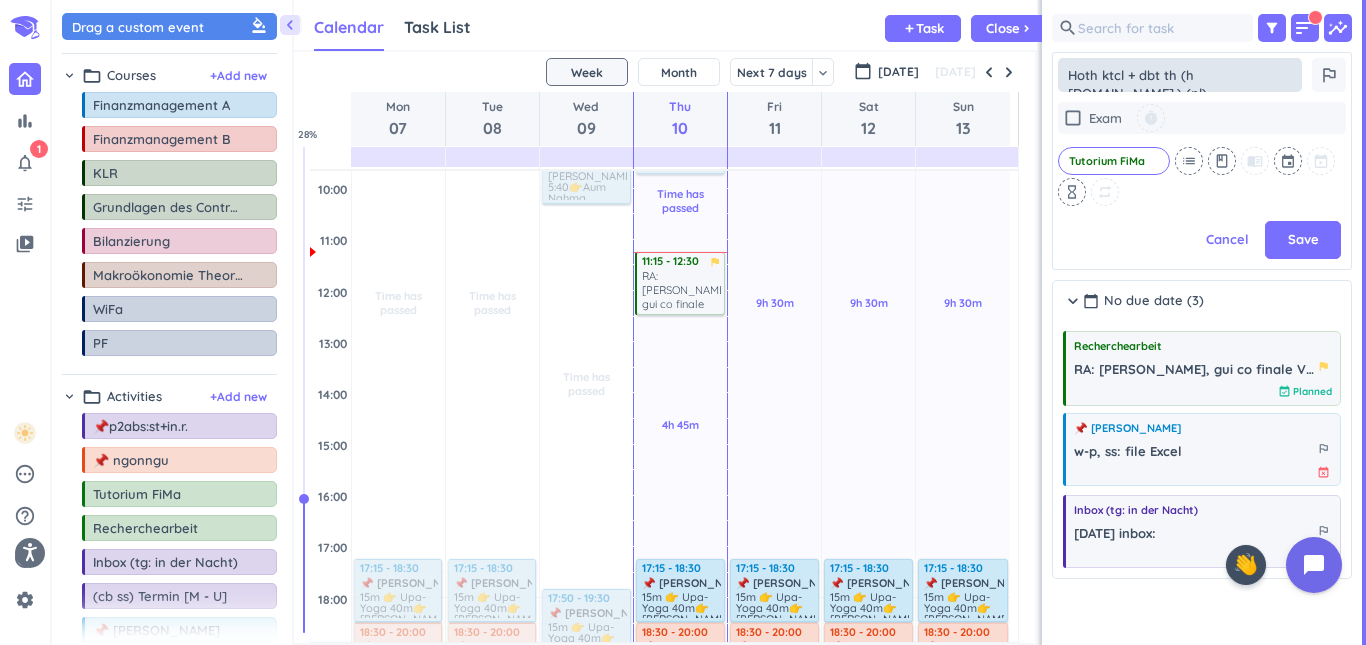 type on "Hoath ktcl + dbt th (h [DOMAIN_NAME].) (nl)" 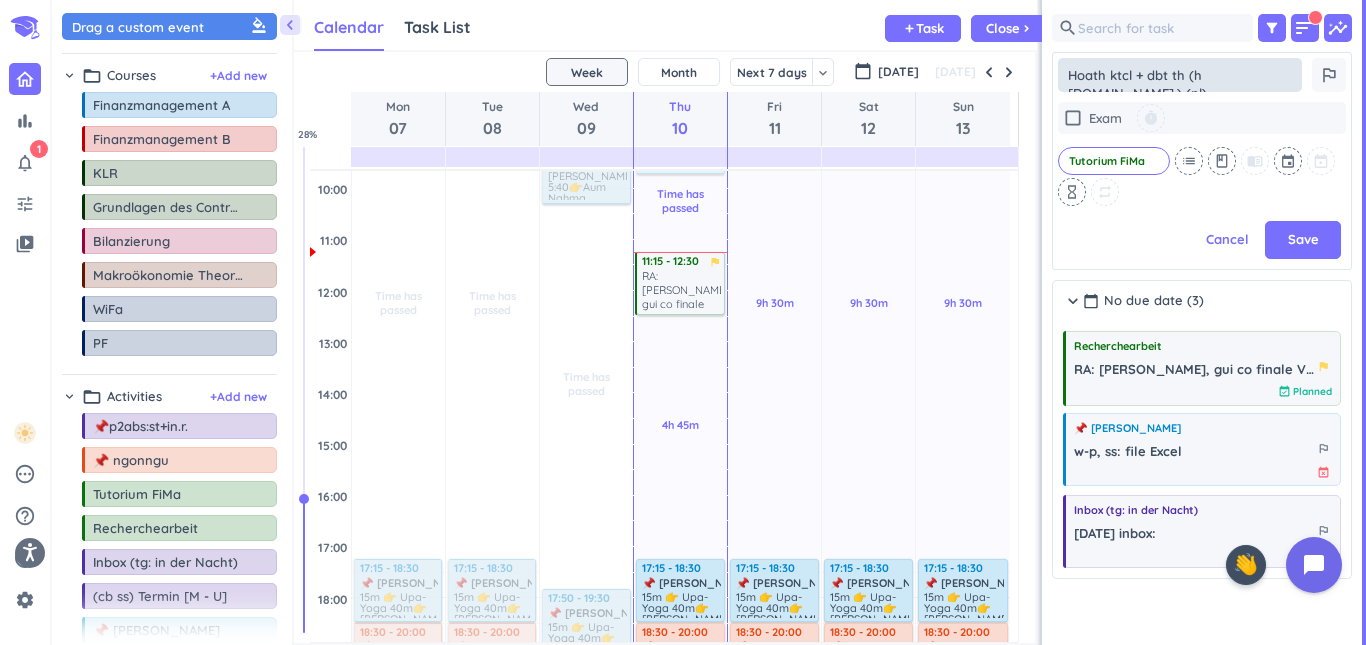 type on "x" 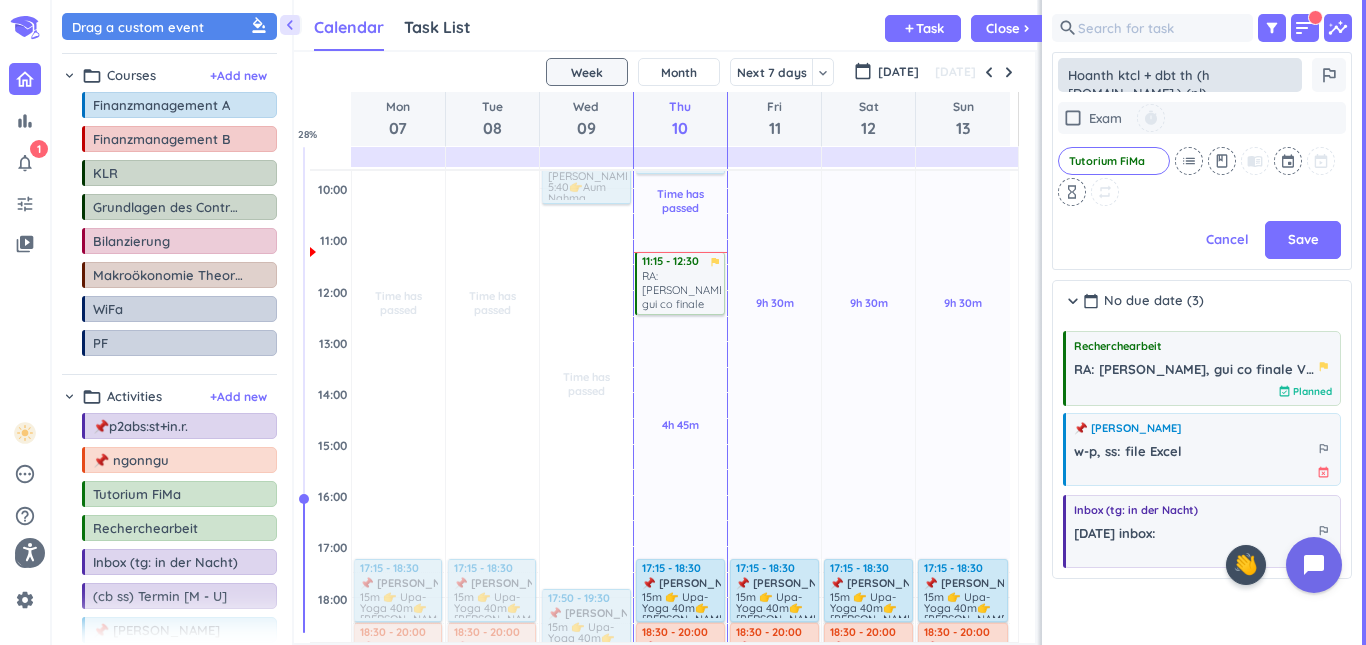 type on "x" 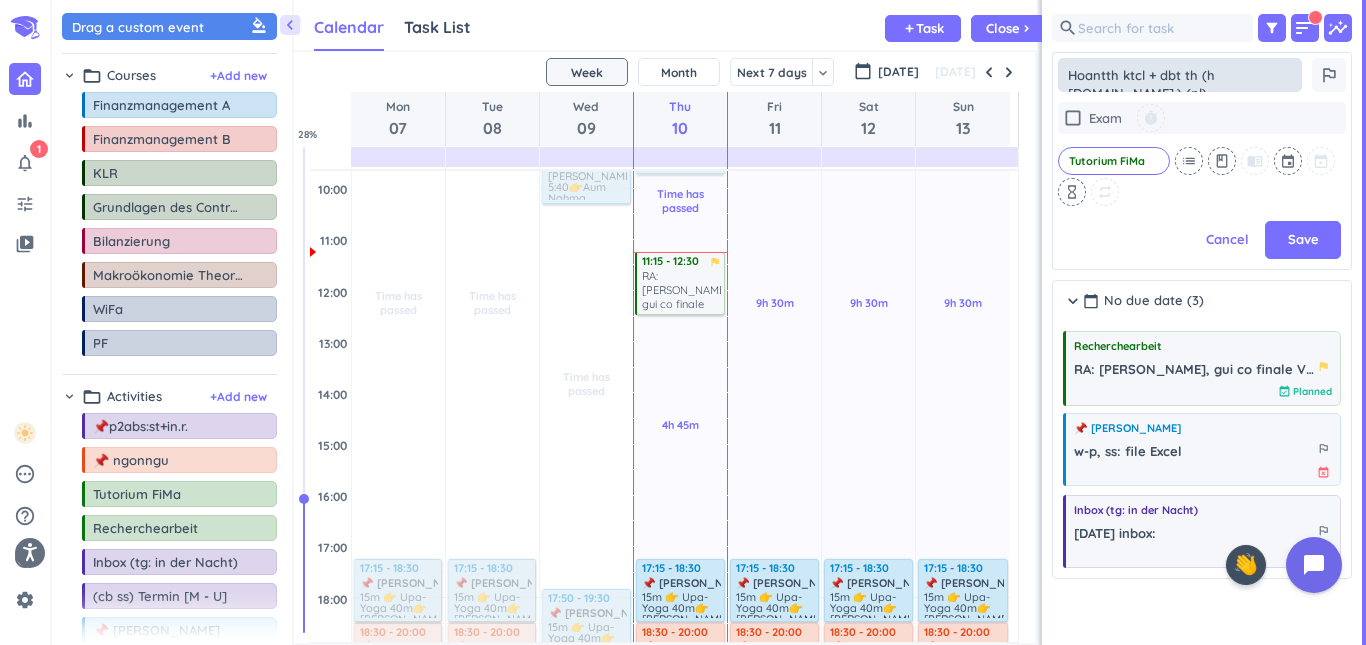 type on "Hoanthth ktcl + dbt th (h [DOMAIN_NAME].) (nl)" 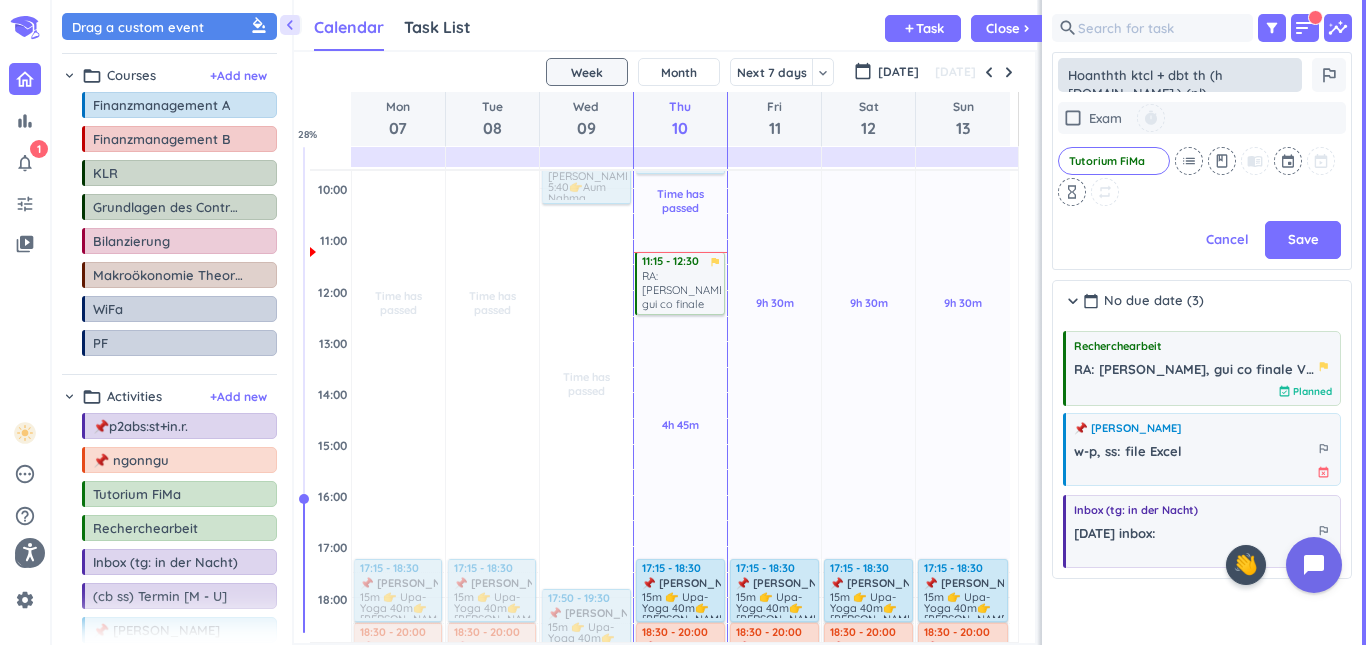 type on "x" 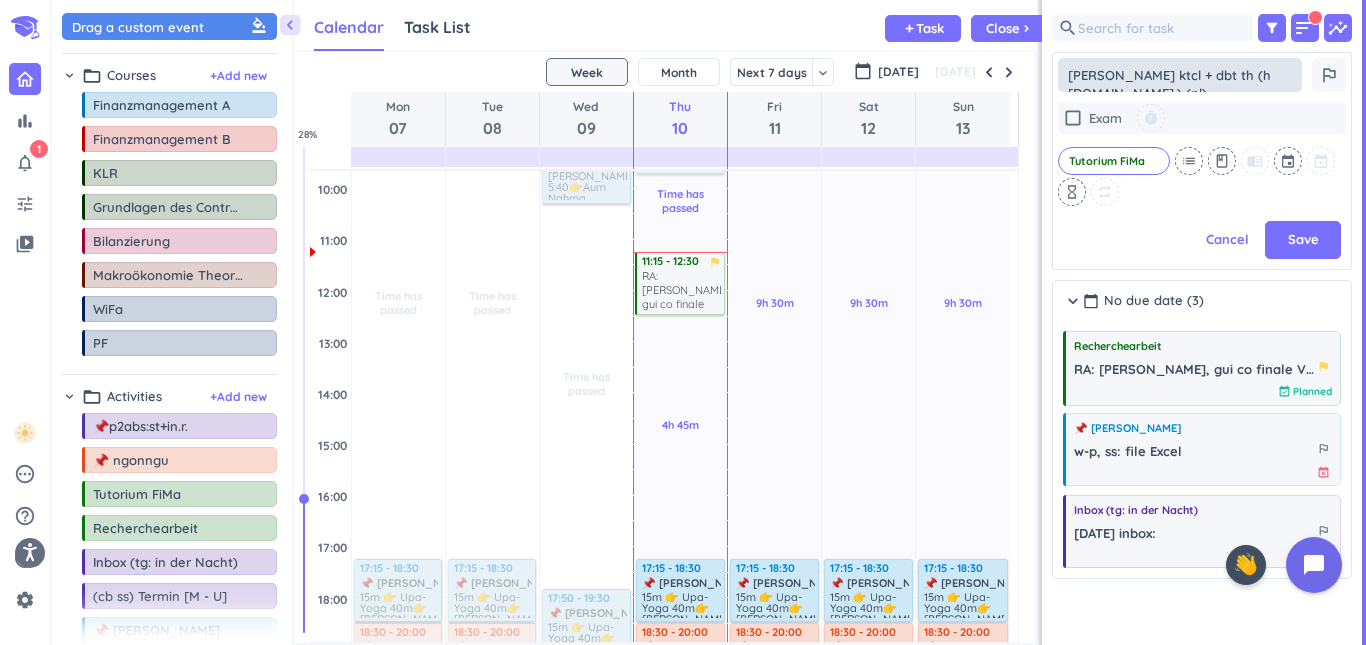type on "Hoanthahth ktcl + dbt th (h [DOMAIN_NAME].) (nl)" 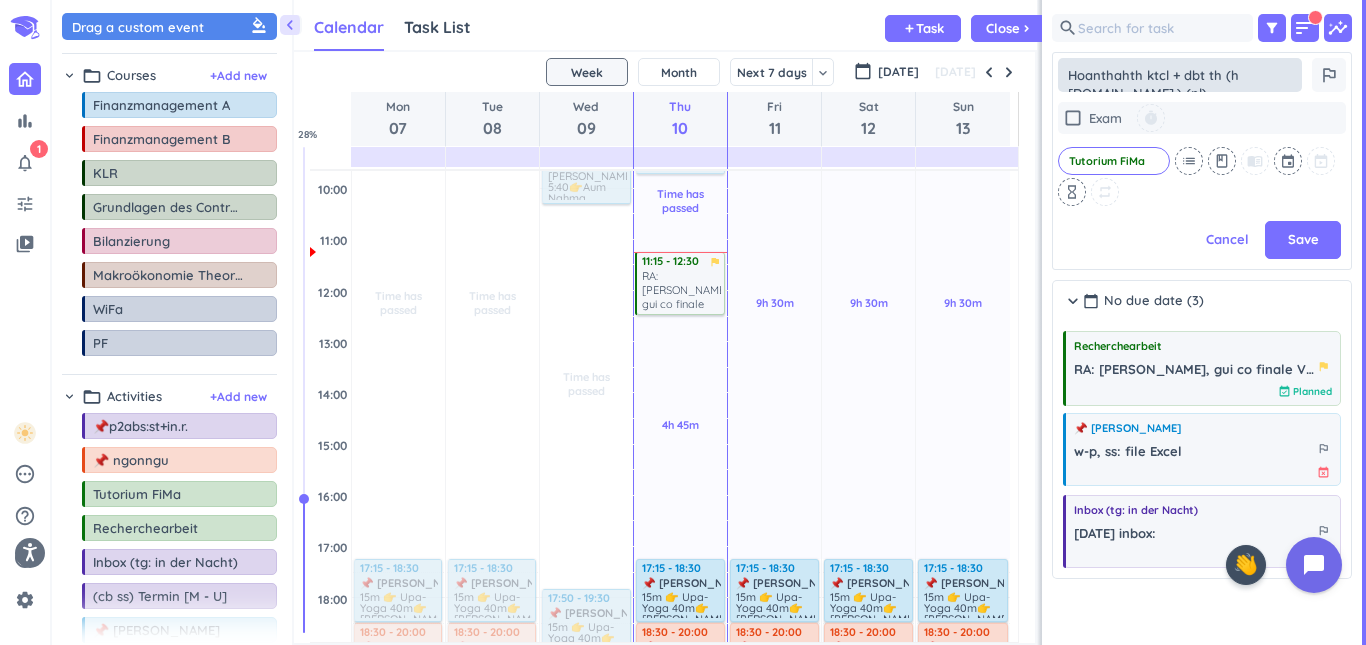 type on "x" 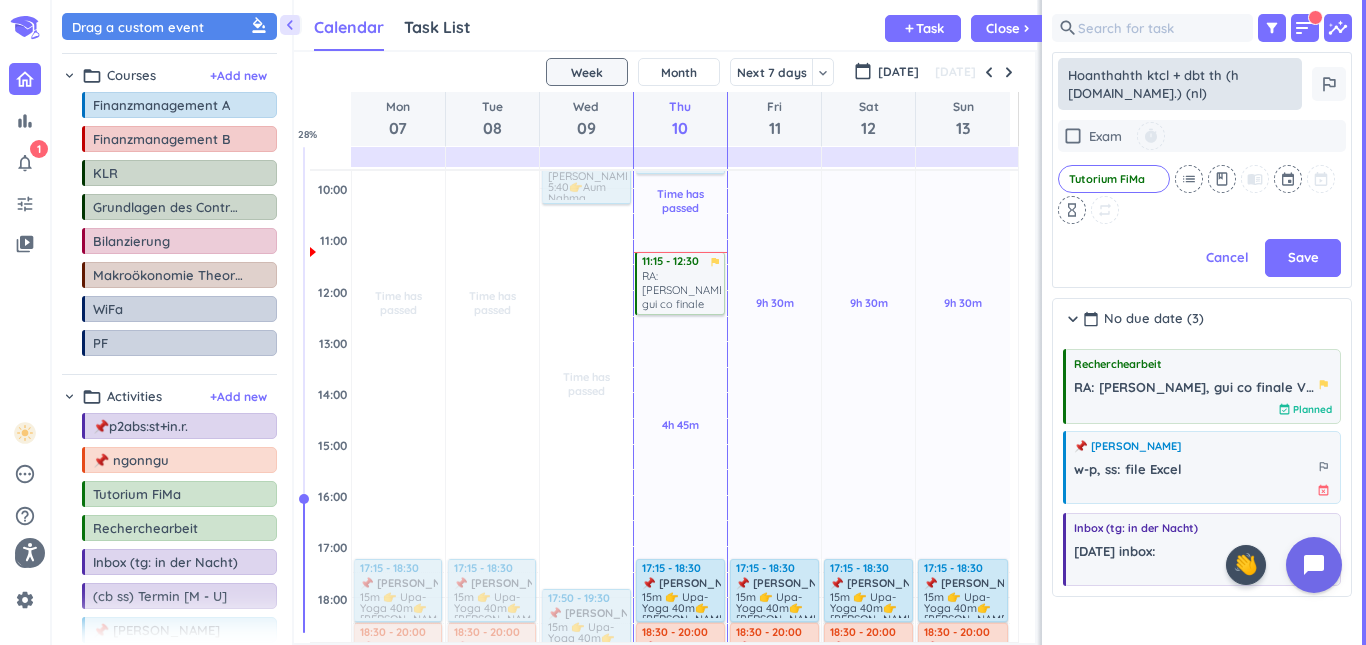 scroll, scrollTop: 339, scrollLeft: 292, axis: both 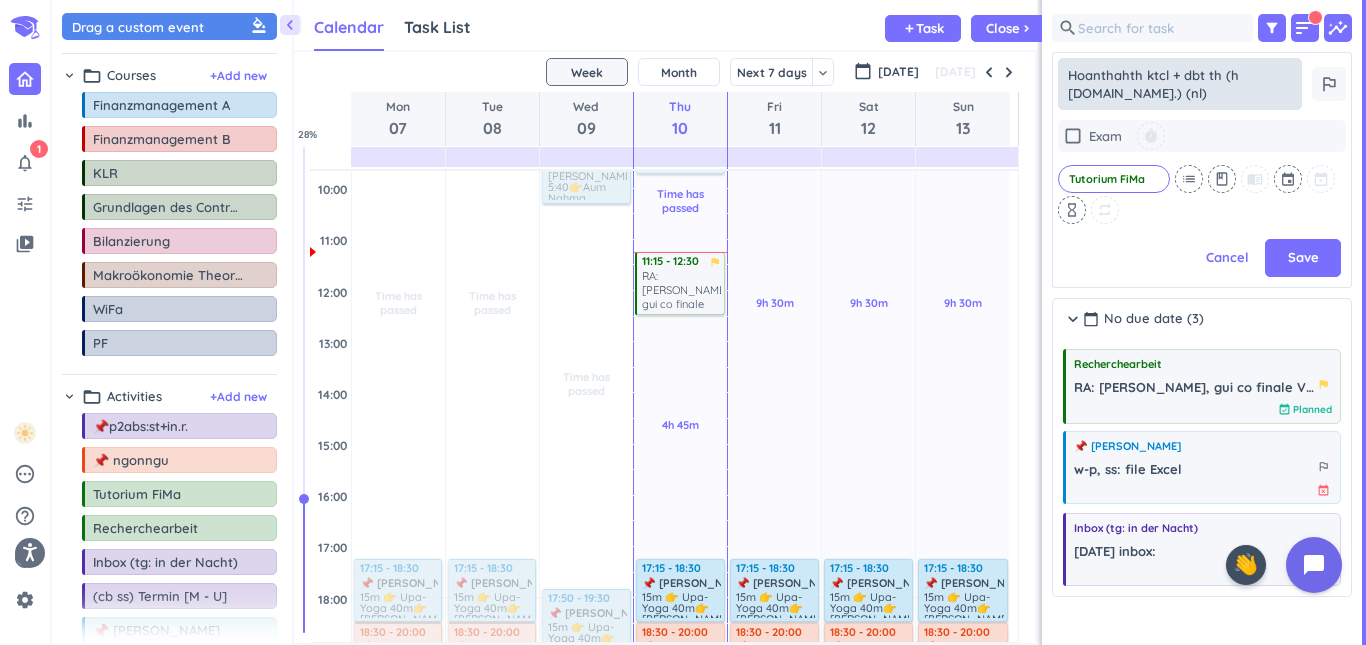 type on "[PERSON_NAME] ktcl + dbt th (h [DOMAIN_NAME].) (nl)" 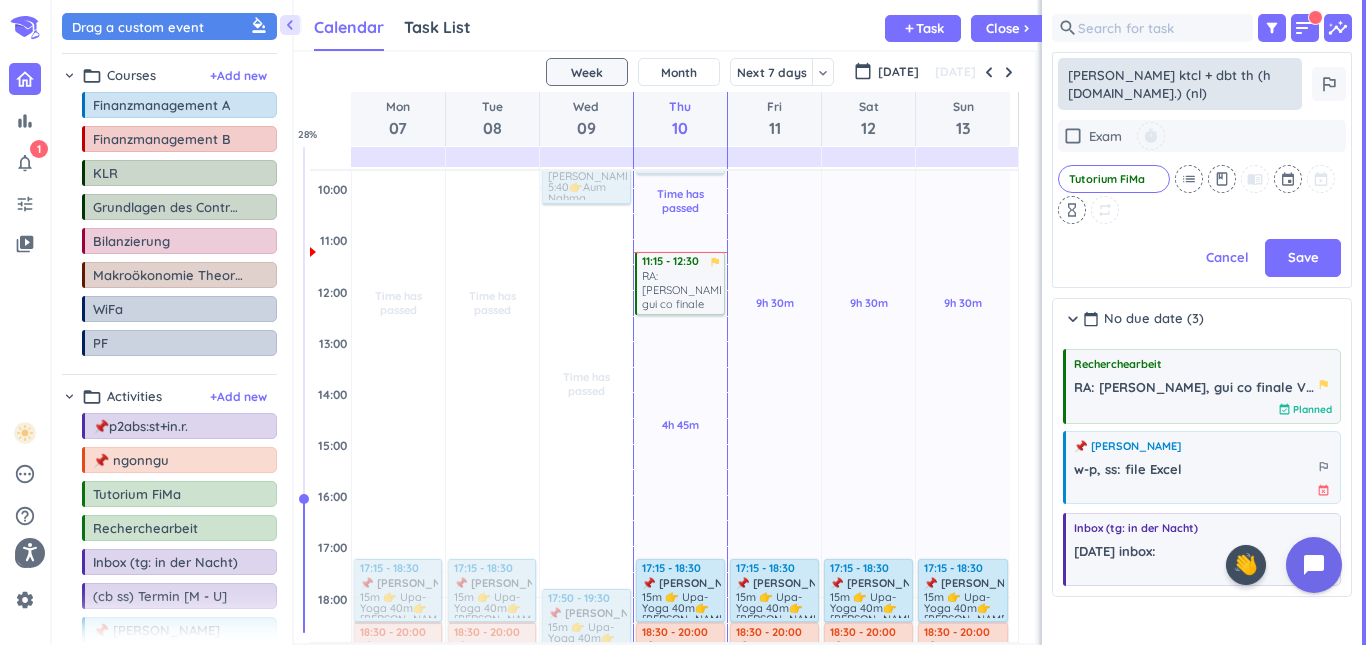 type on "x" 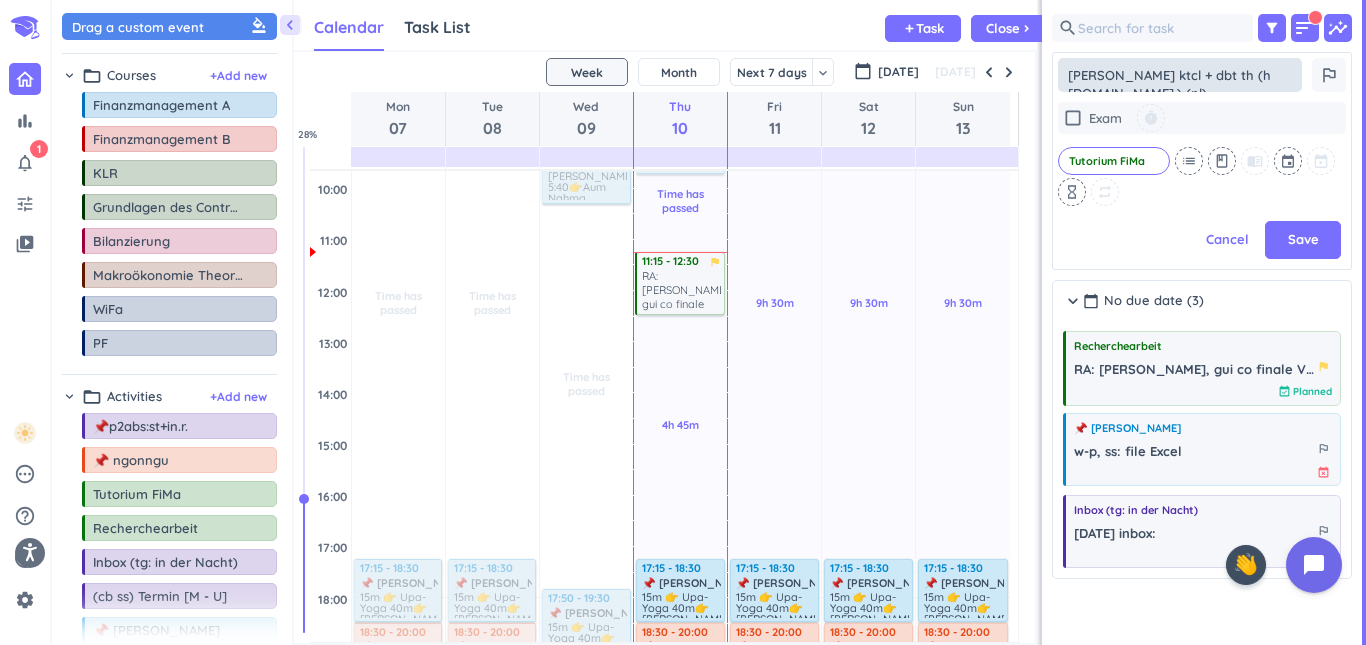 scroll, scrollTop: 9, scrollLeft: 9, axis: both 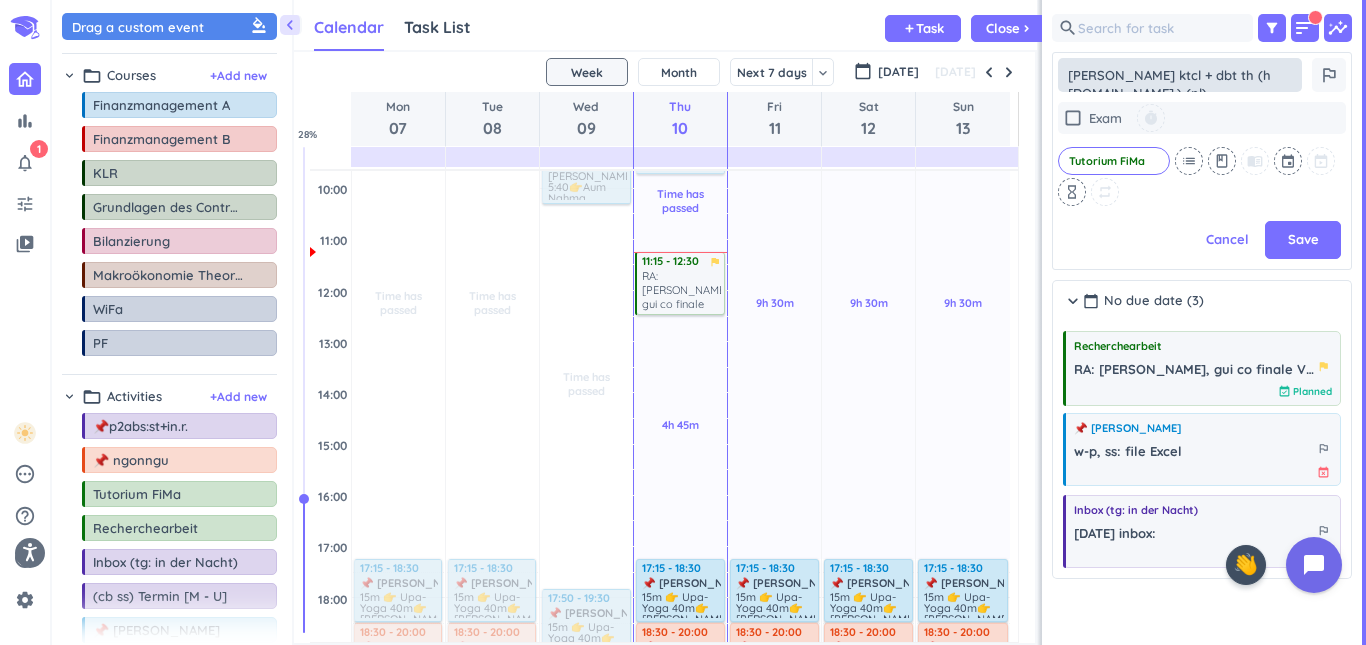 type on "Hoanthanth ktcl + dbt th (h [DOMAIN_NAME].) (nl)" 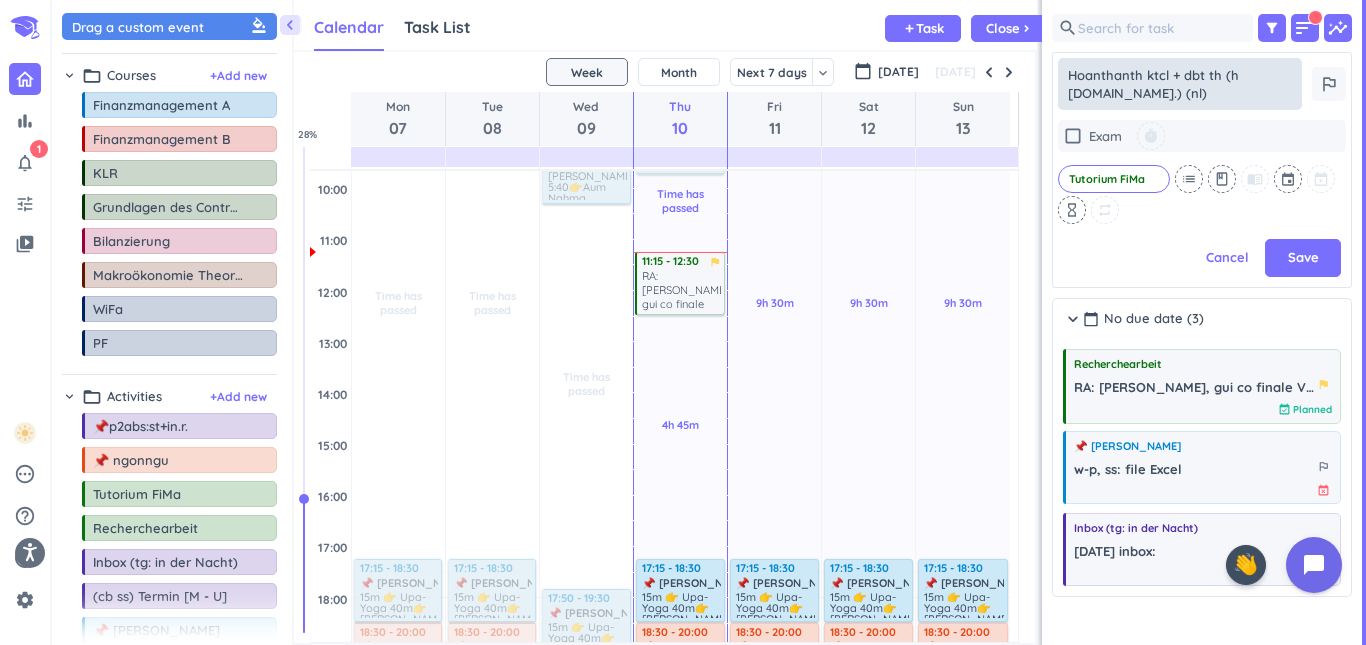 type on "x" 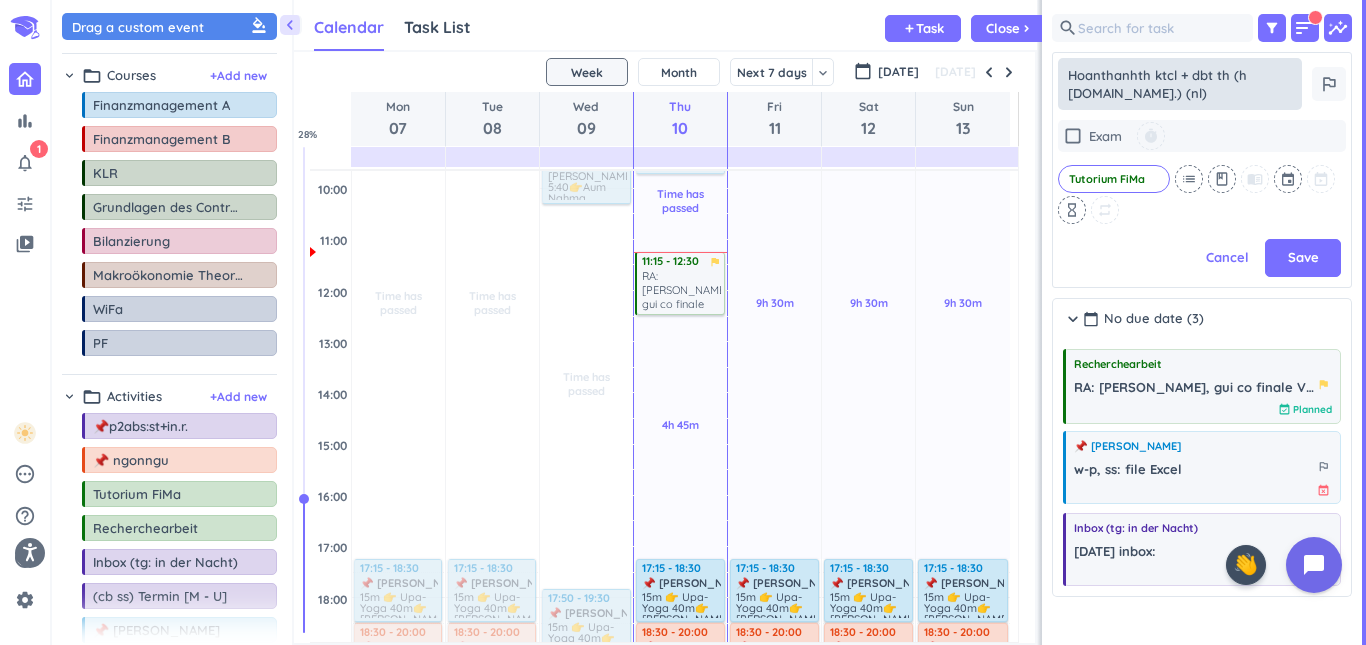 scroll, scrollTop: 339, scrollLeft: 292, axis: both 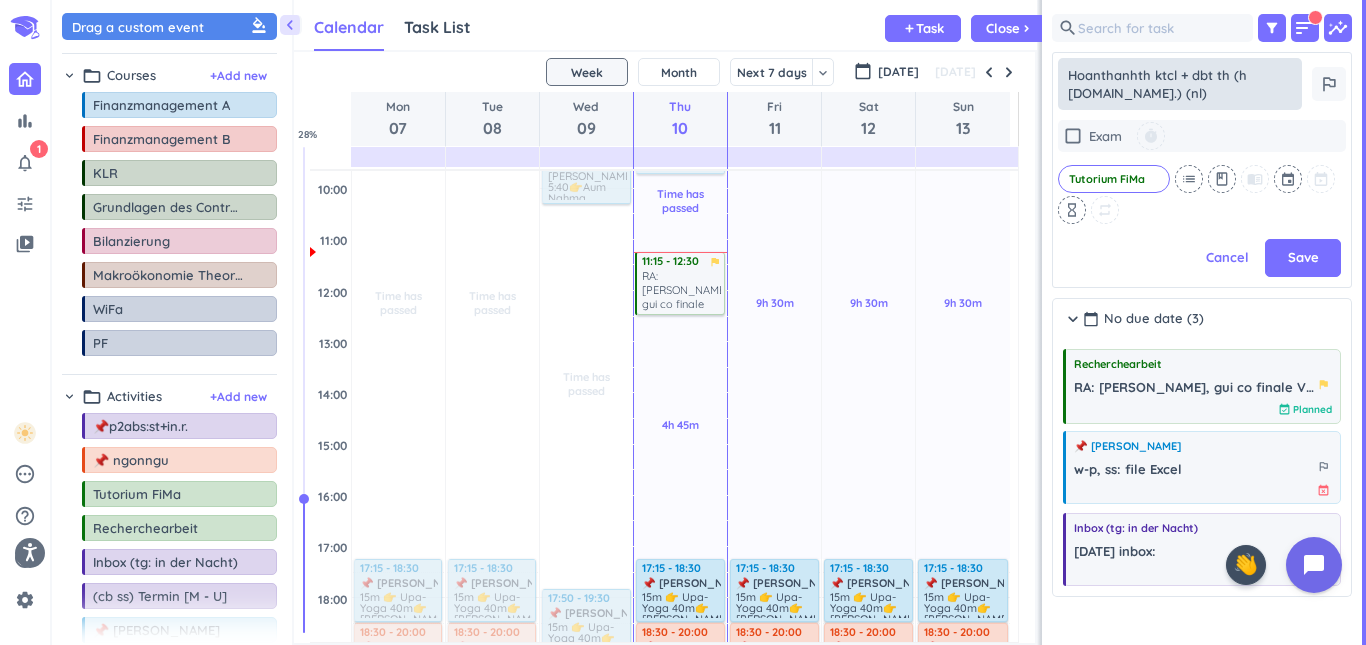 type on "x" 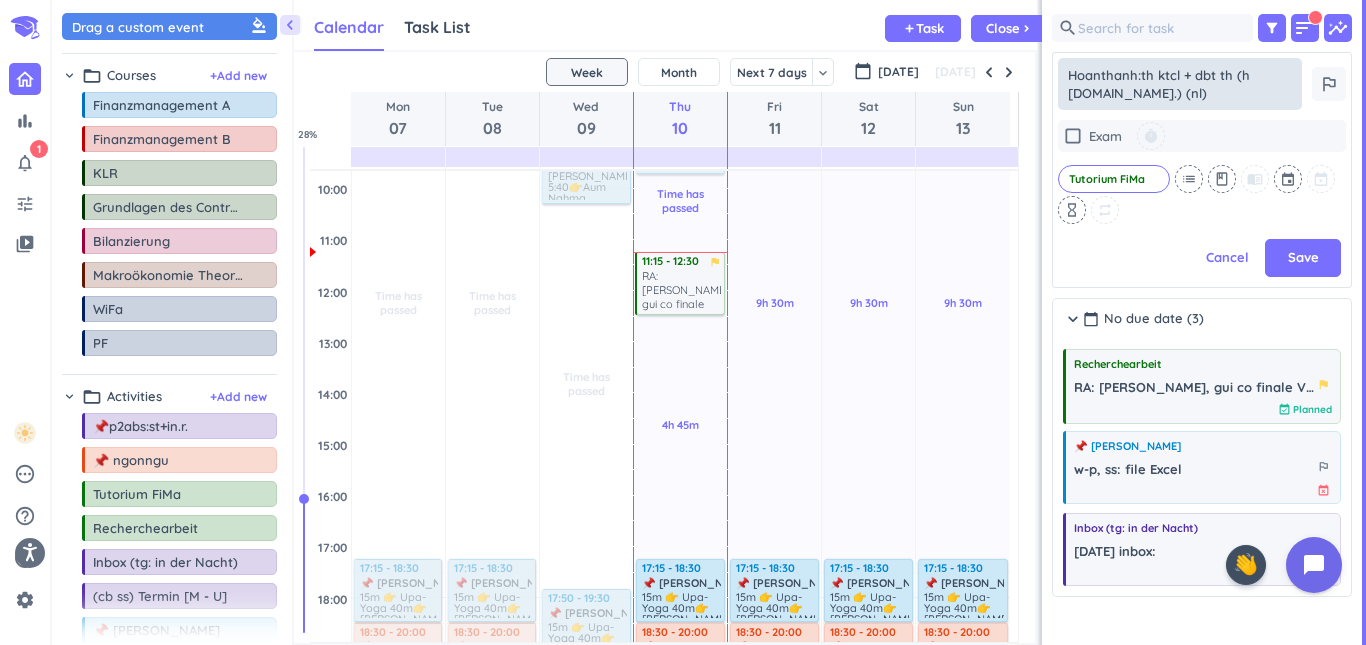 type on "x" 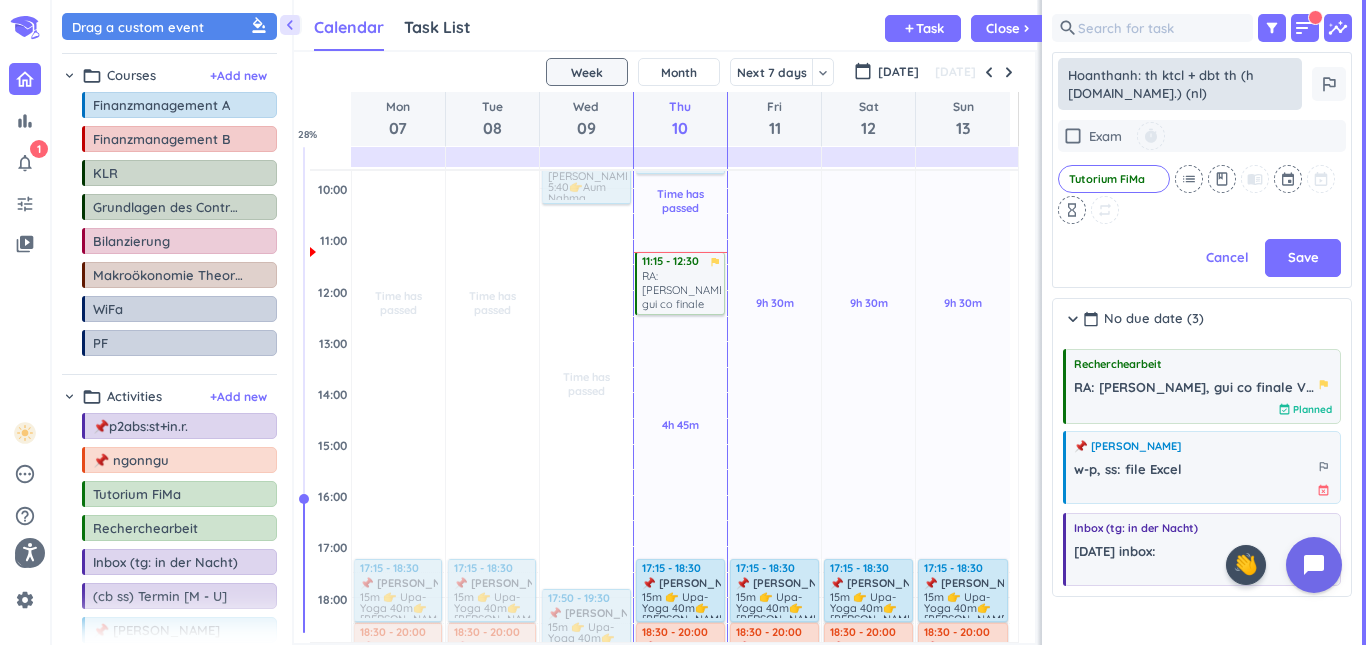 click on "Hoanthanh: th ktcl + dbt th (h [DOMAIN_NAME].) (nl)" at bounding box center (1180, 84) 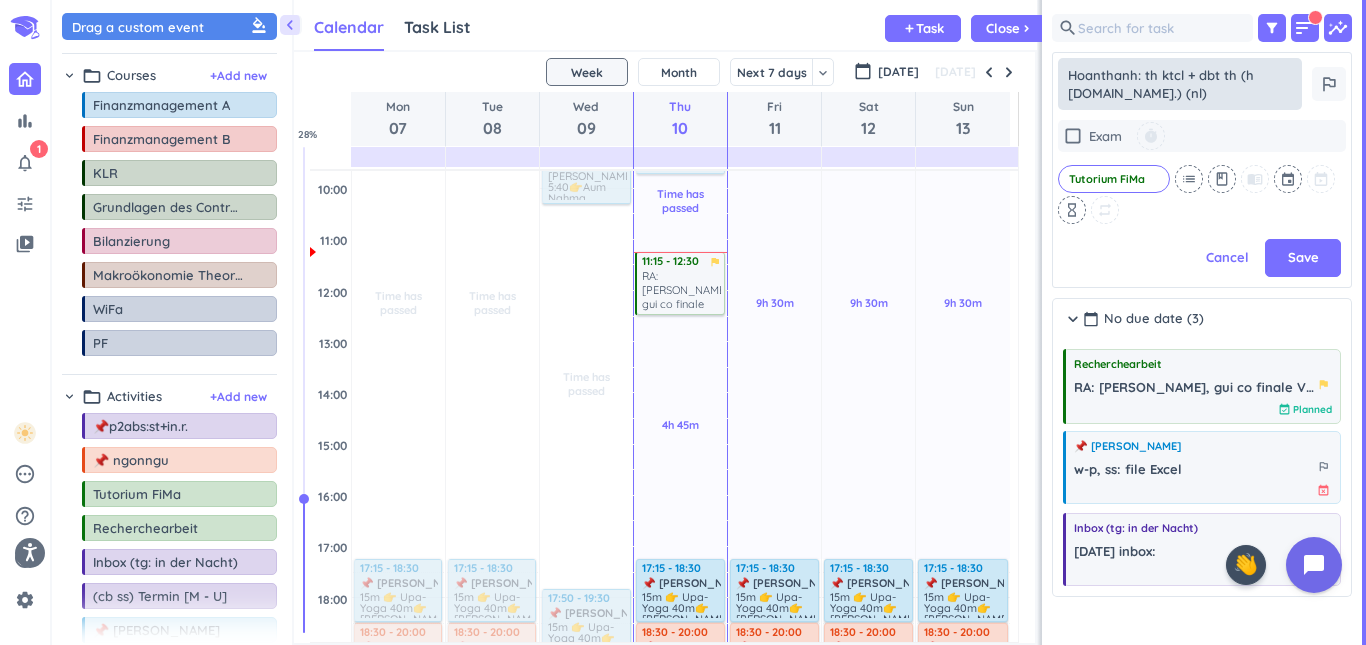 type on "oanthanh: th ktcl + dbt th (h [DOMAIN_NAME].) (nl)" 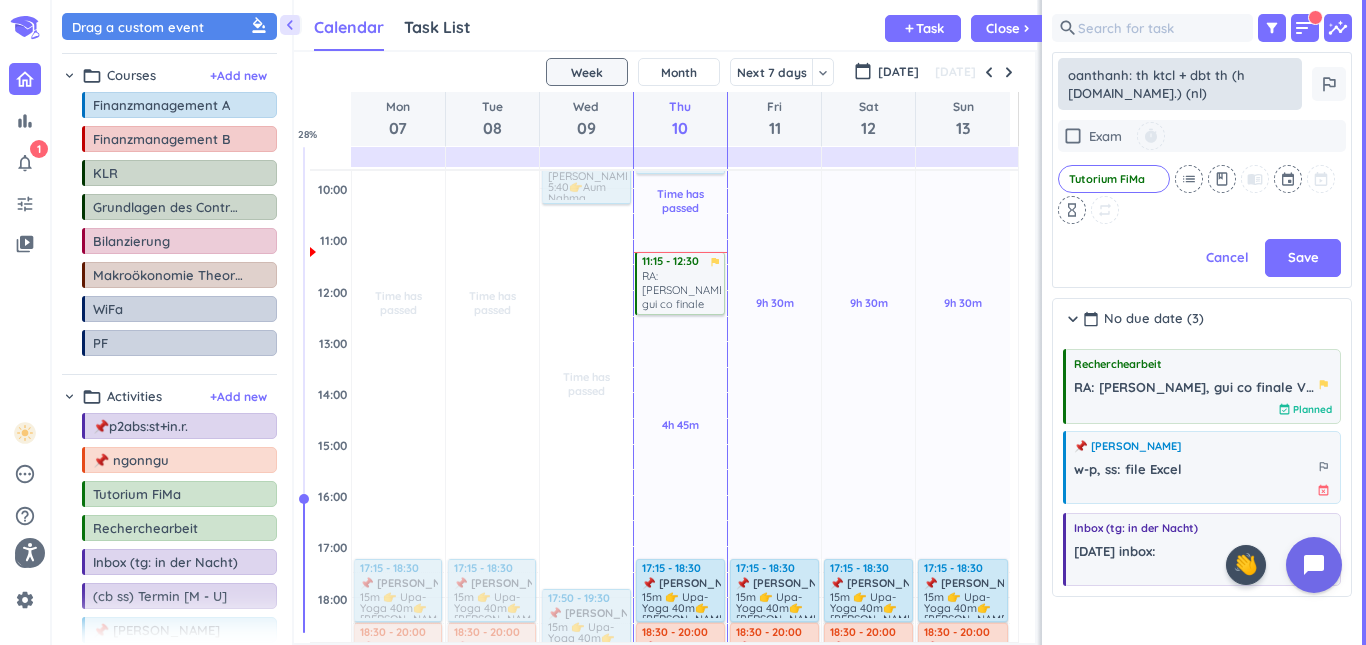 type on "x" 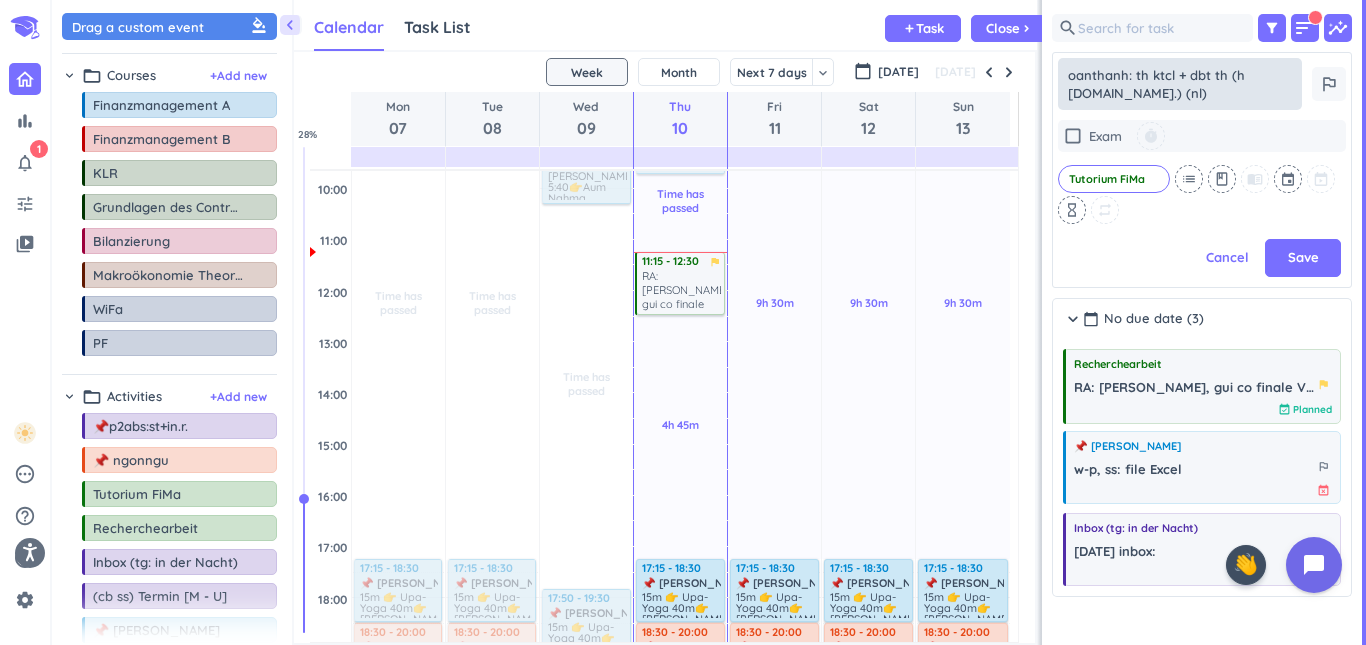 type on "poanthanh: th ktcl + dbt th (h [DOMAIN_NAME].) (nl)" 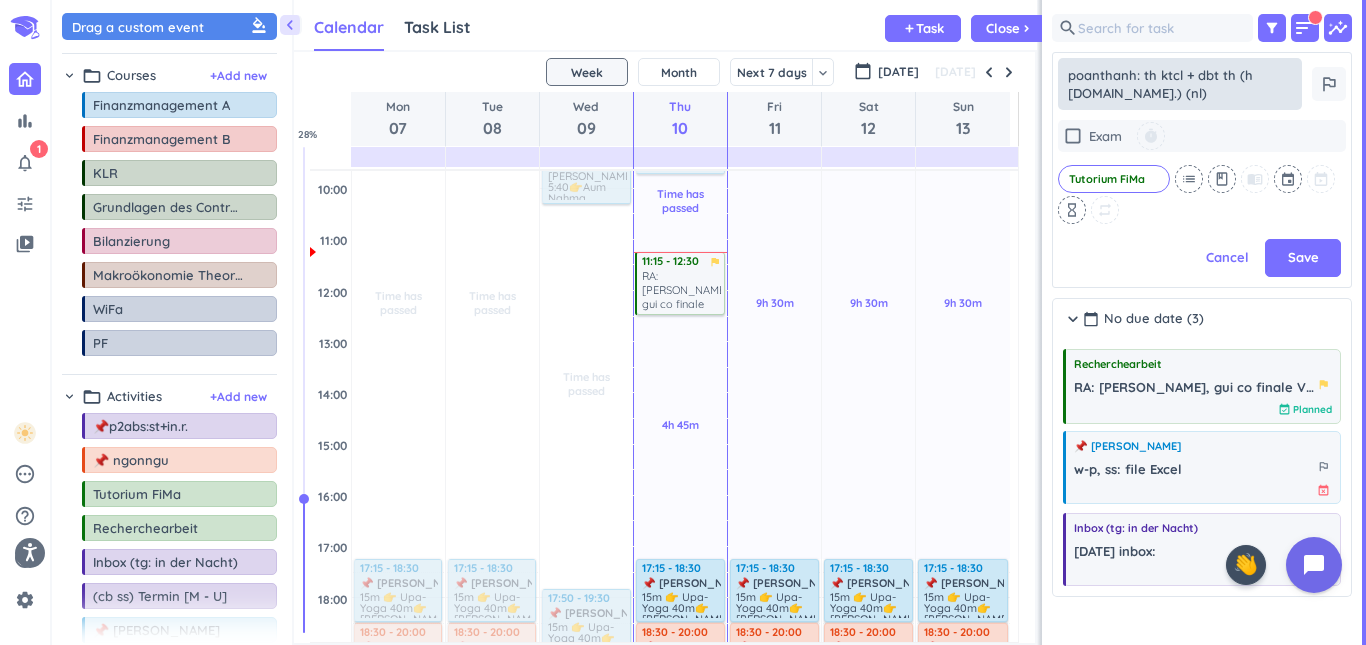 type on "x" 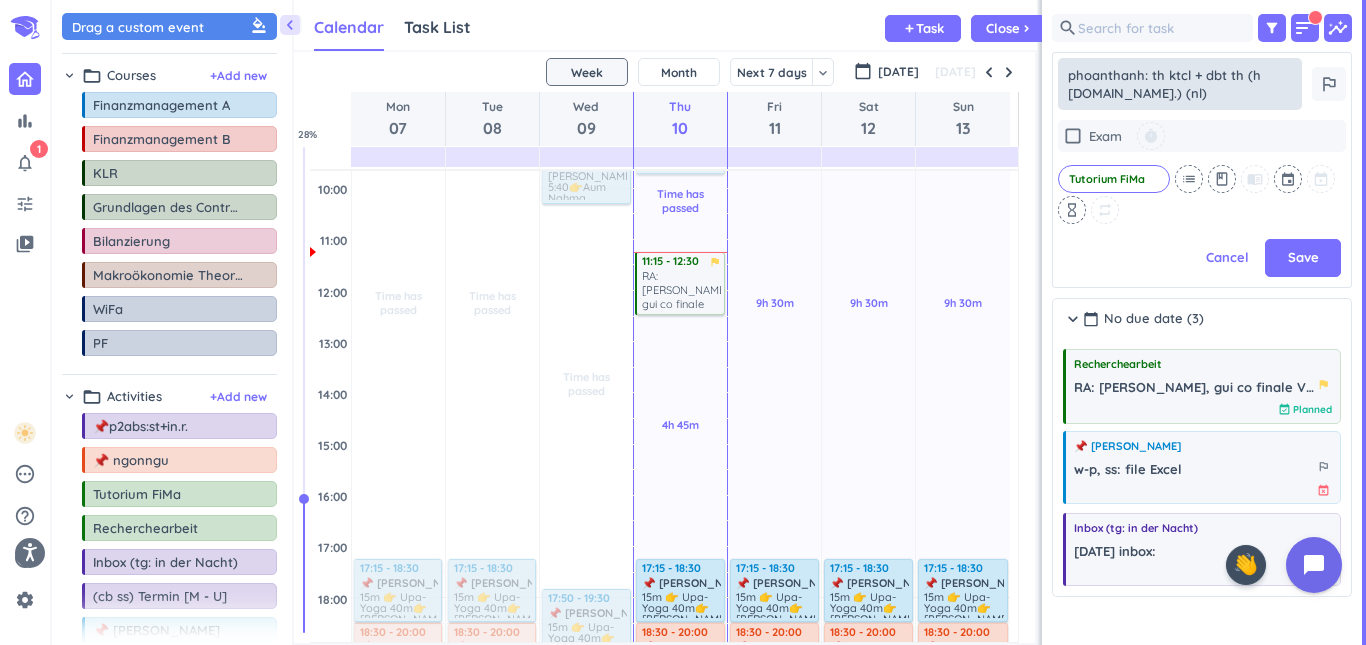 type on "x" 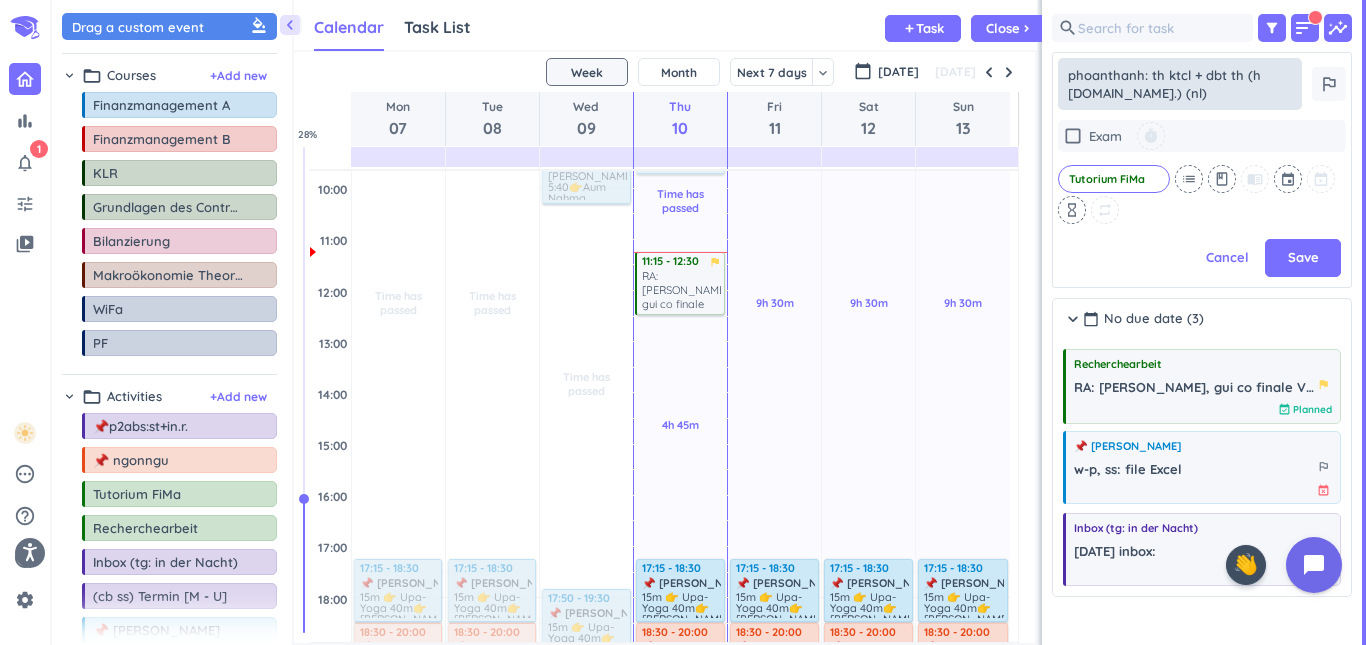 type on "poanthanh: th ktcl + dbt th (h [DOMAIN_NAME].) (nl)" 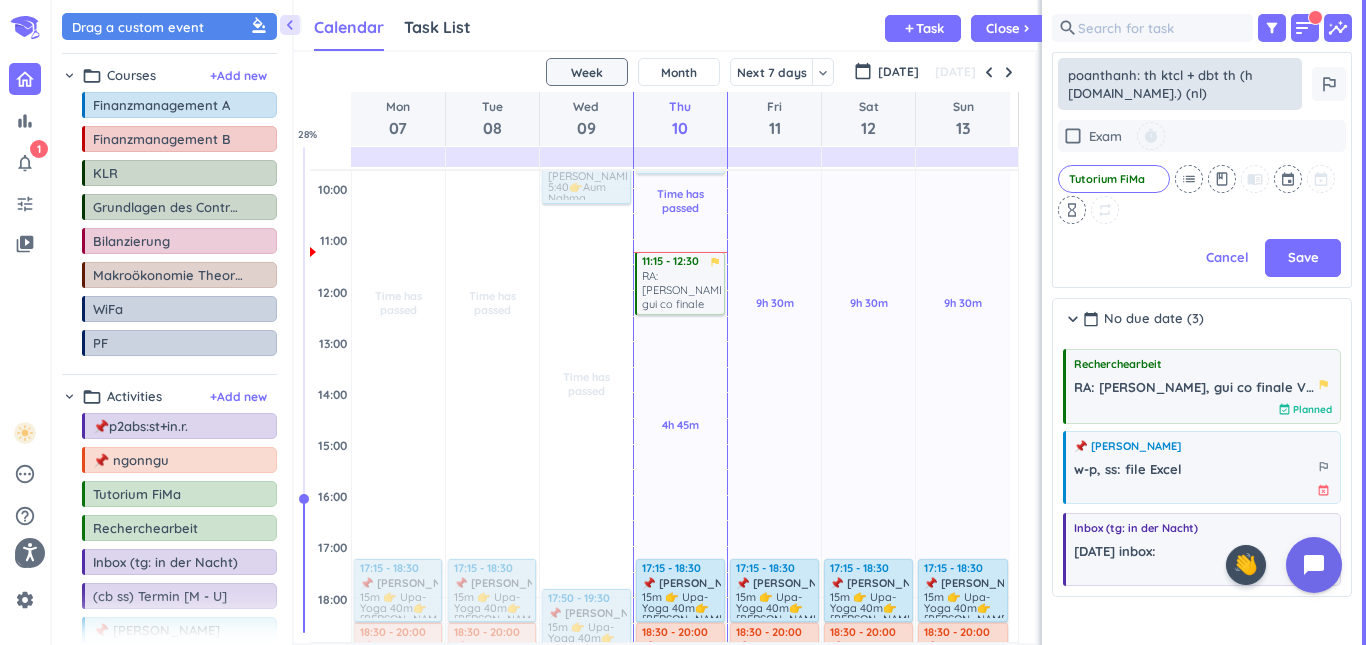 type on "x" 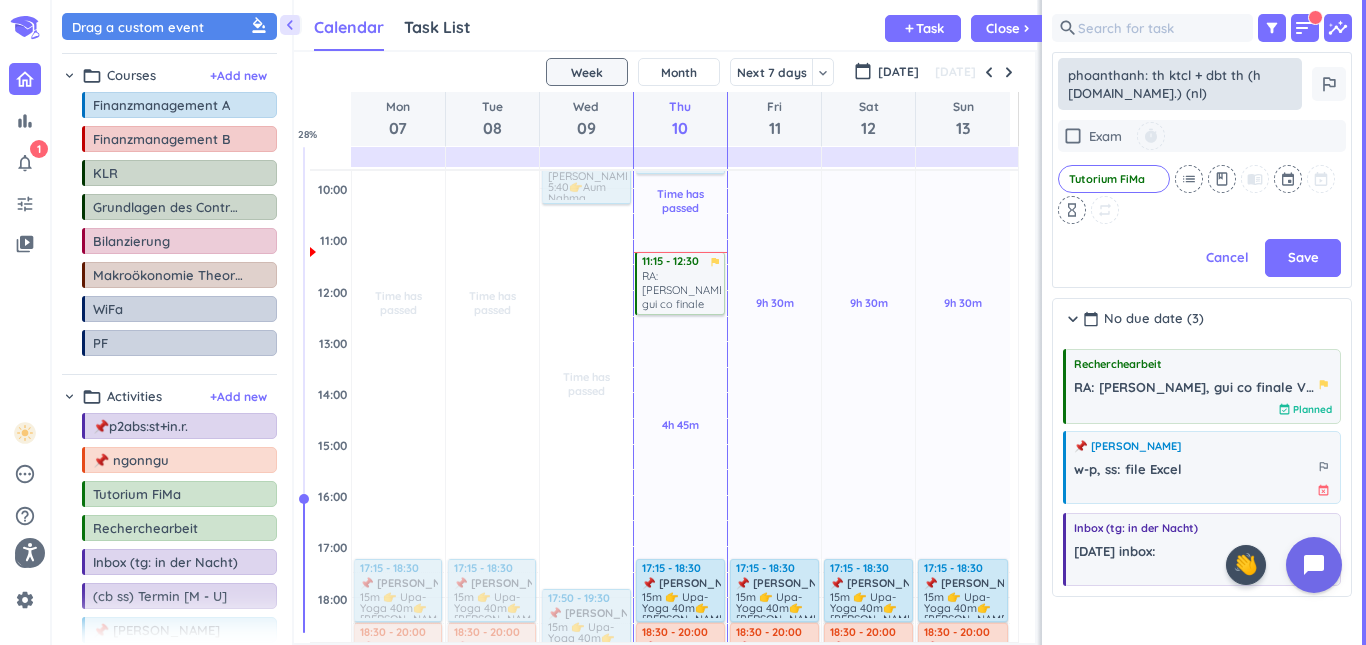 click on "phoanthanh: th ktcl + dbt th (h [DOMAIN_NAME].) (nl)" at bounding box center [1180, 84] 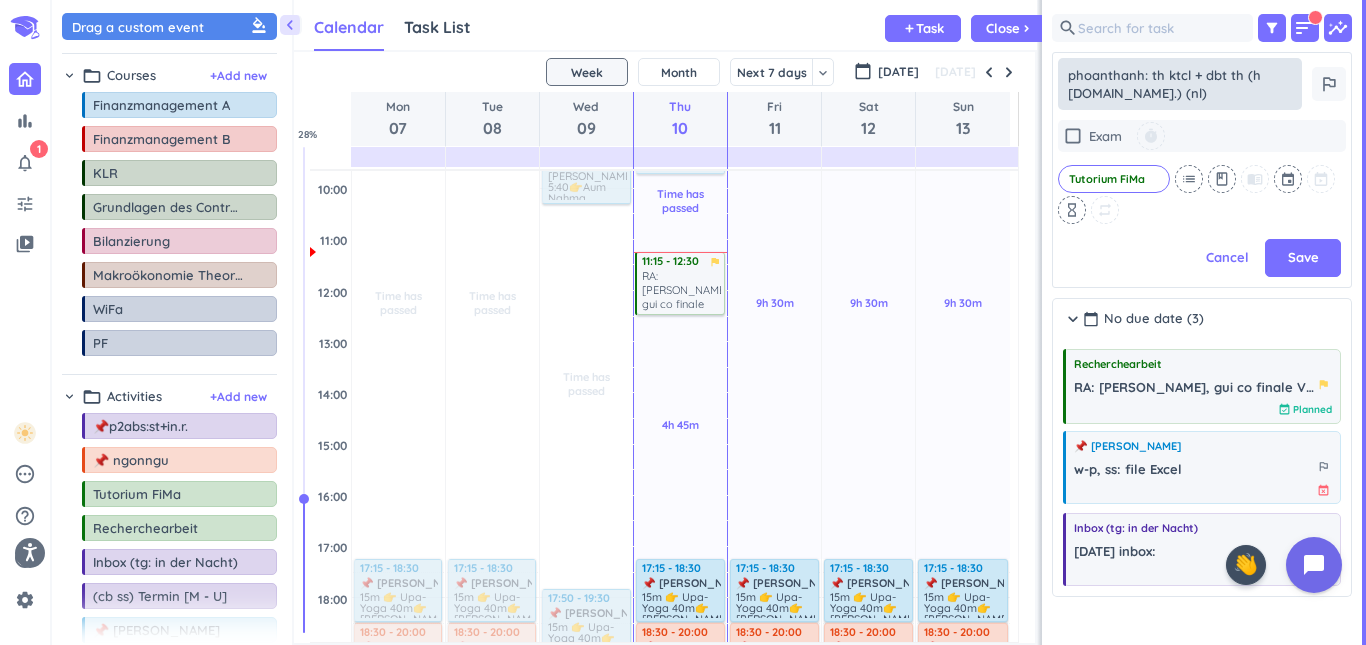 click on "phoanthanh: th ktcl + dbt th (h [DOMAIN_NAME].) (nl)" at bounding box center (1180, 84) 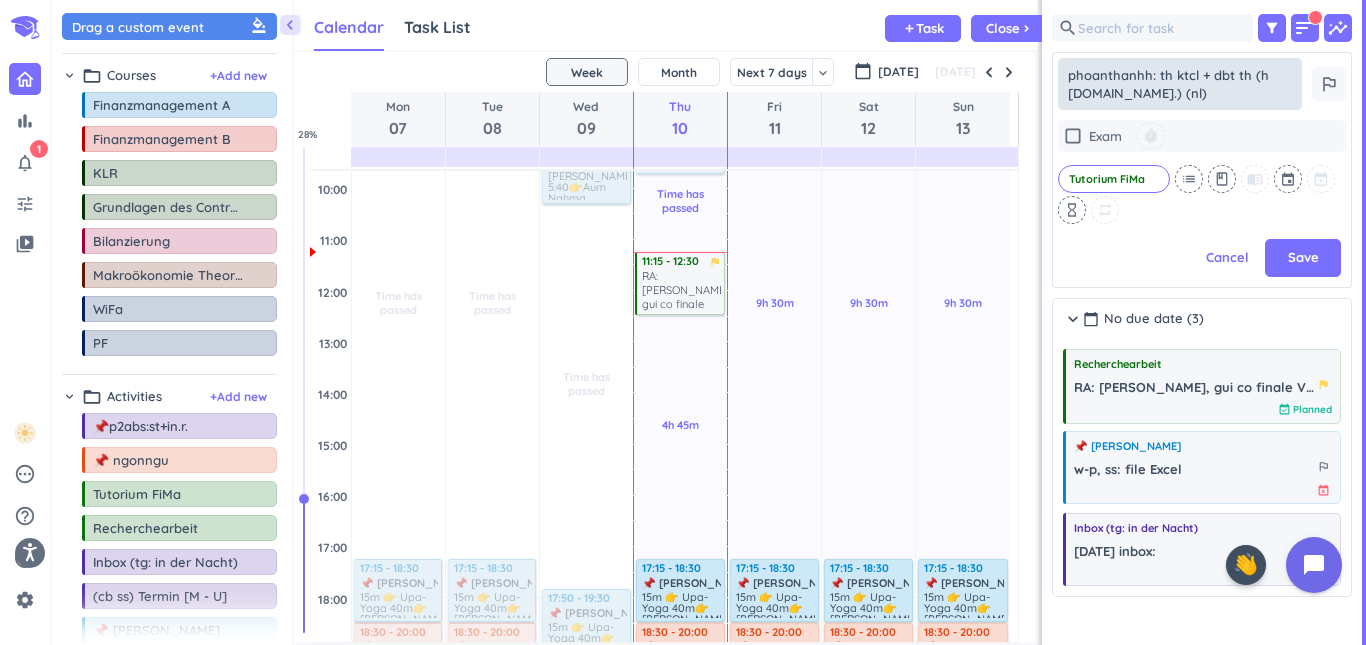 type on "x" 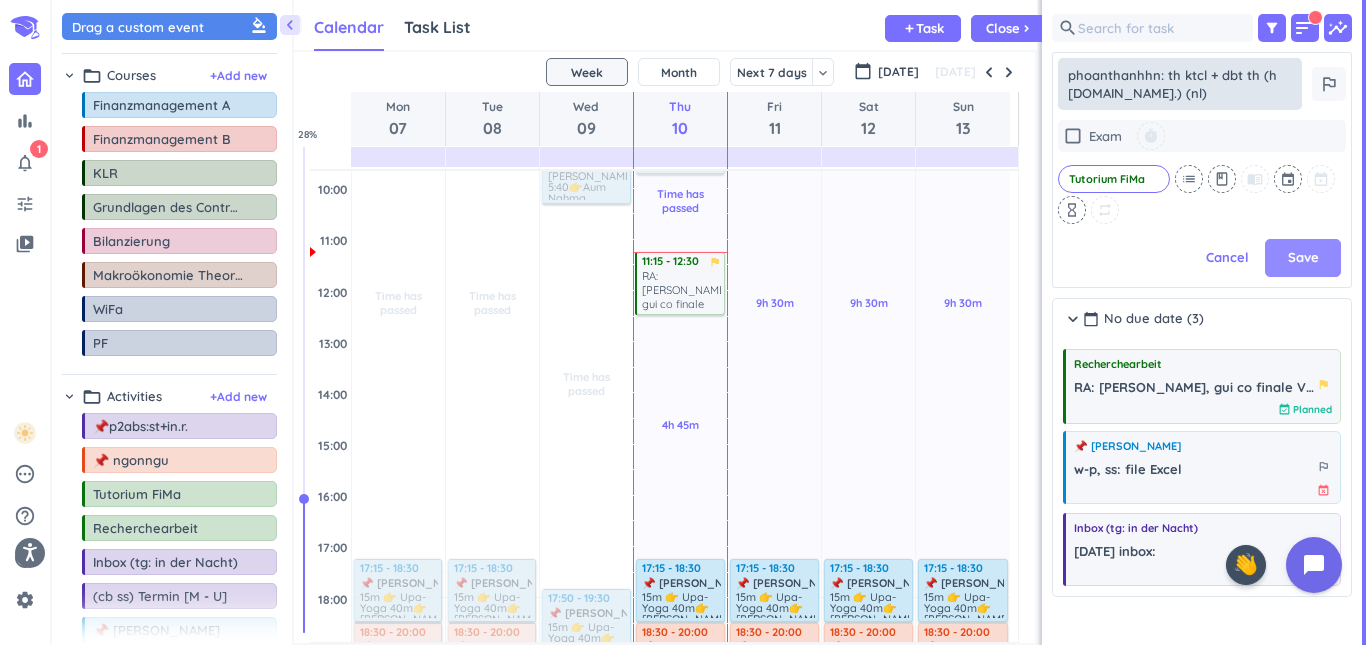 type on "phoanthanhhn: th ktcl + dbt th (h [DOMAIN_NAME].) (nl)" 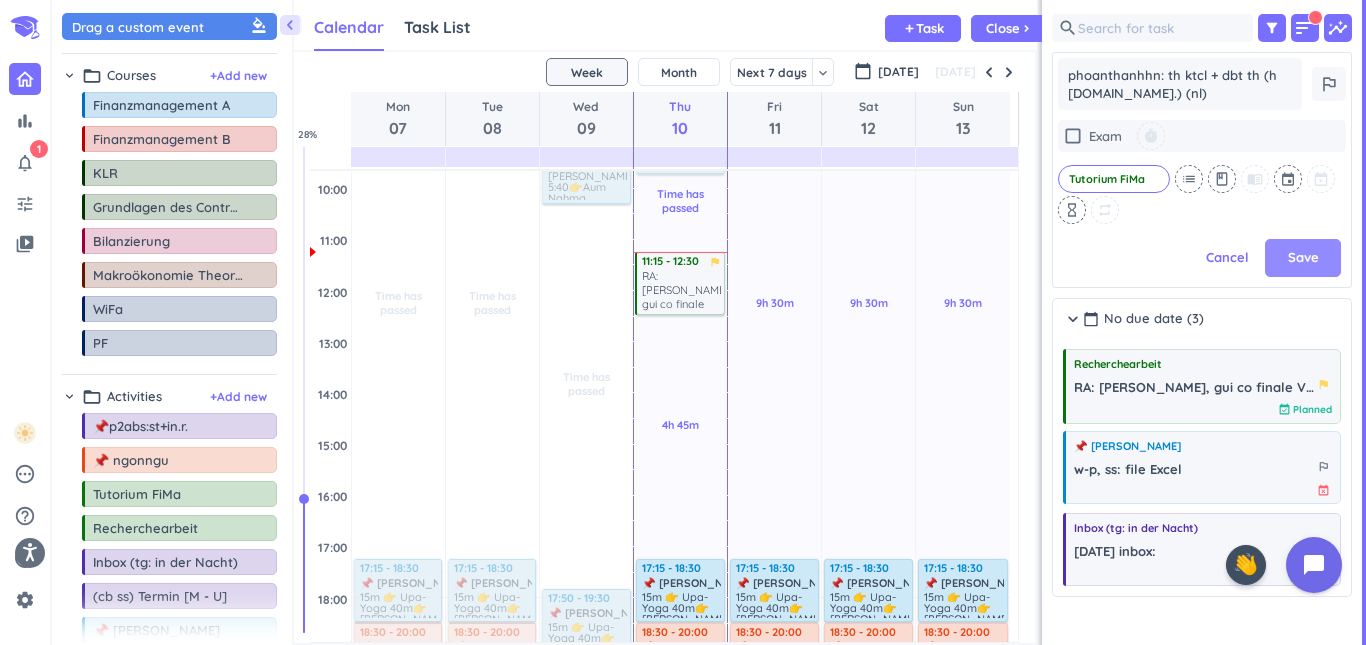click on "Save" at bounding box center (1303, 258) 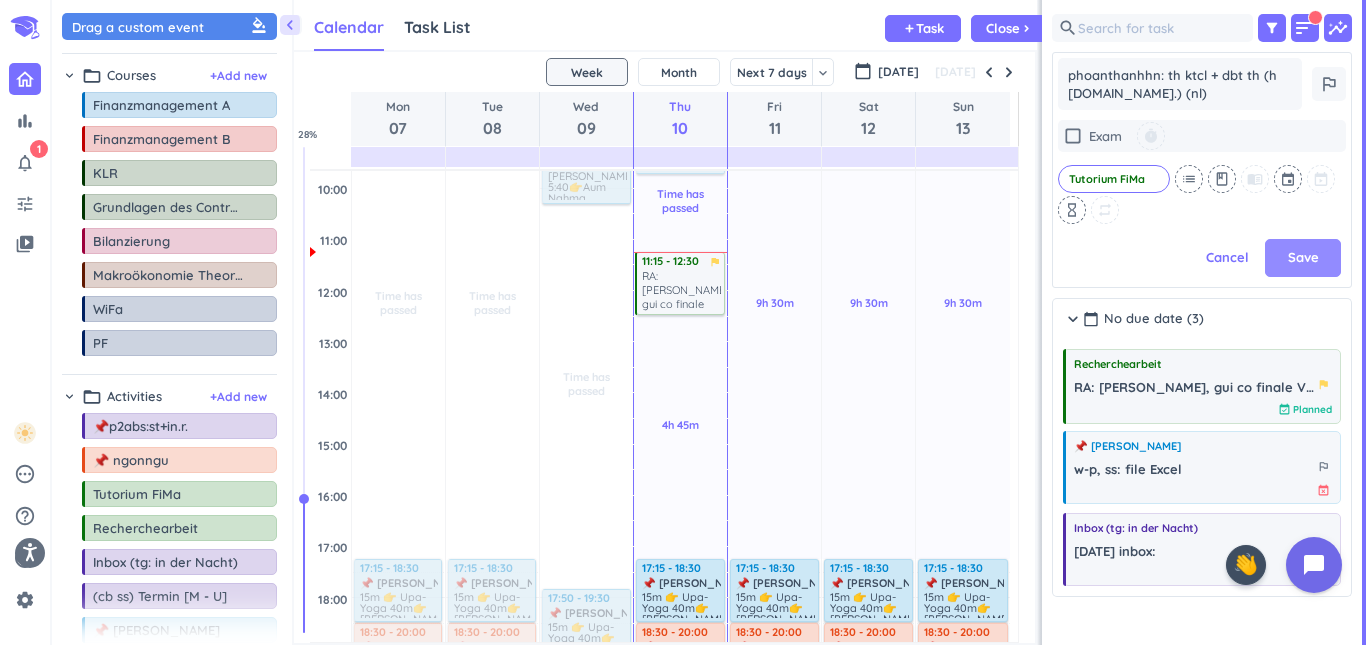 type on "x" 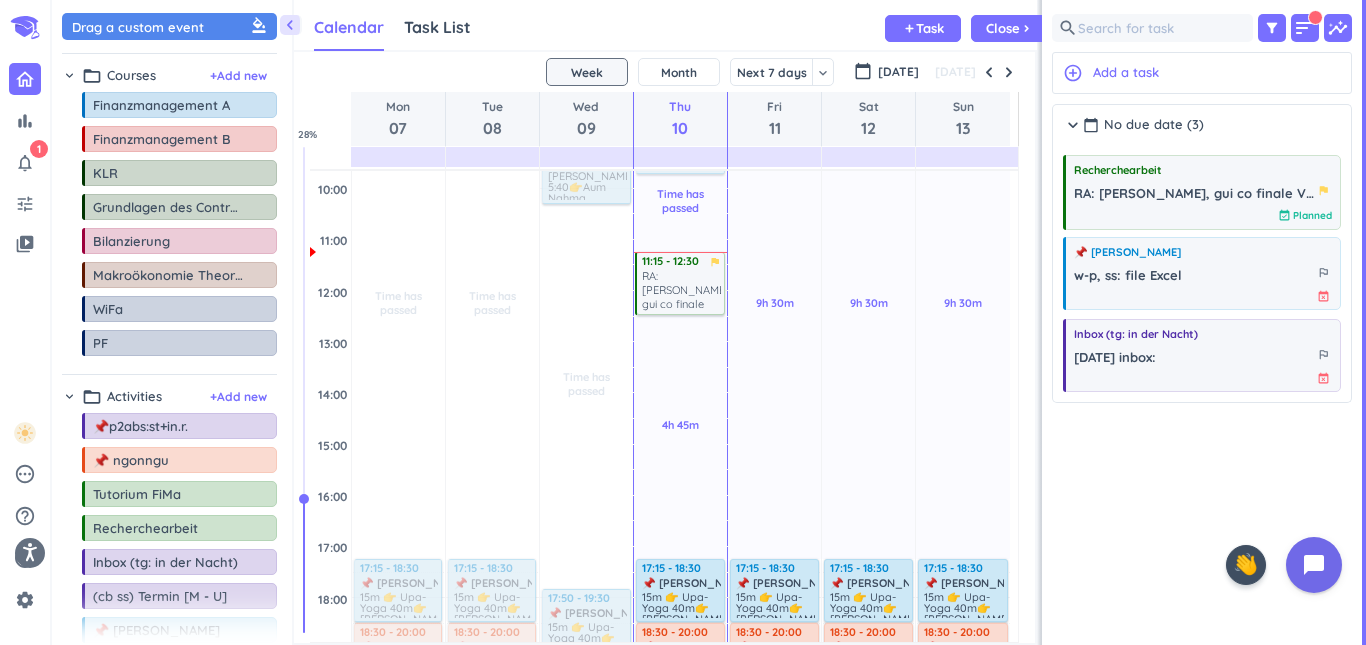 scroll, scrollTop: 9, scrollLeft: 9, axis: both 